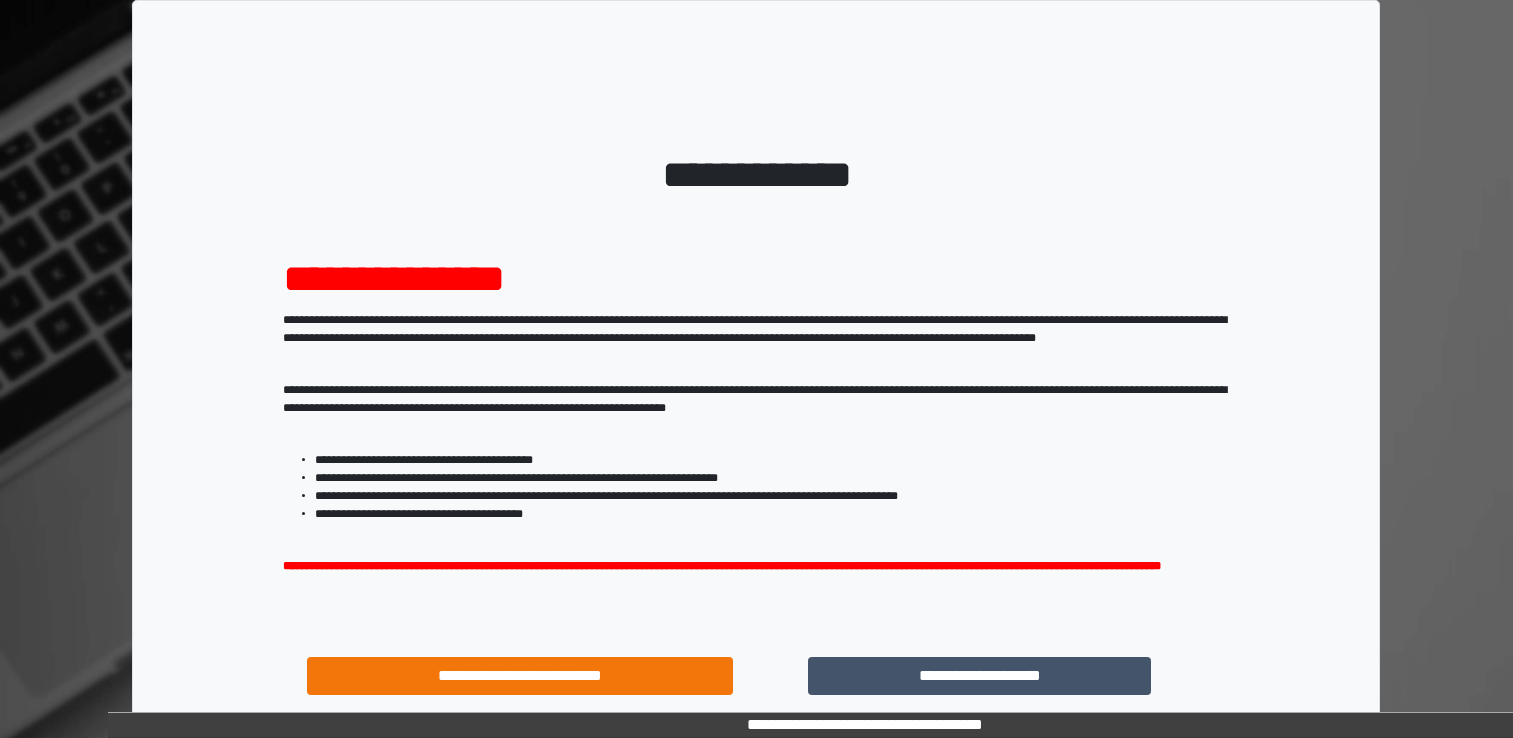 scroll, scrollTop: 0, scrollLeft: 0, axis: both 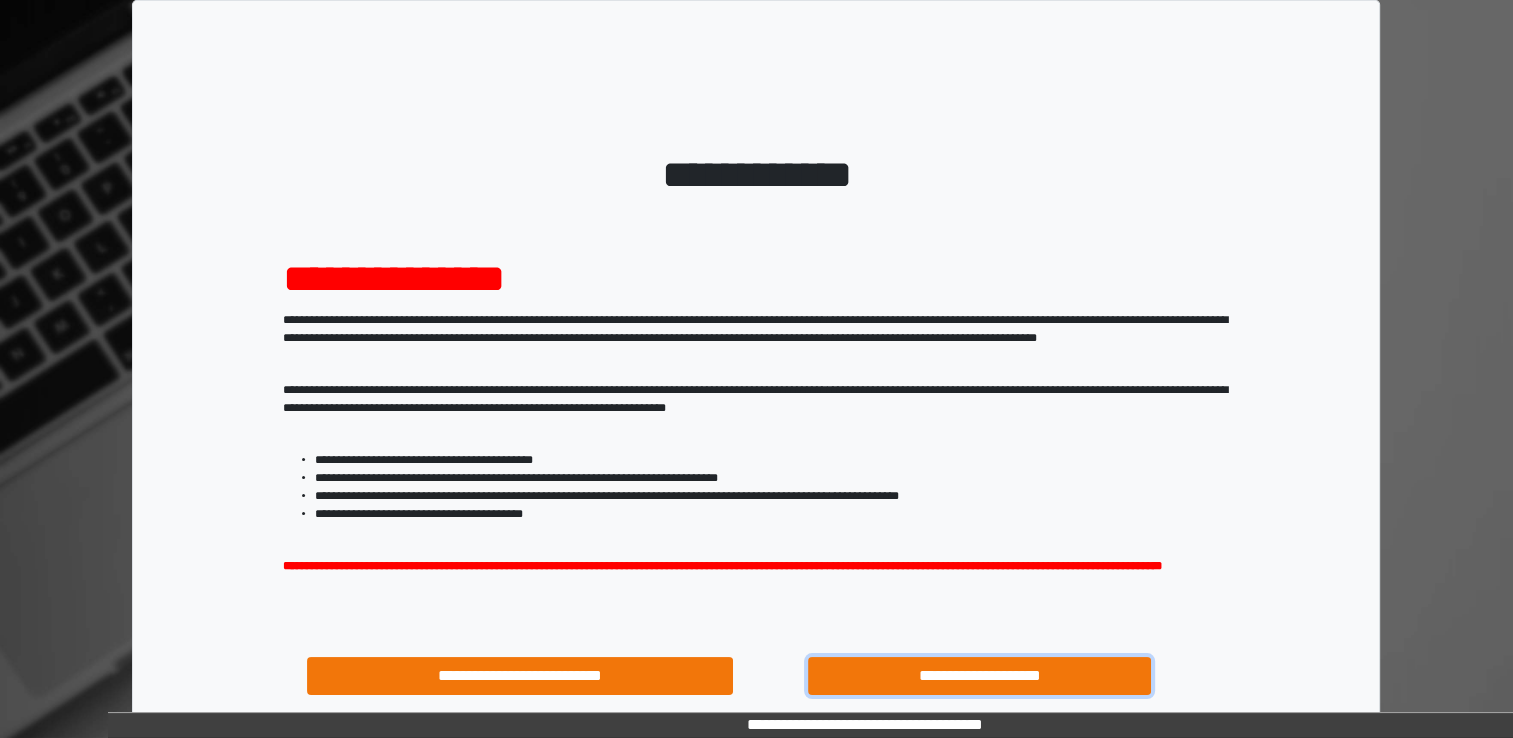 click on "**********" at bounding box center (980, 676) 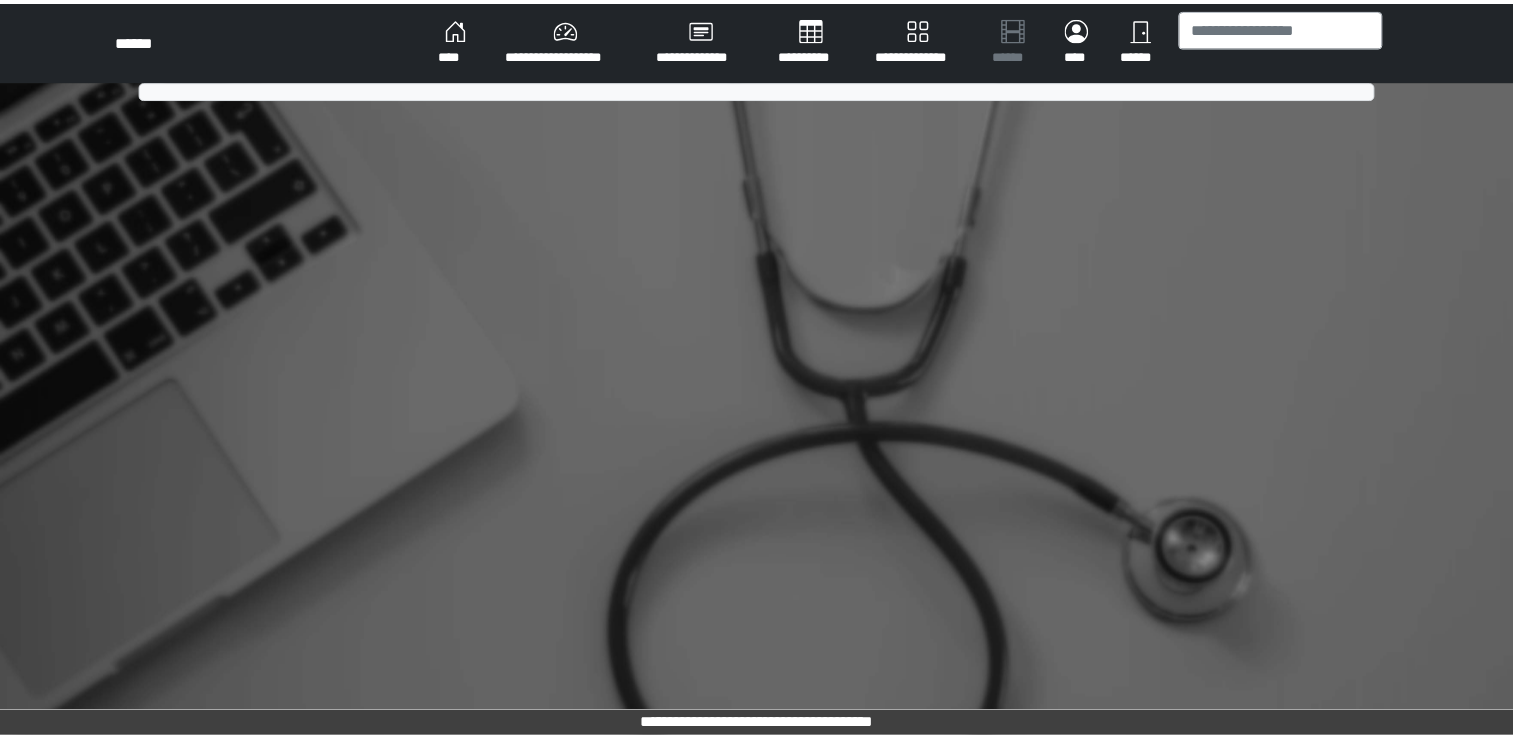 scroll, scrollTop: 0, scrollLeft: 0, axis: both 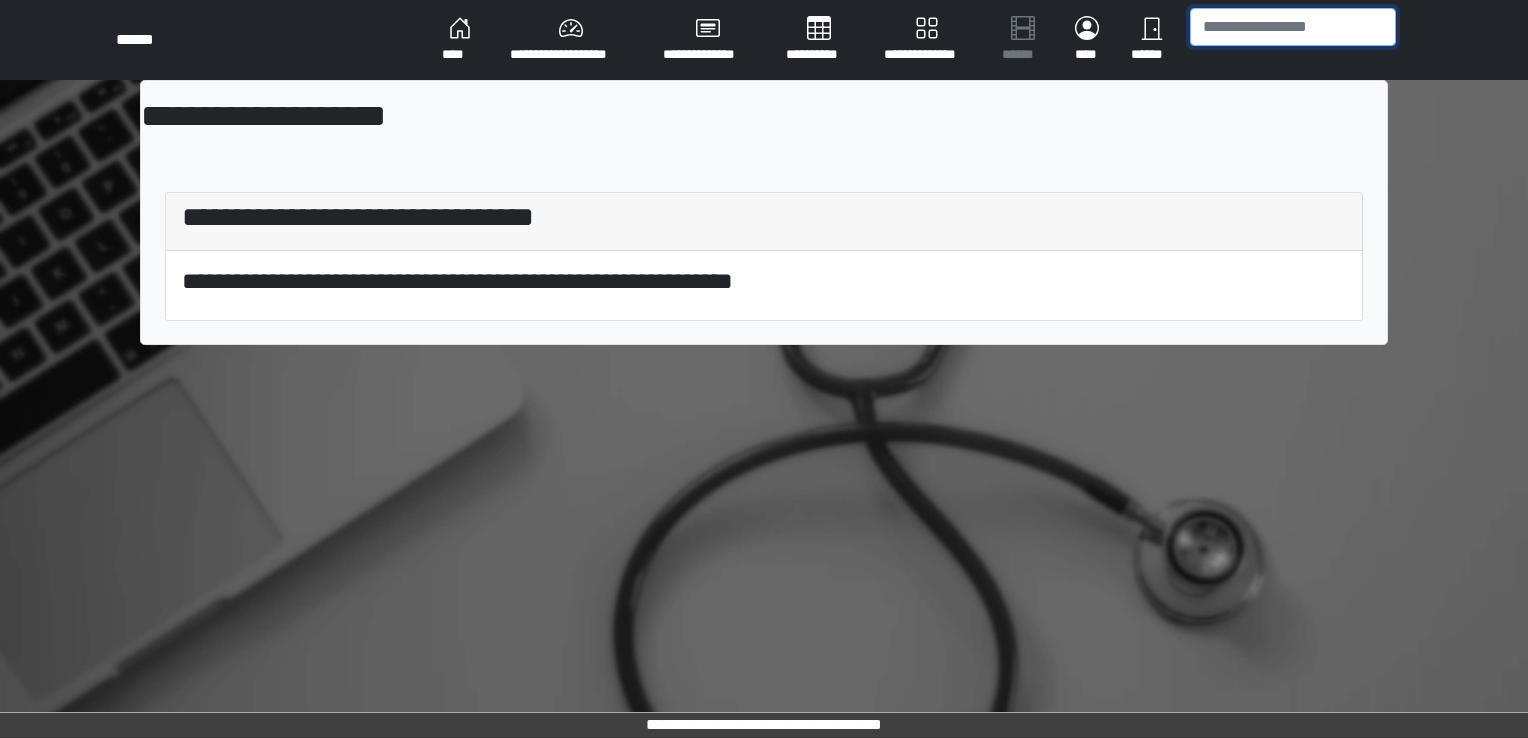 click at bounding box center (1293, 27) 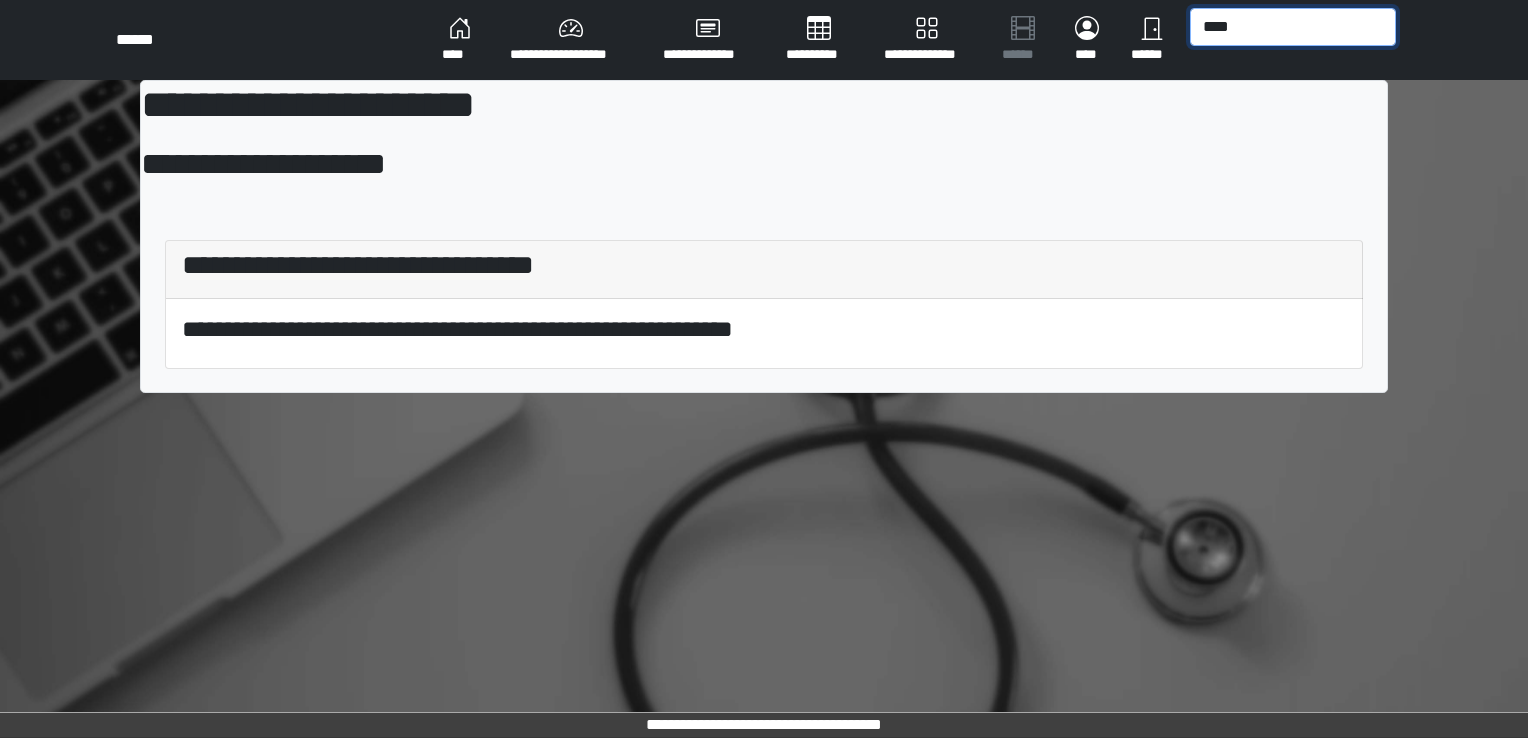 click on "****" at bounding box center [1293, 27] 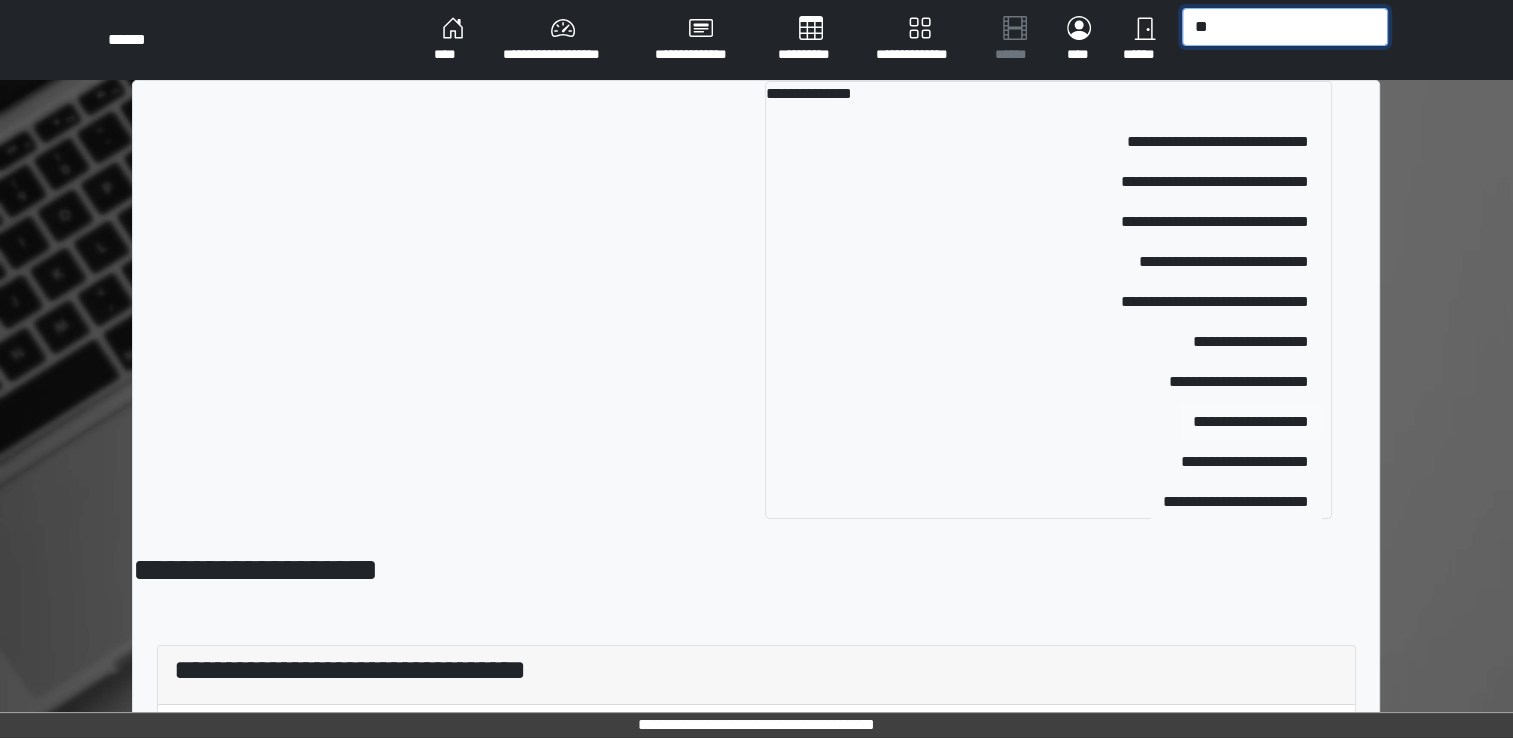 type on "**" 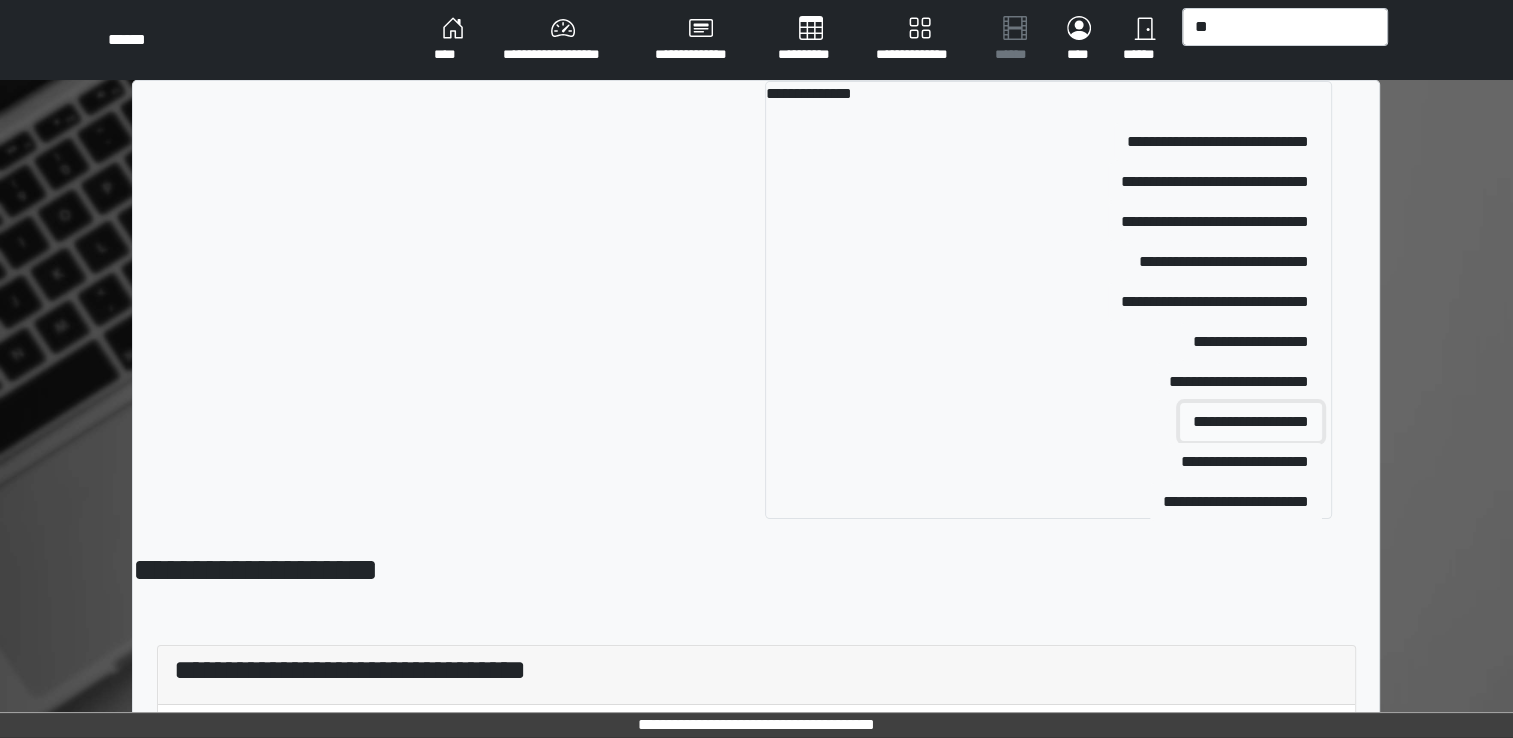 click on "**********" at bounding box center [1251, 422] 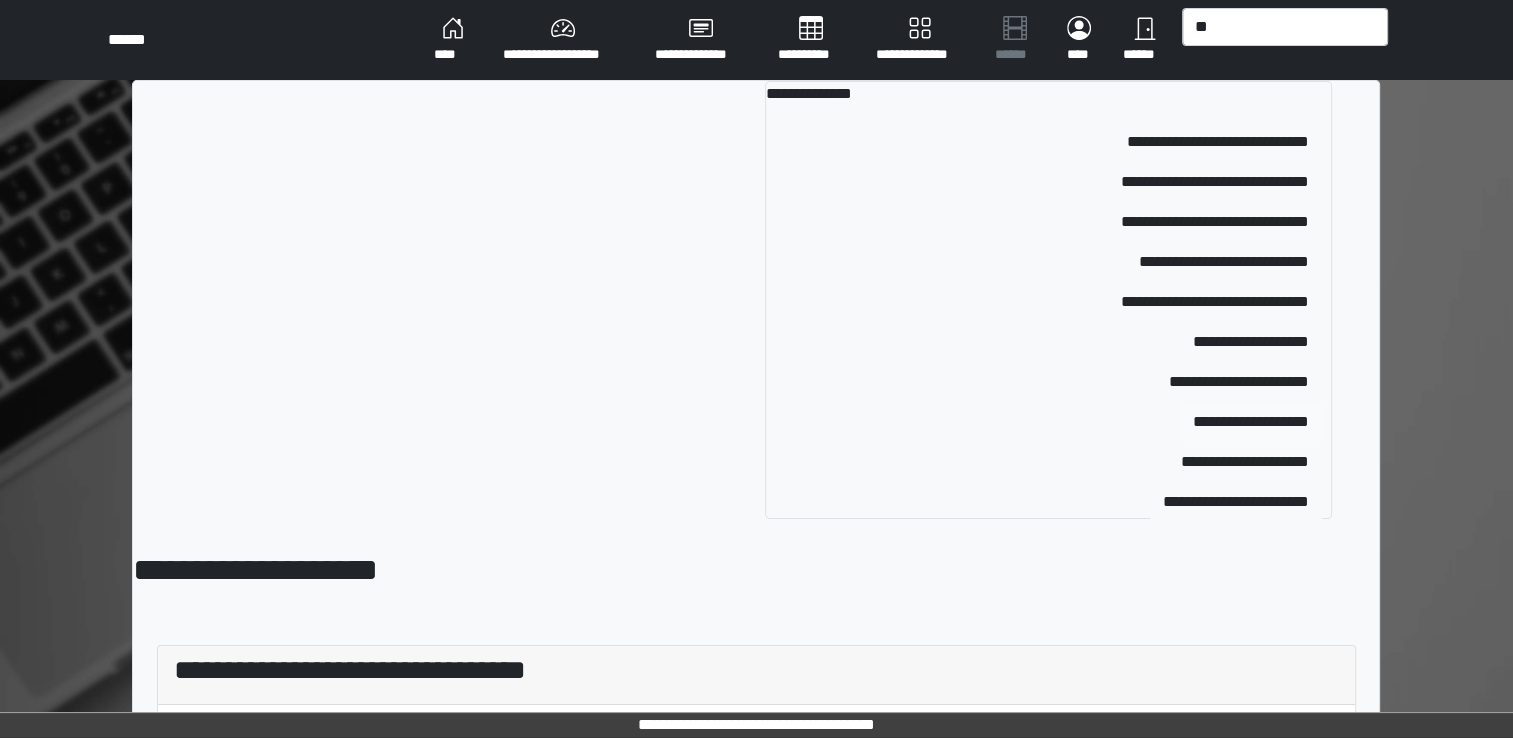 type 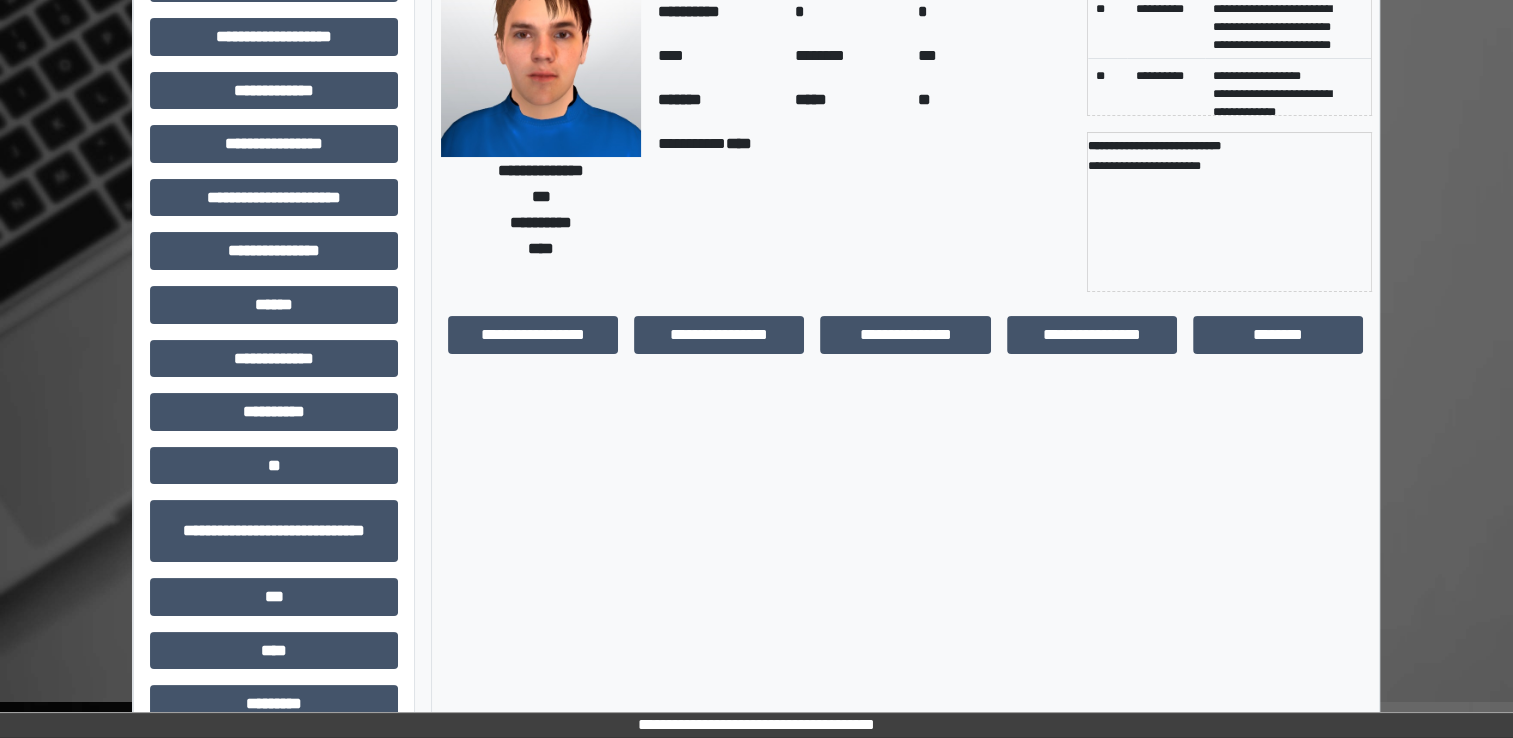 scroll, scrollTop: 184, scrollLeft: 0, axis: vertical 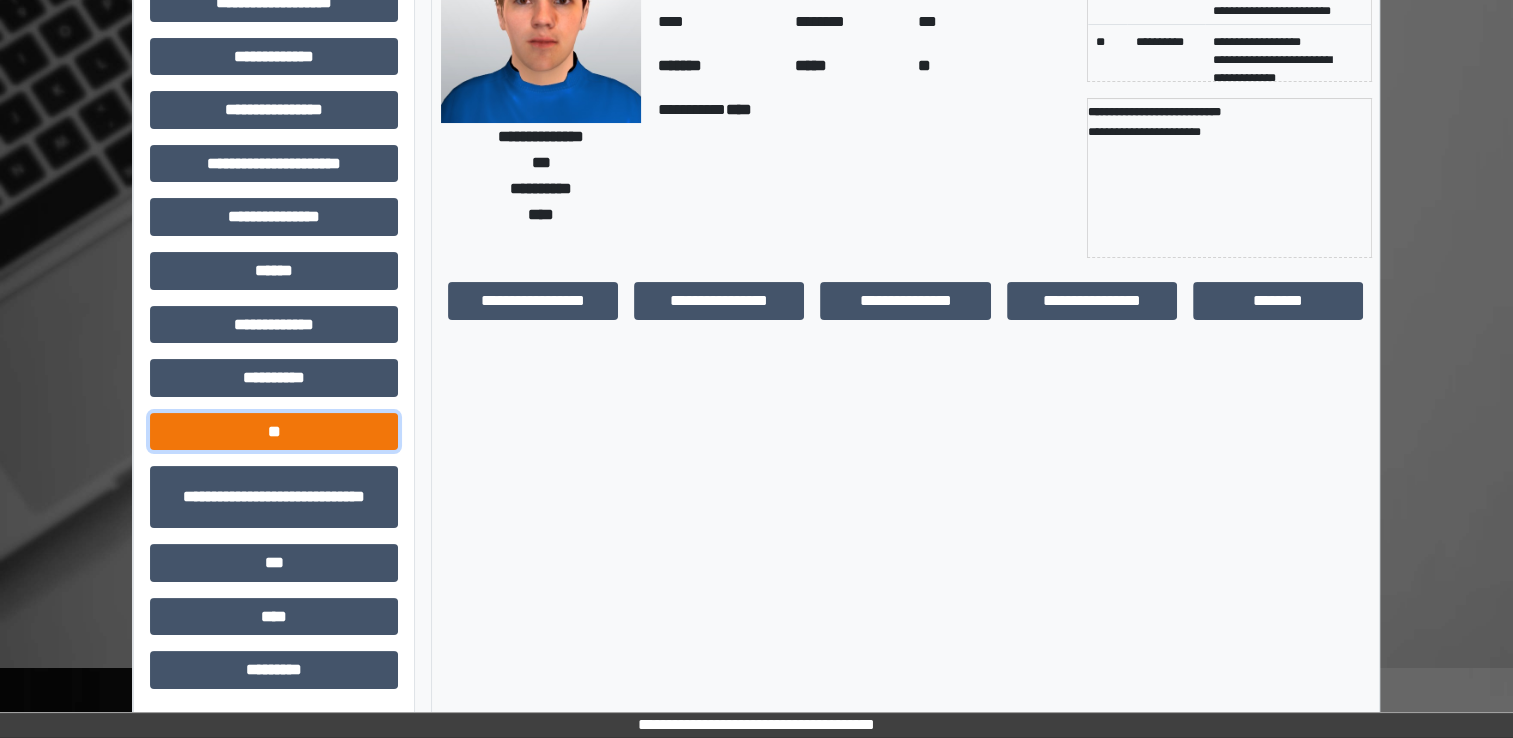 click on "**" at bounding box center (274, 432) 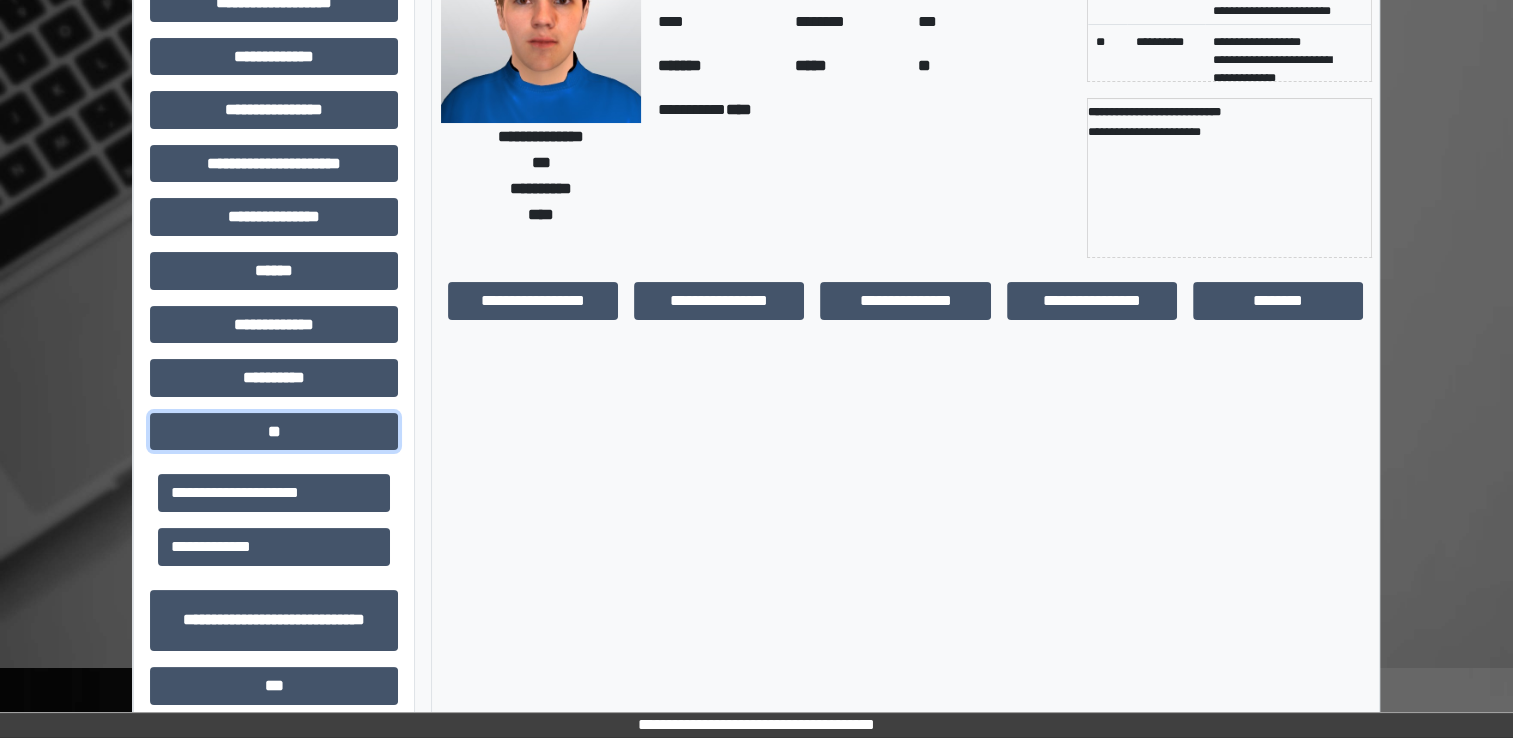 scroll, scrollTop: 0, scrollLeft: 0, axis: both 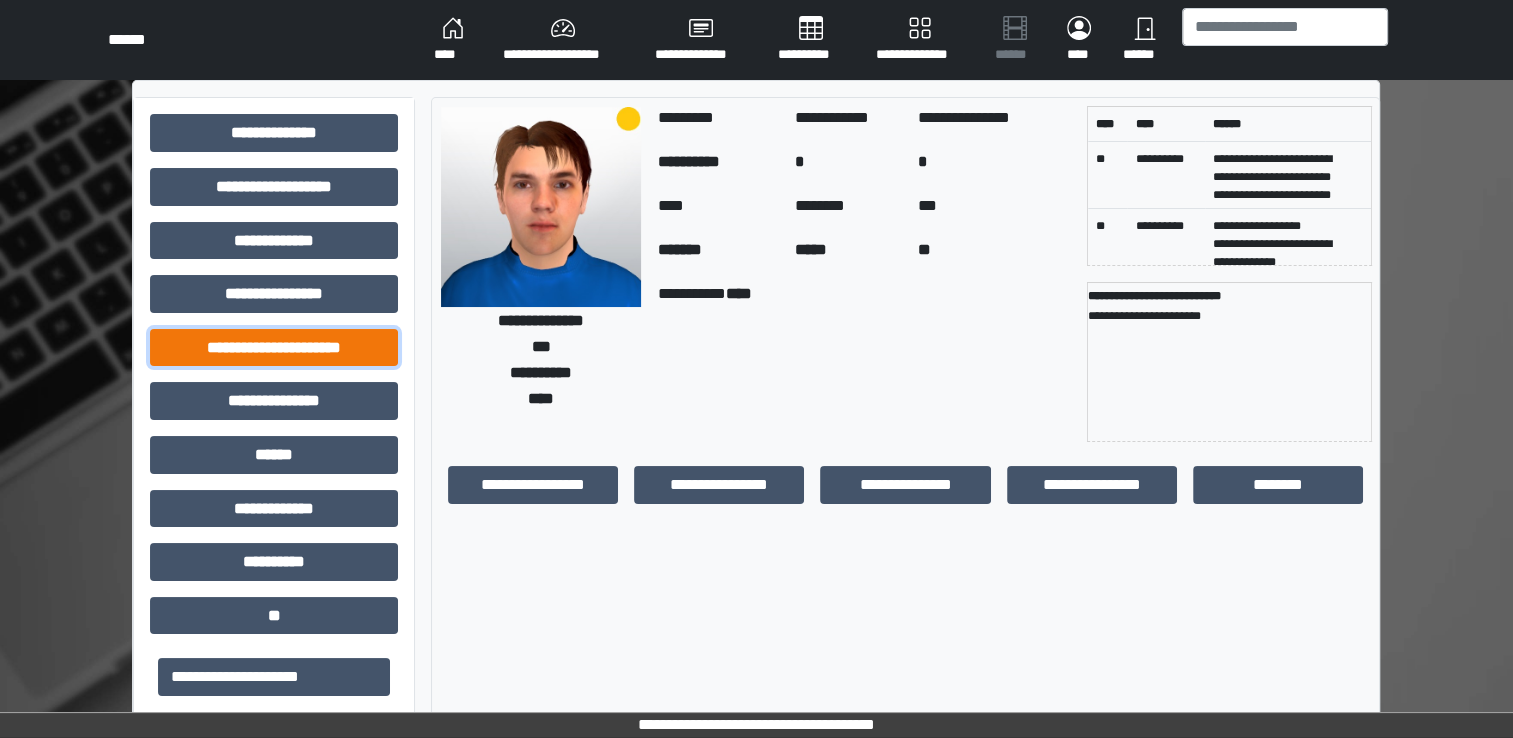 click on "**********" at bounding box center [274, 348] 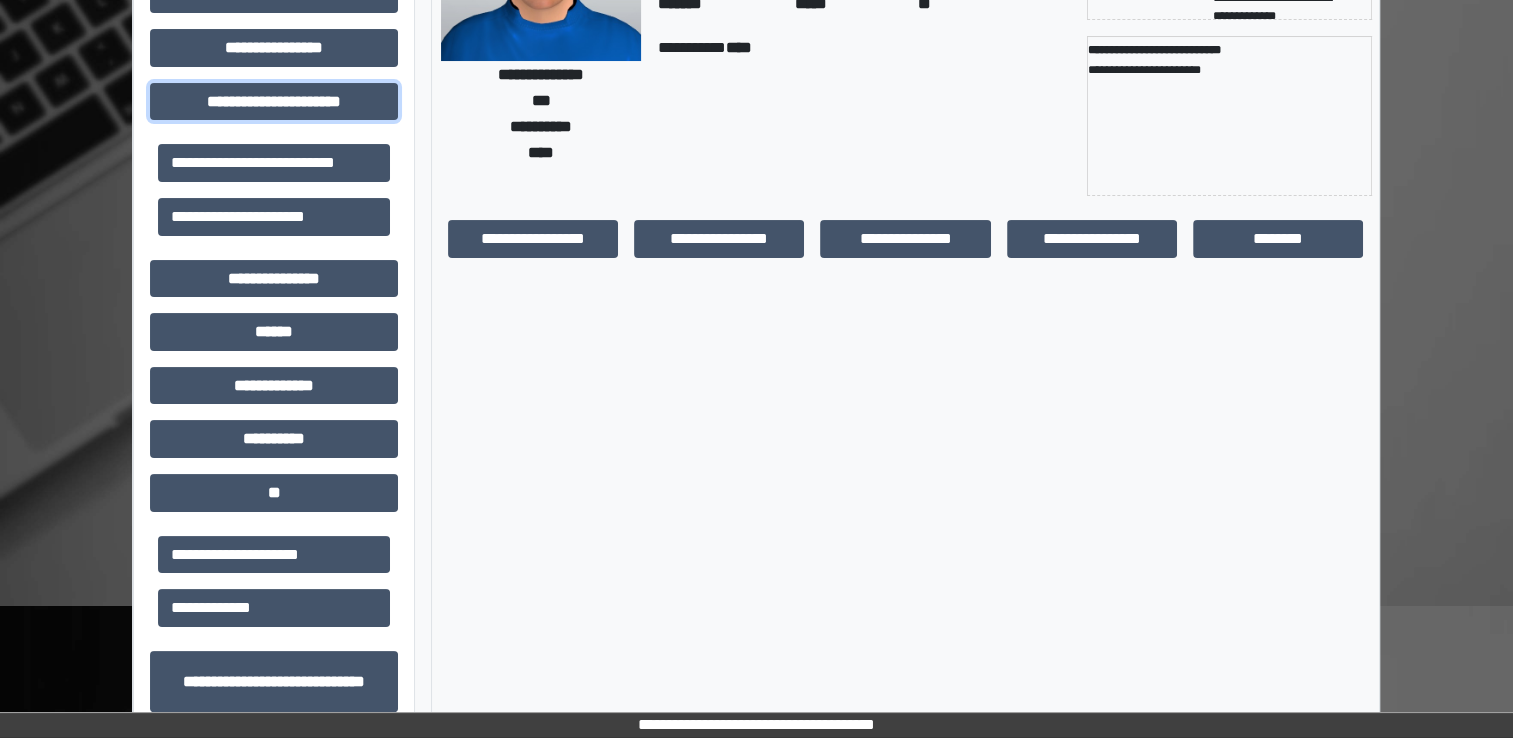 scroll, scrollTop: 247, scrollLeft: 0, axis: vertical 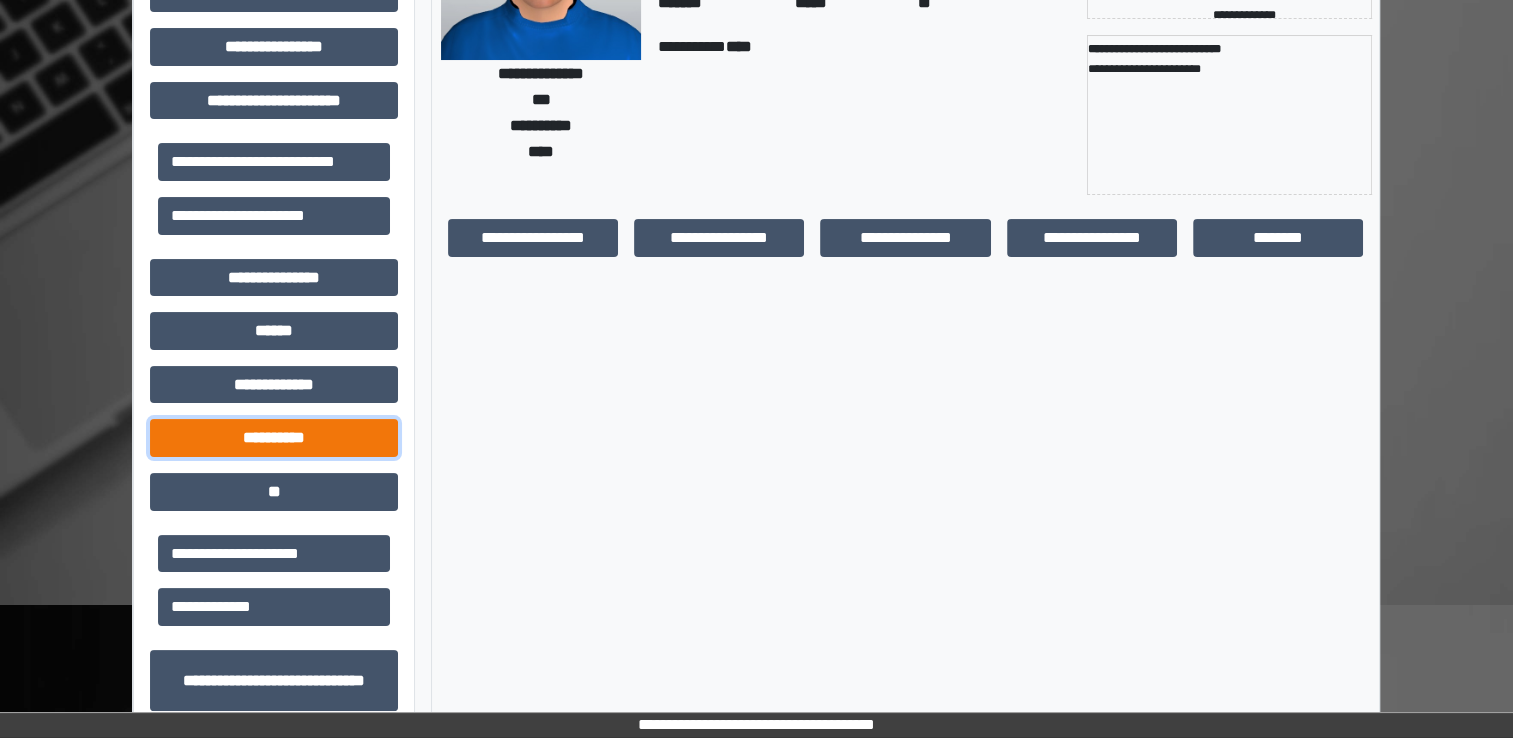click on "**********" at bounding box center [274, 438] 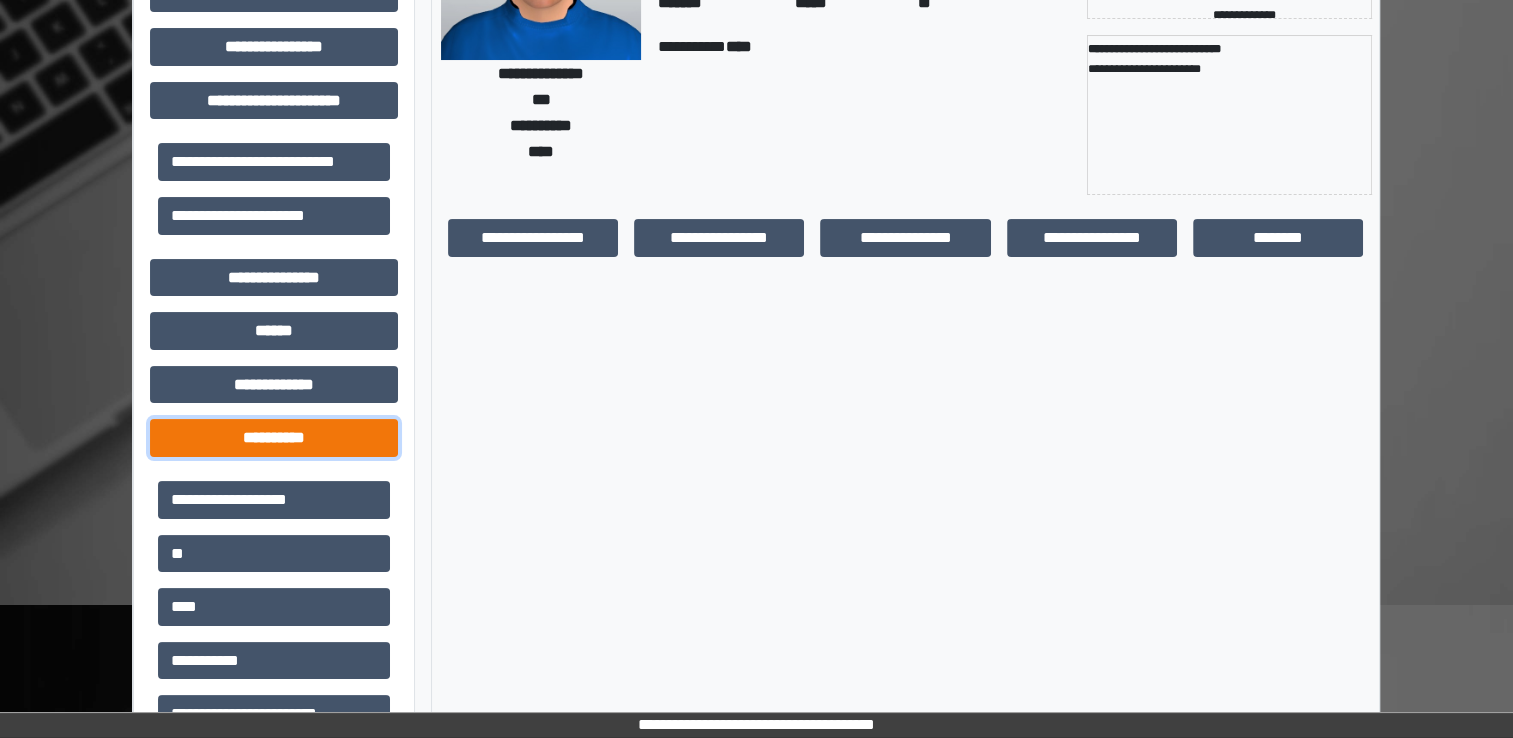 click on "**********" at bounding box center (274, 438) 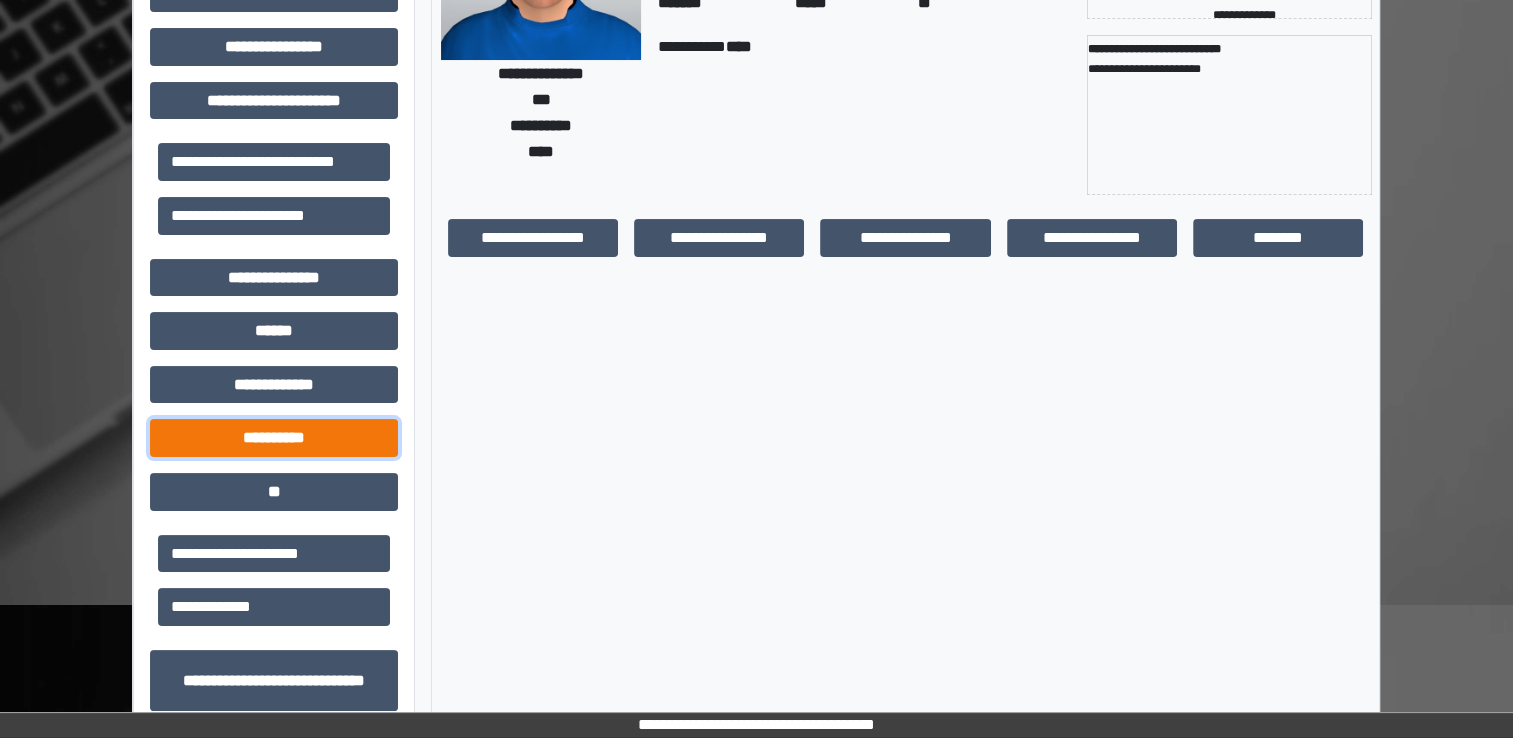 click on "**********" at bounding box center [274, 438] 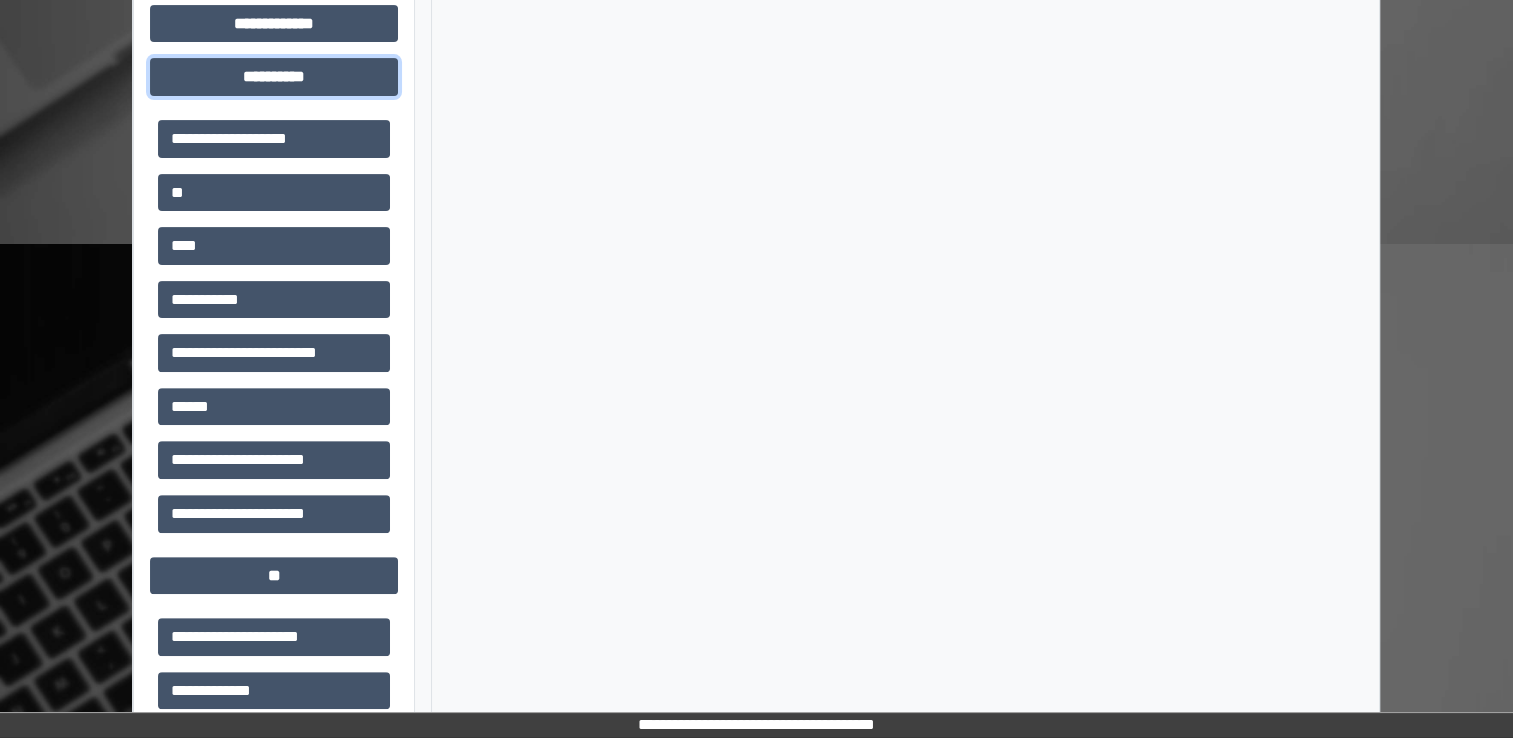 scroll, scrollTop: 612, scrollLeft: 0, axis: vertical 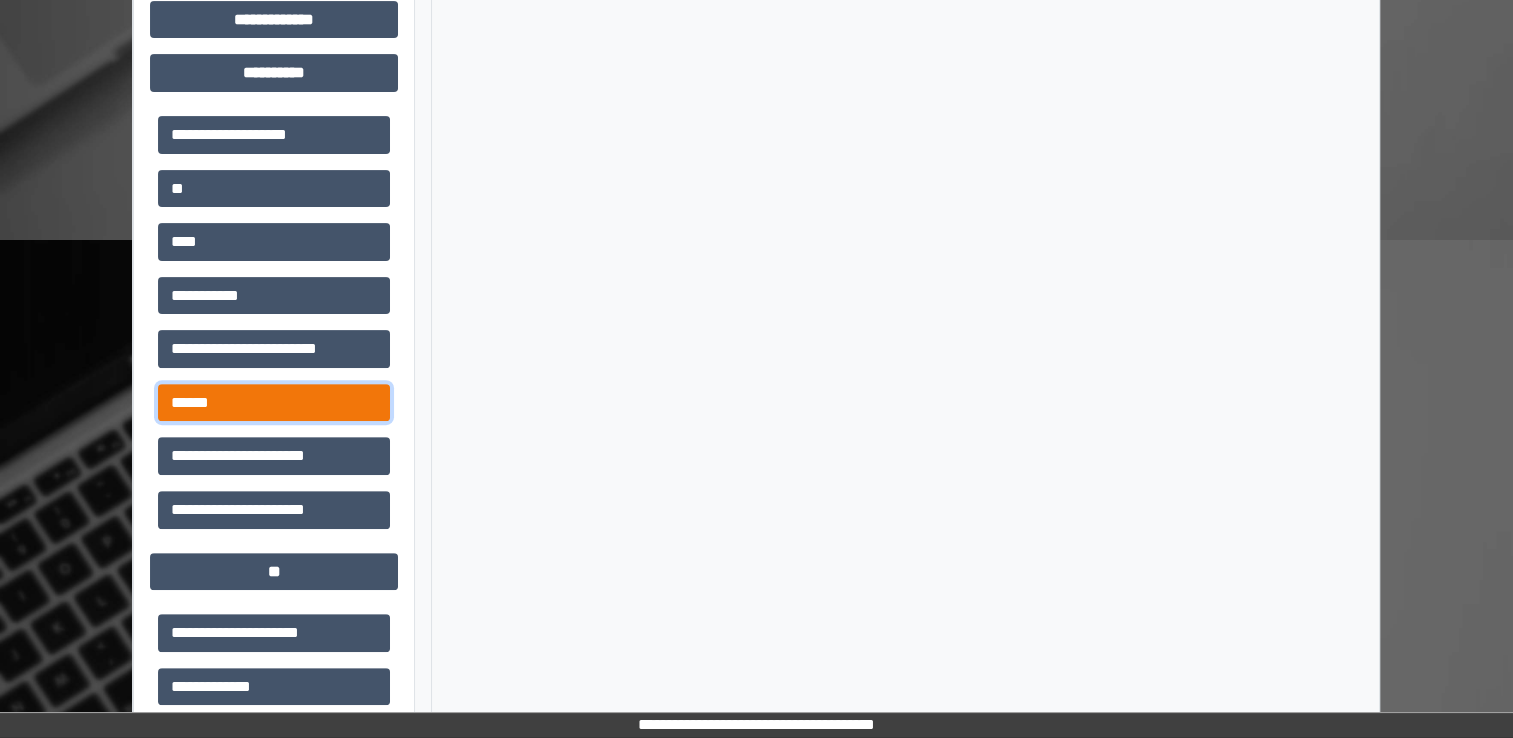 click on "******" at bounding box center (274, 403) 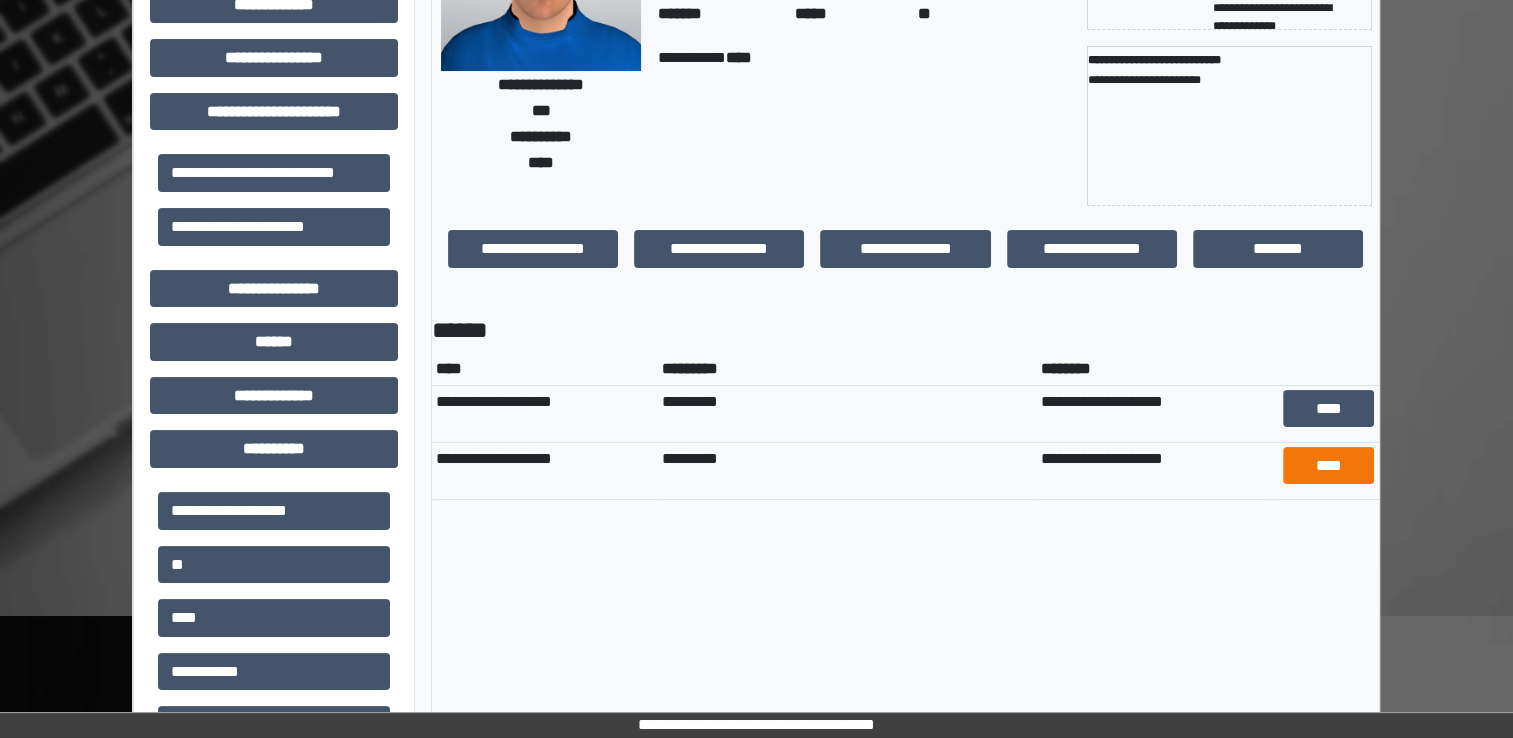 scroll, scrollTop: 300, scrollLeft: 0, axis: vertical 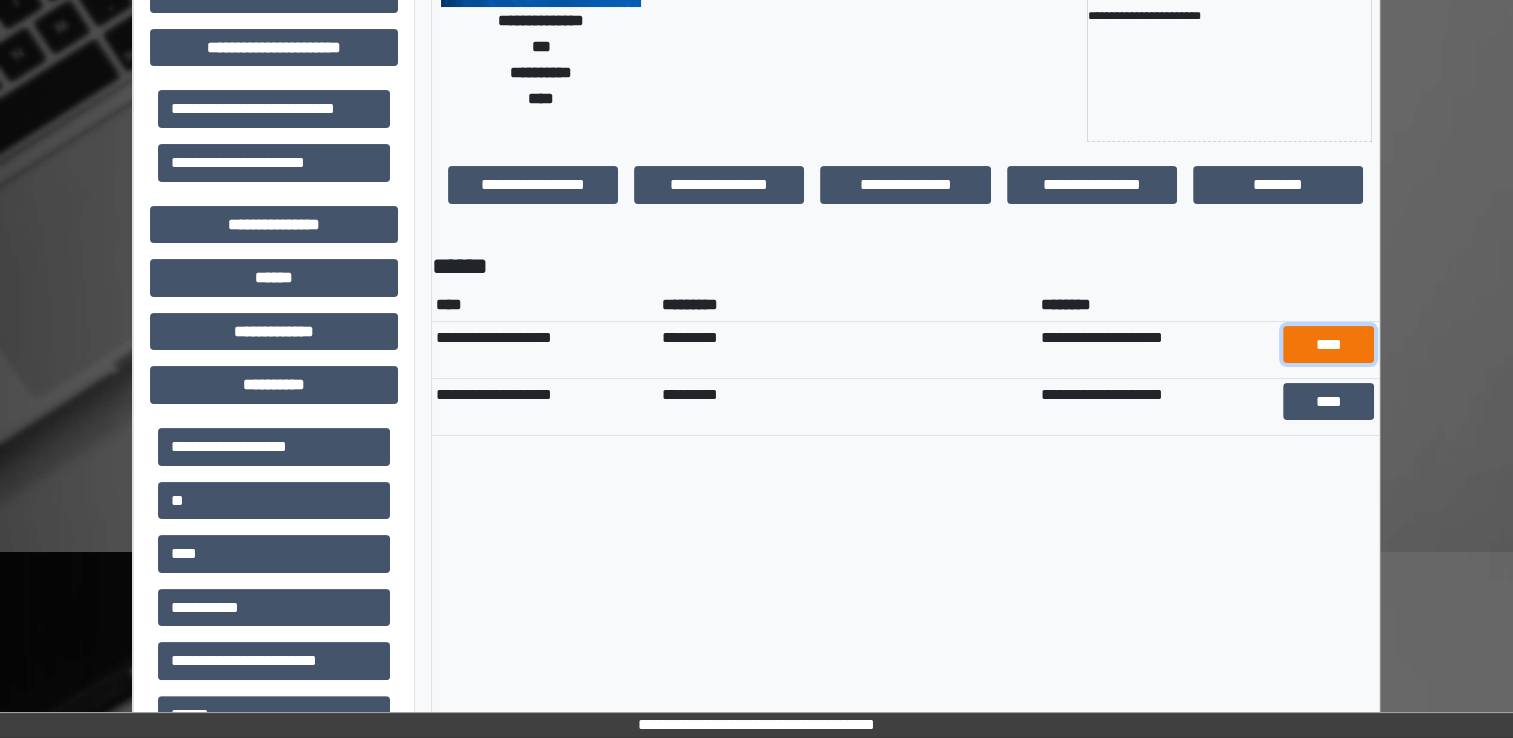 click on "****" at bounding box center (1328, 345) 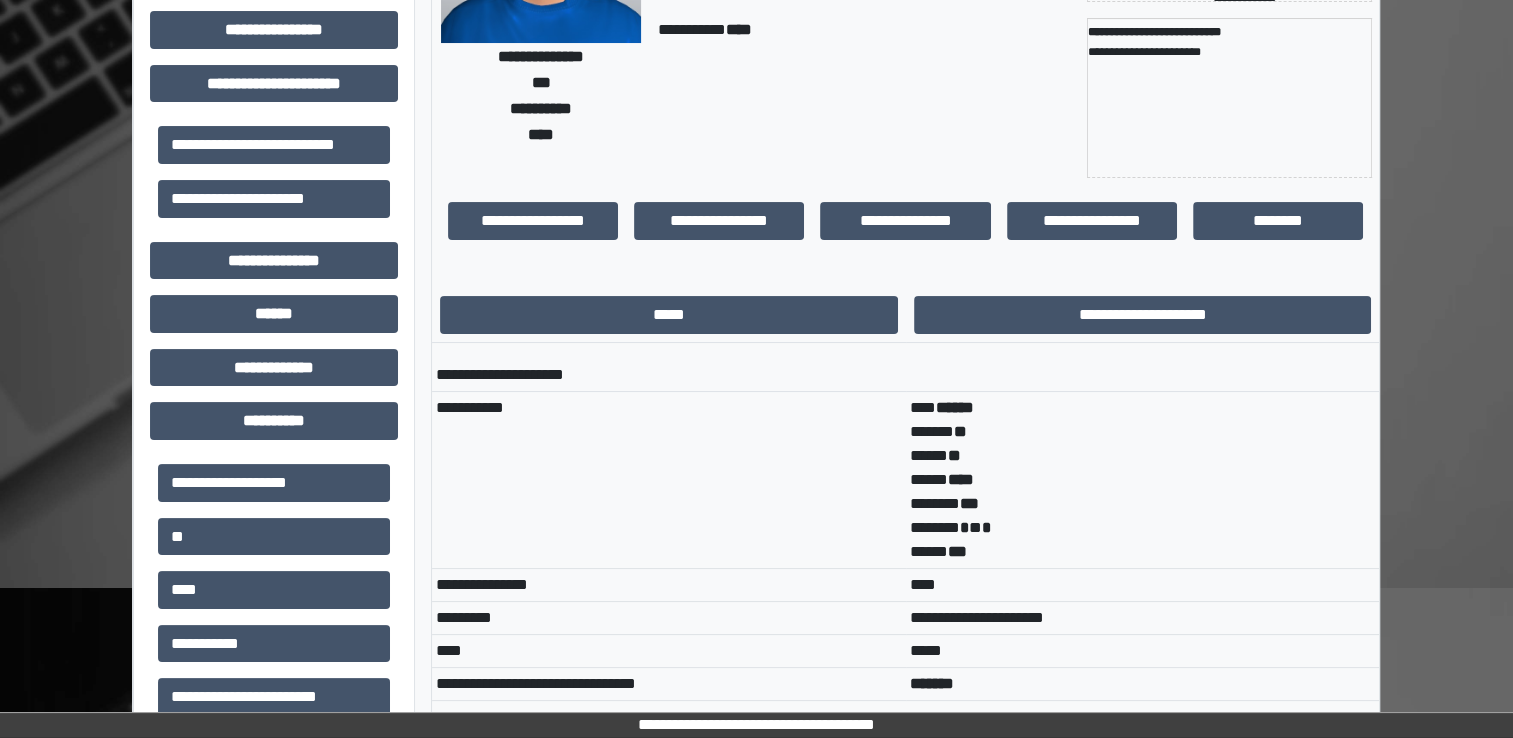 scroll, scrollTop: 355, scrollLeft: 0, axis: vertical 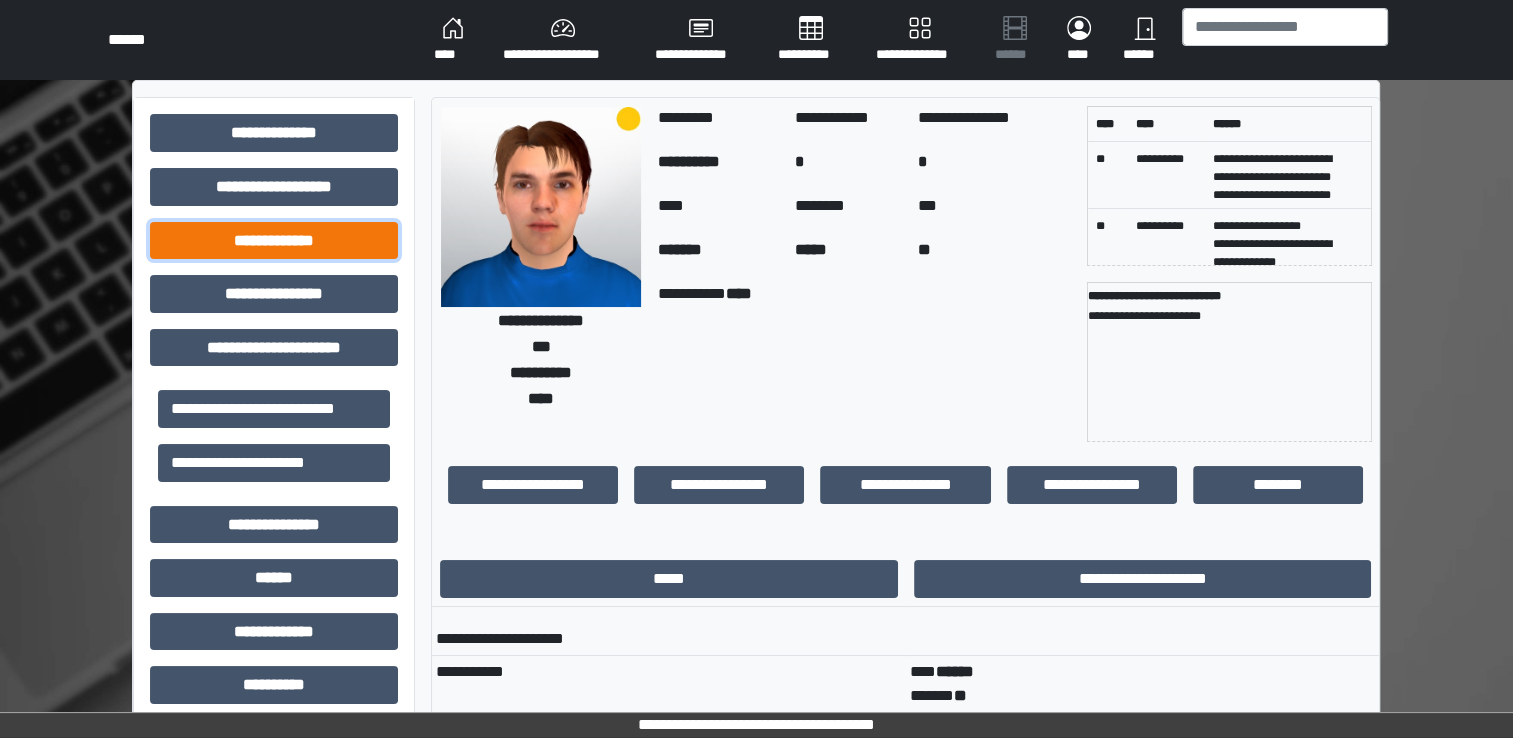 click on "**********" at bounding box center (274, 241) 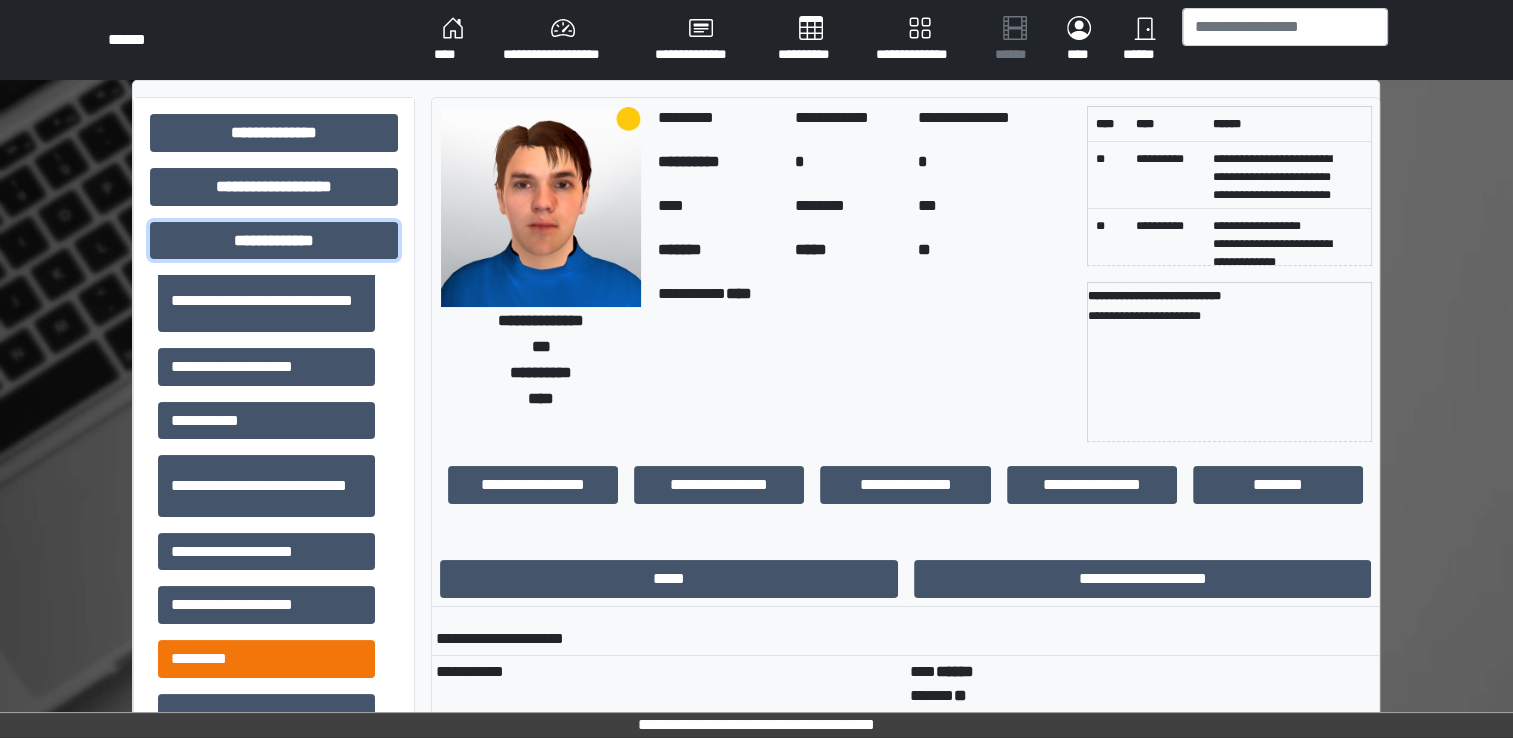 scroll, scrollTop: 2000, scrollLeft: 0, axis: vertical 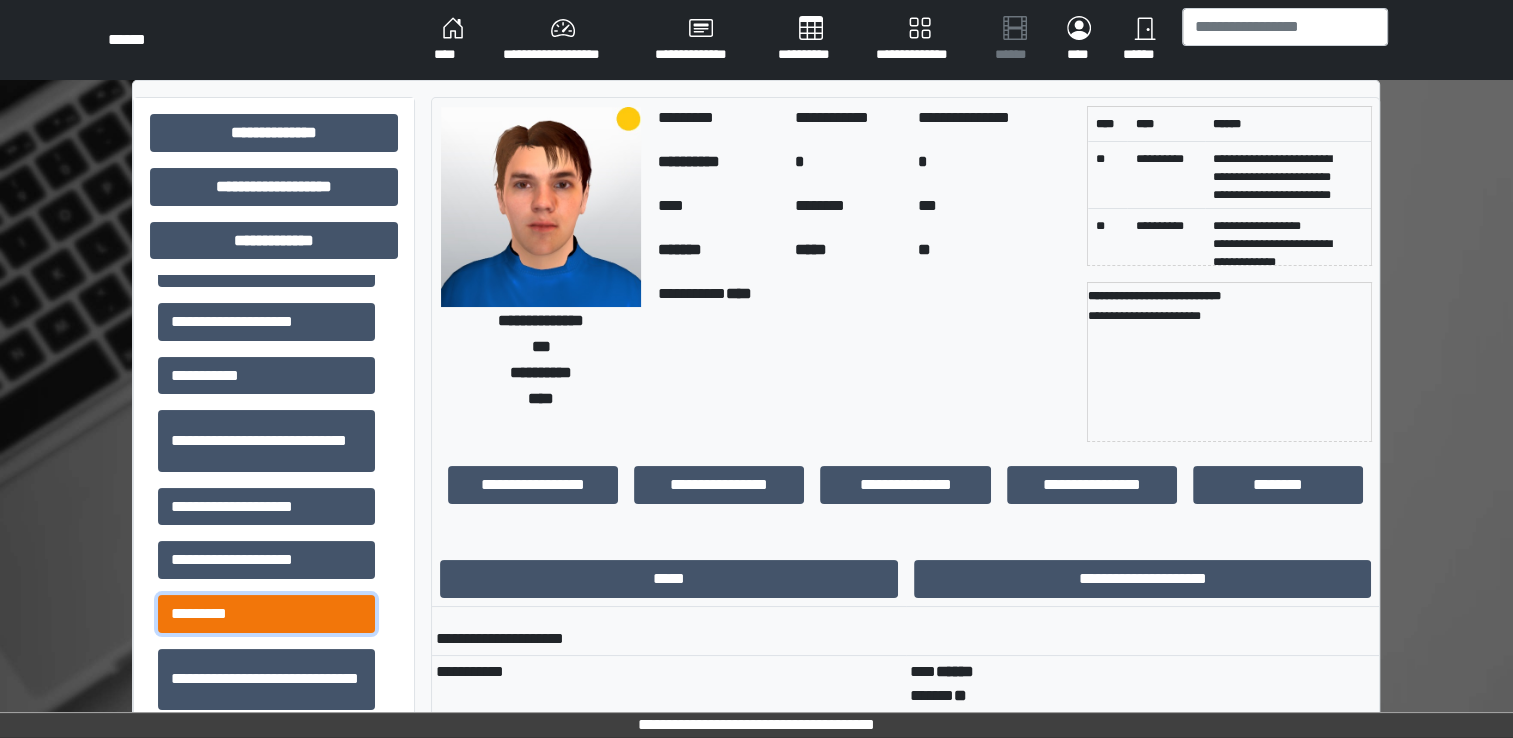 click on "*********" at bounding box center (266, 614) 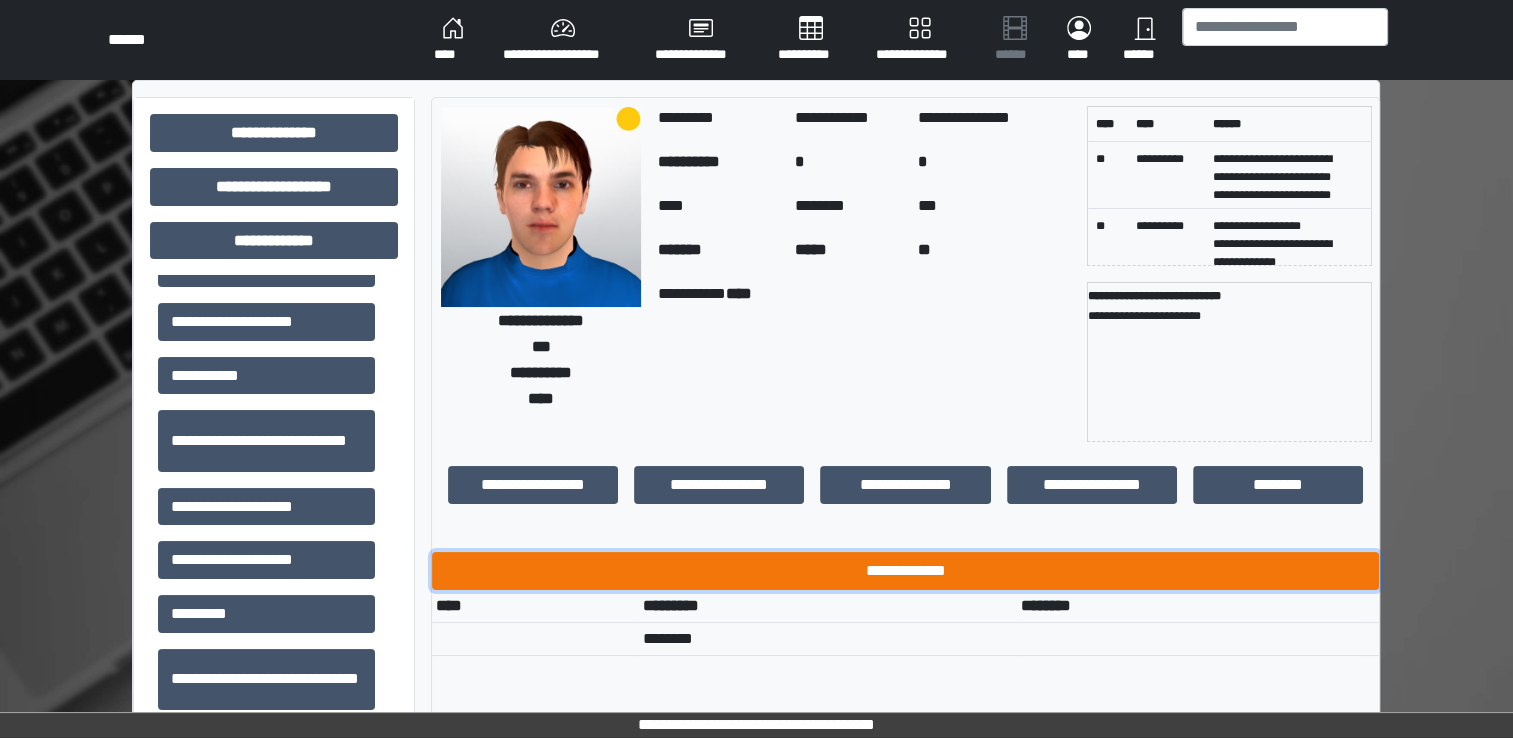 click on "**********" at bounding box center [905, 571] 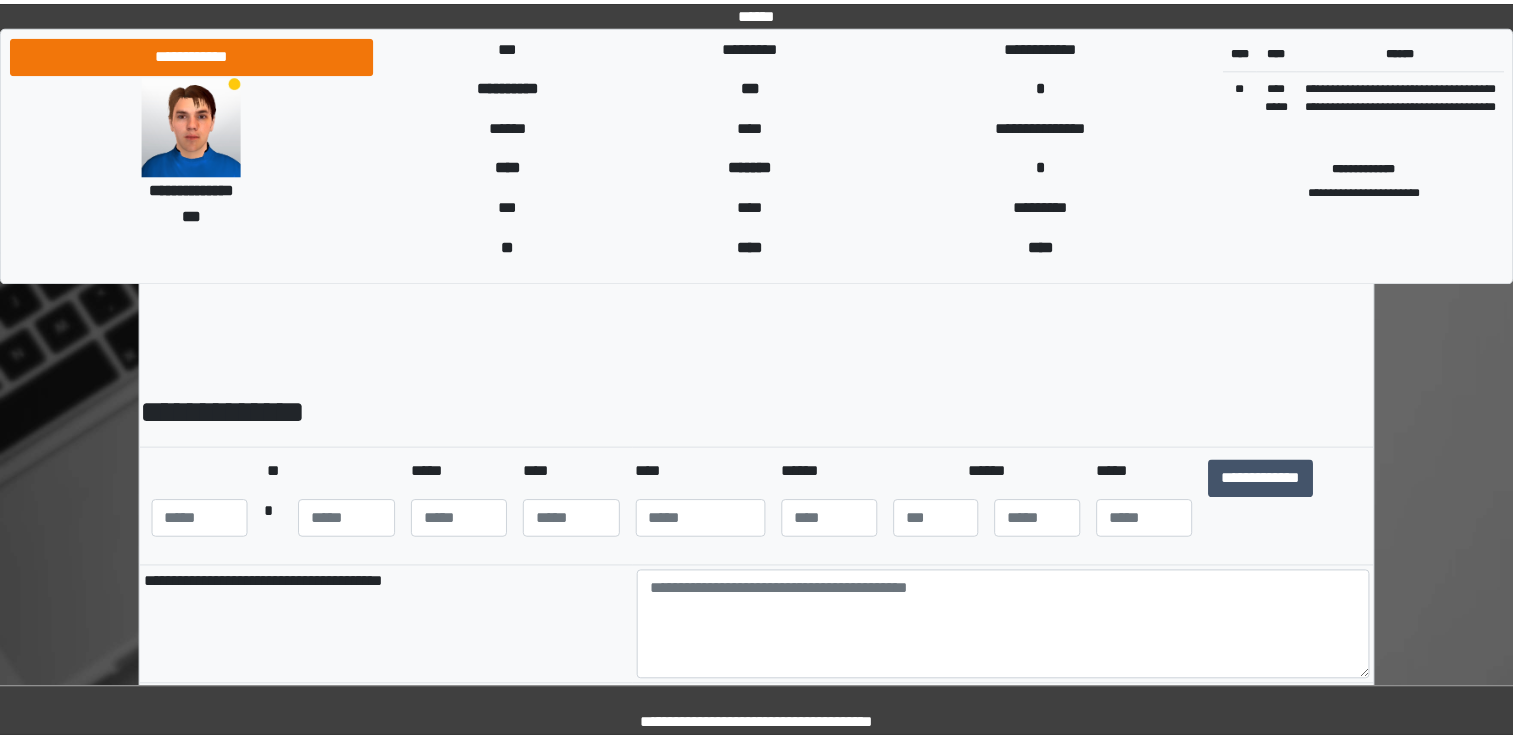 scroll, scrollTop: 0, scrollLeft: 0, axis: both 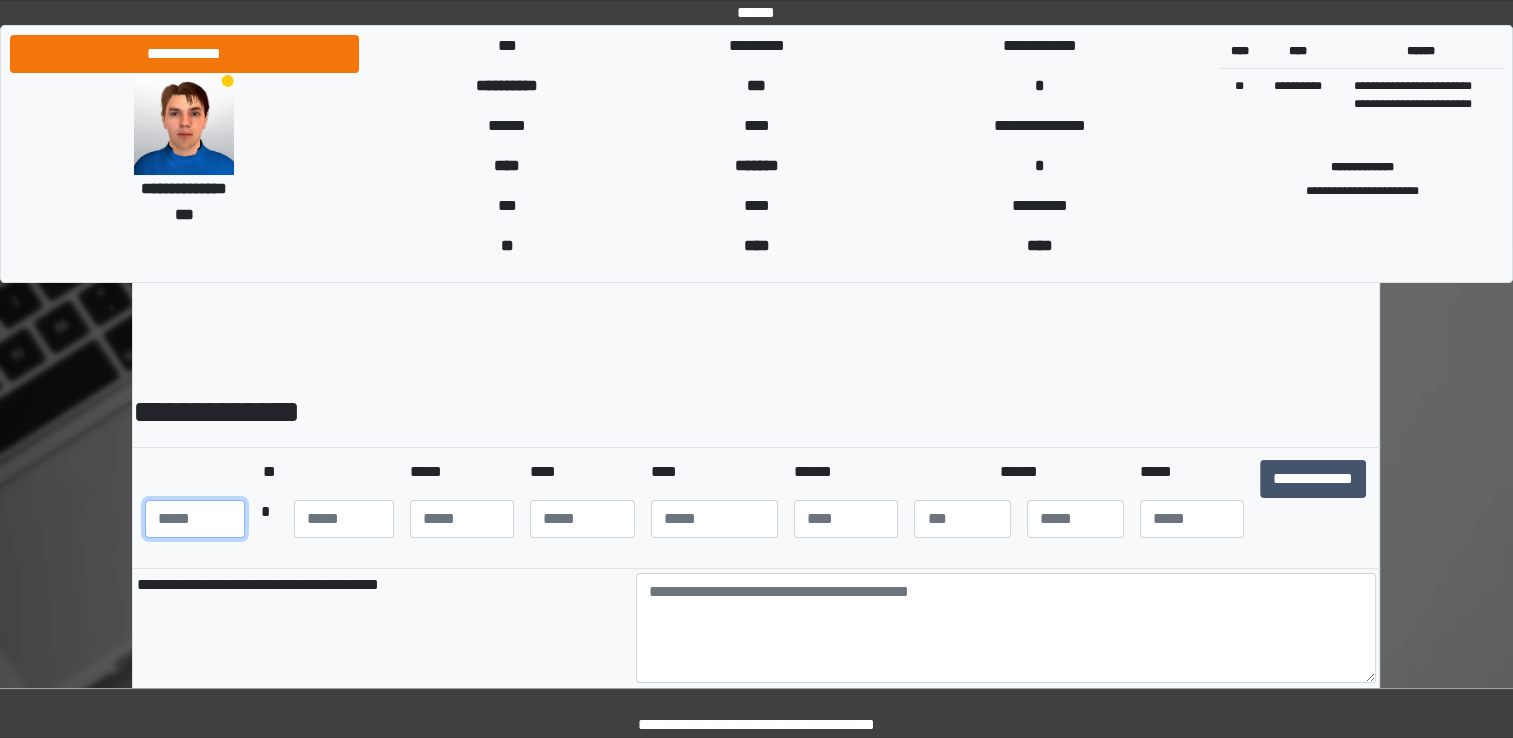 click at bounding box center [195, 519] 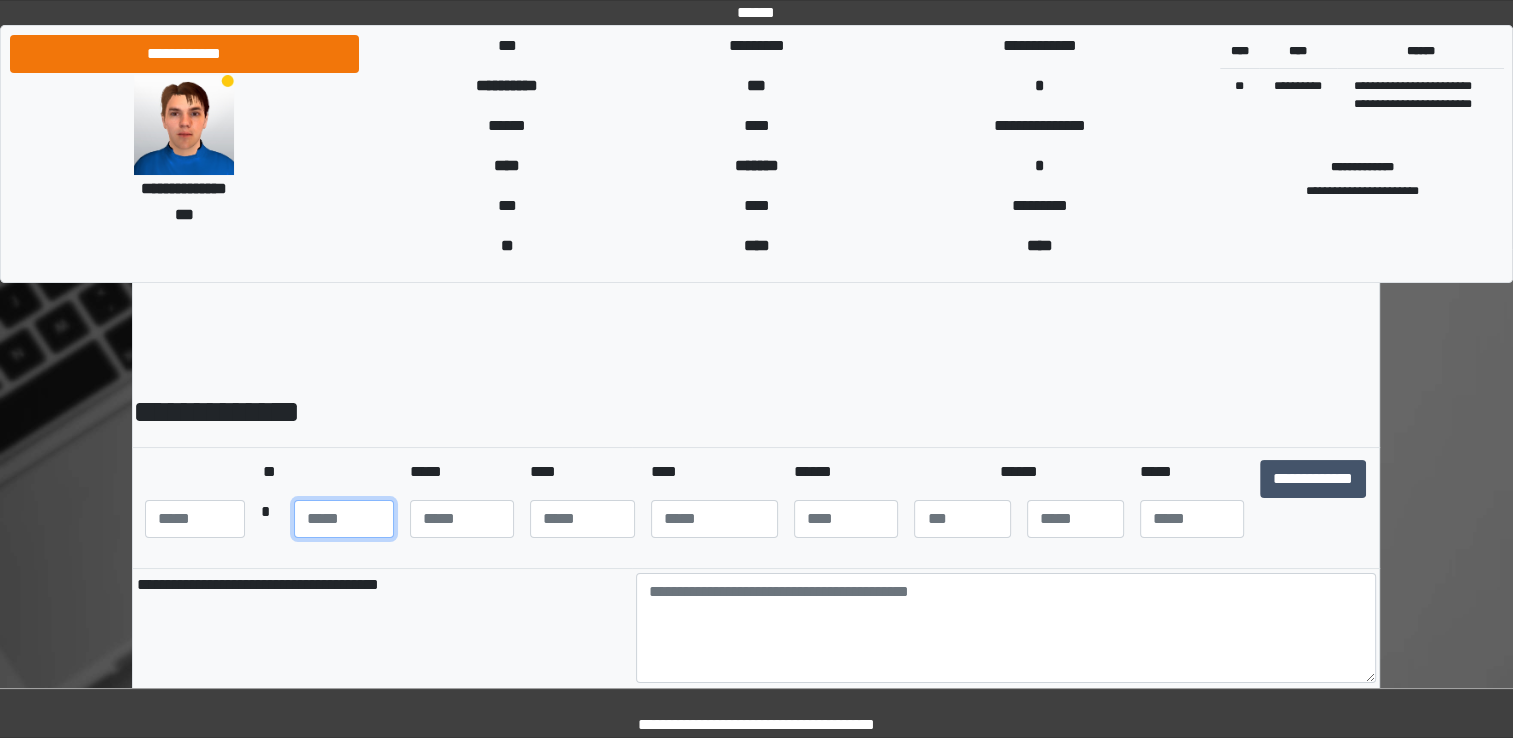 type on "**" 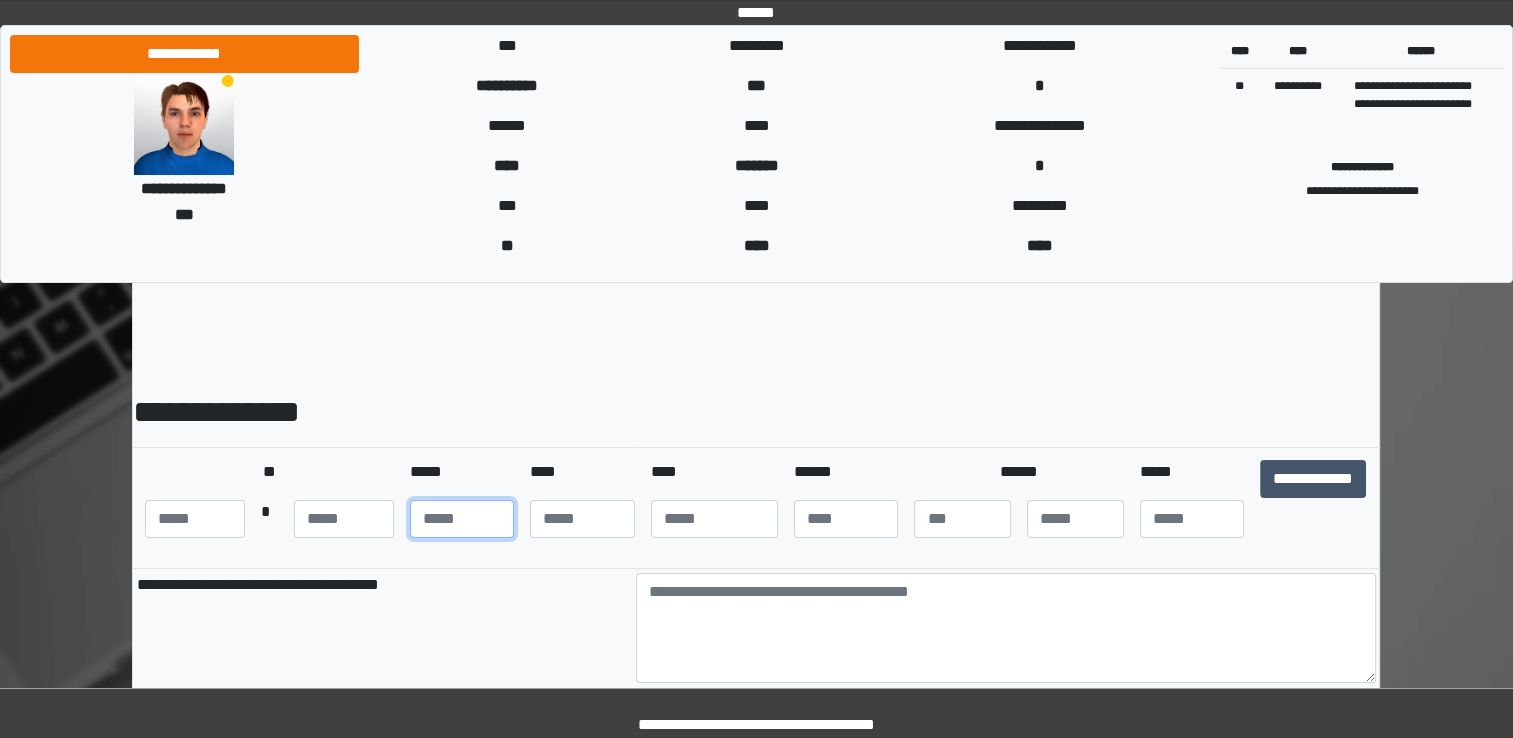 type on "**" 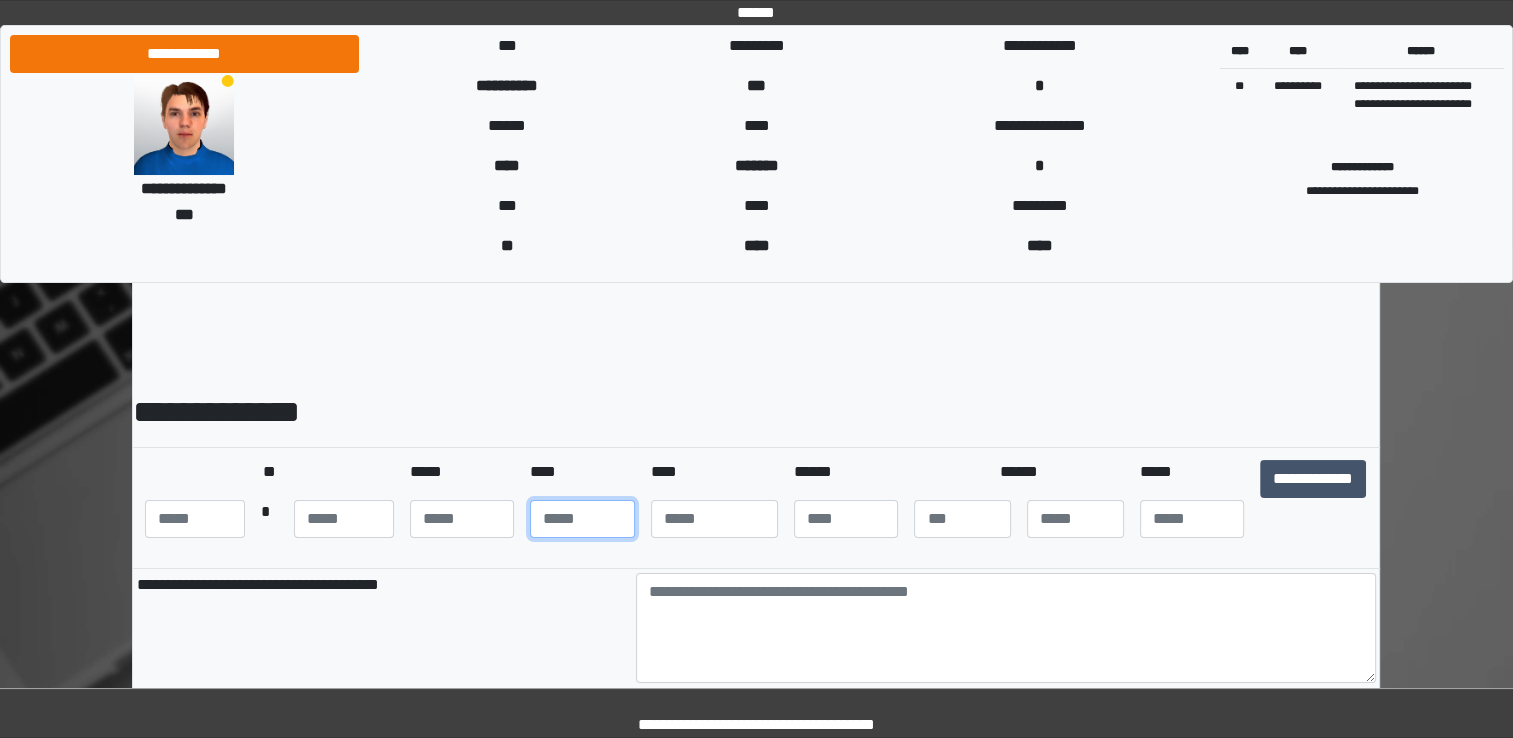 type on "**" 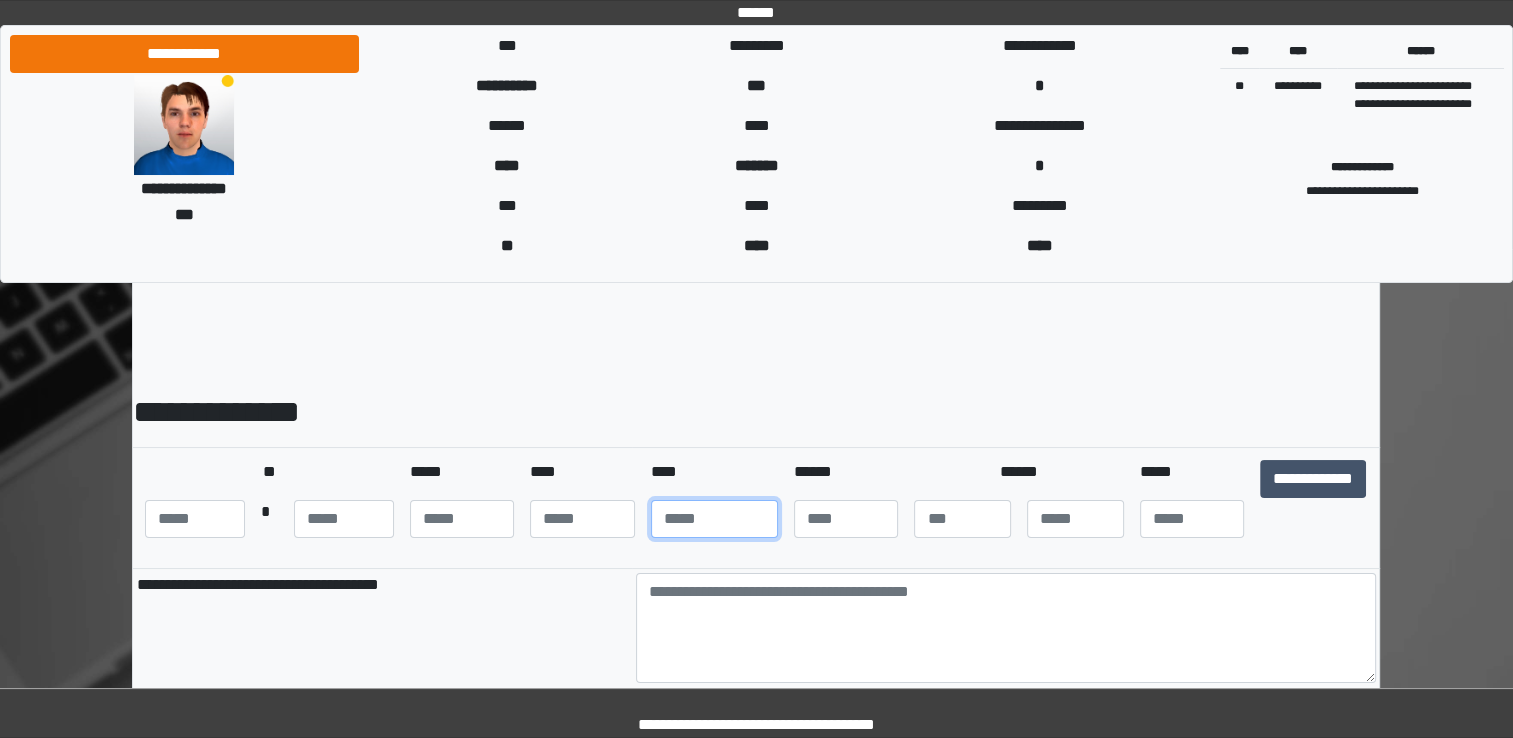 type on "****" 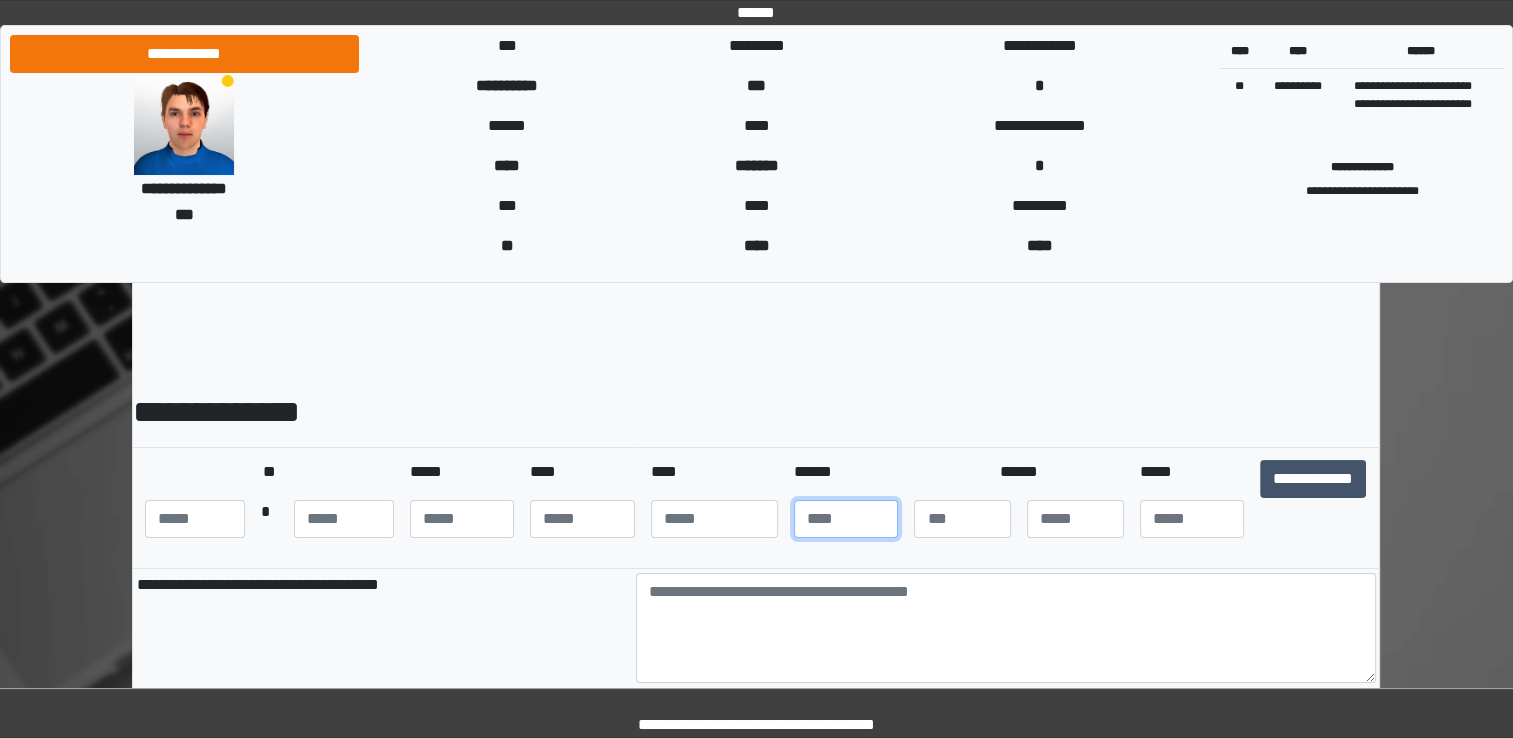 type on "***" 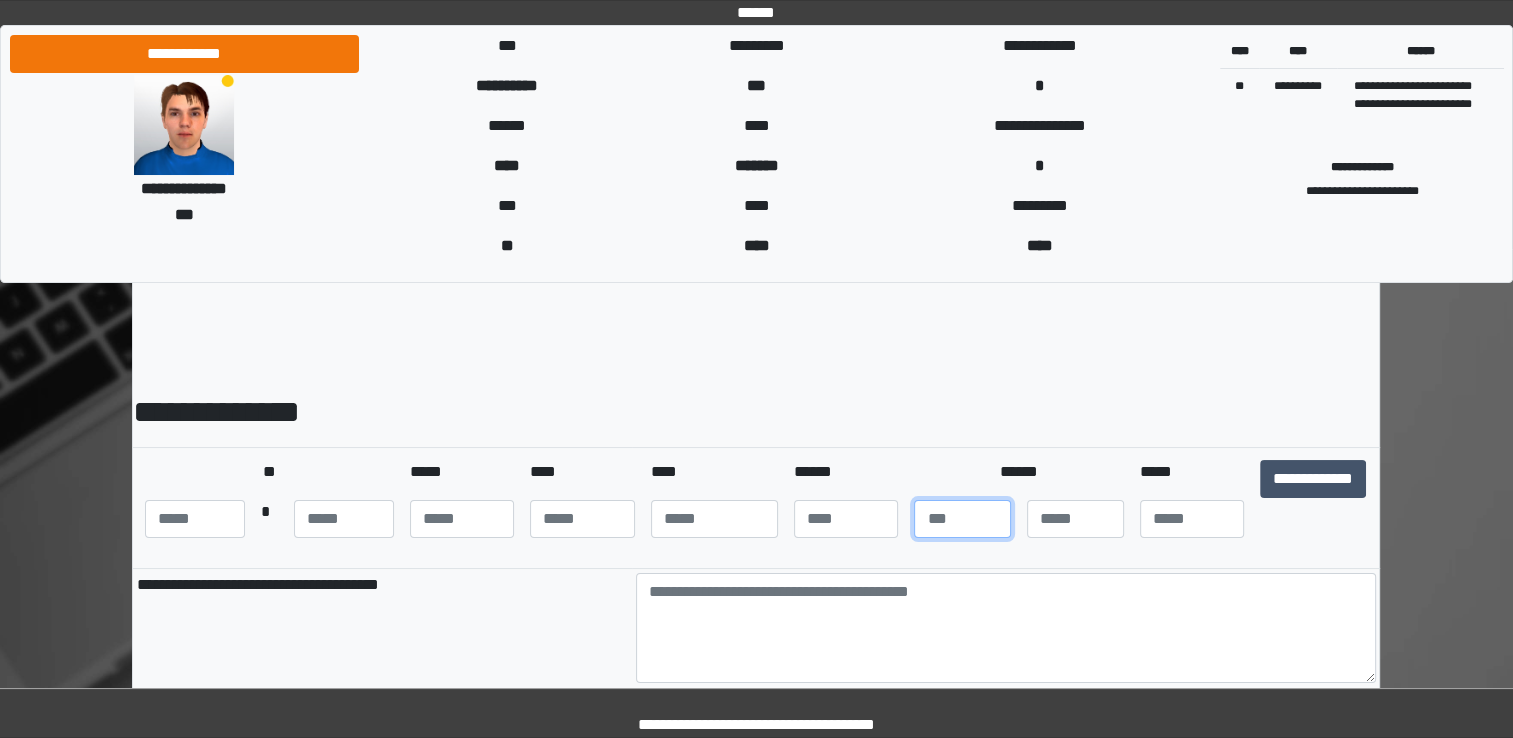type on "*" 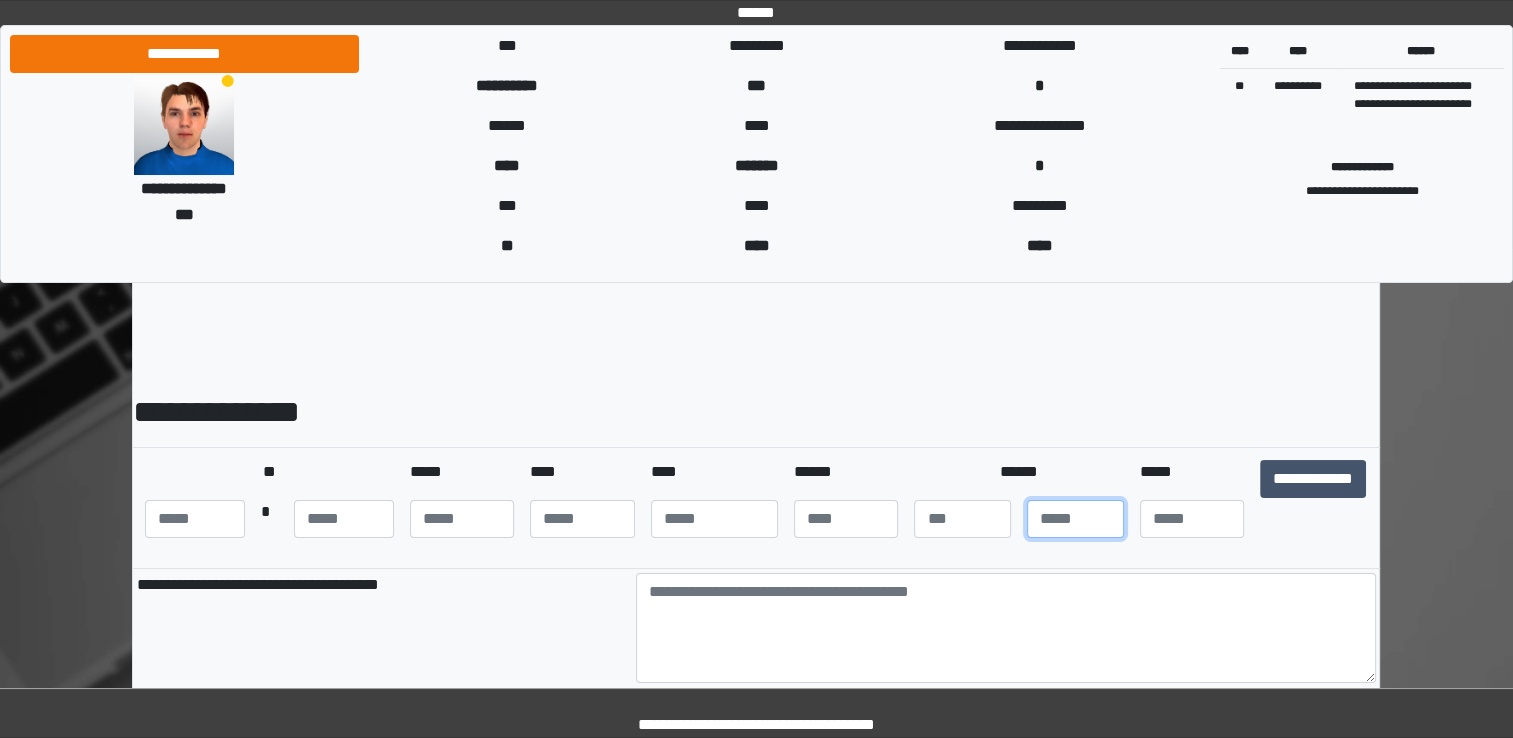 type on "*" 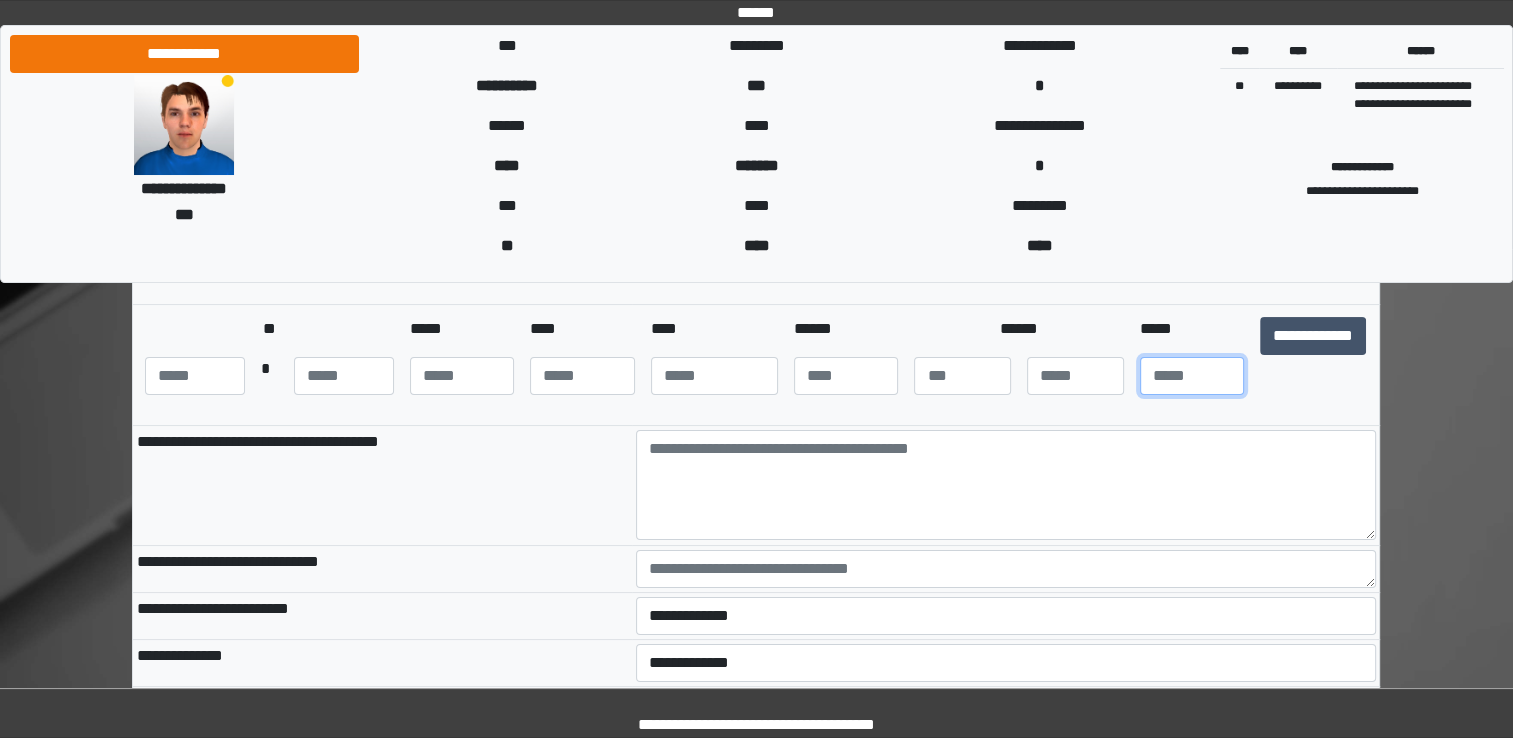 scroll, scrollTop: 200, scrollLeft: 0, axis: vertical 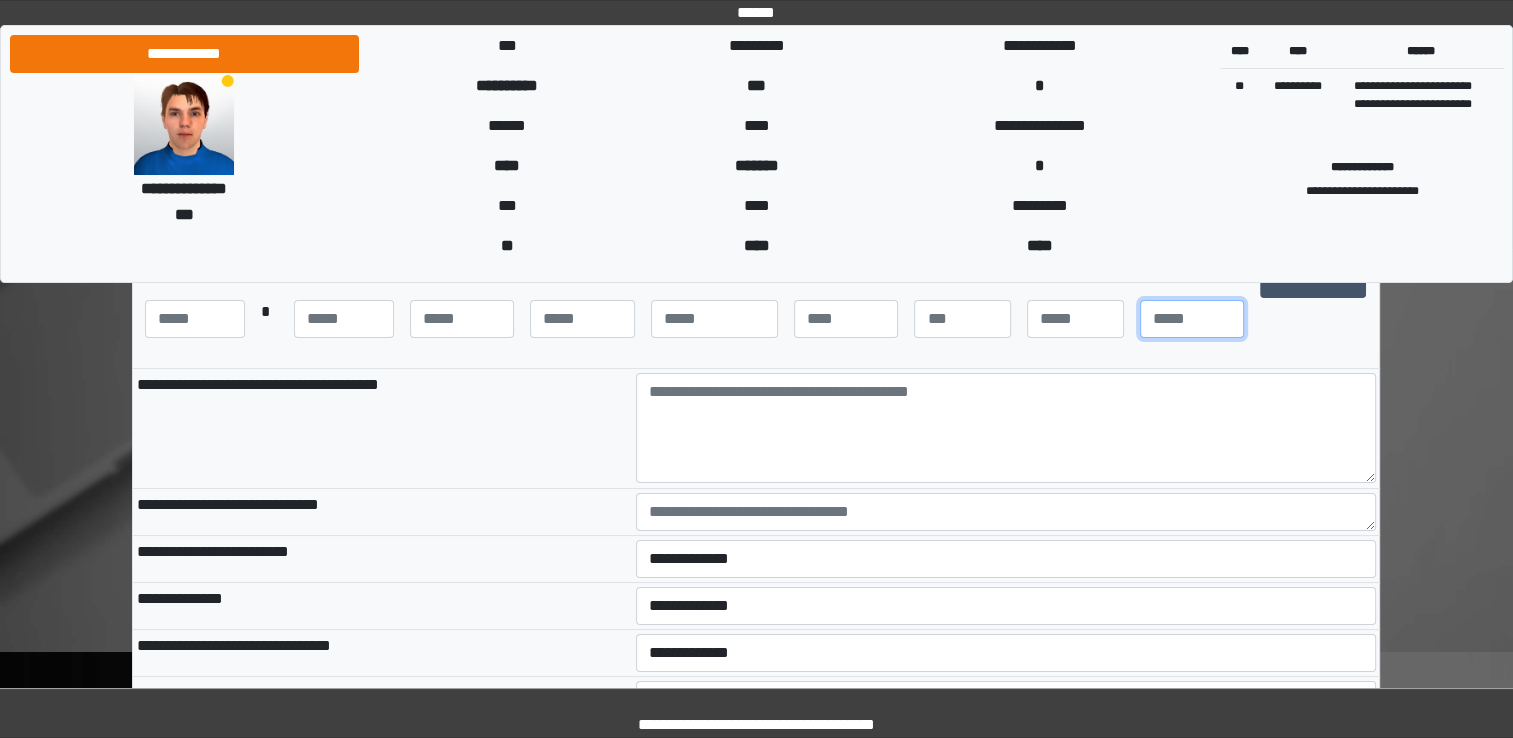 type on "**" 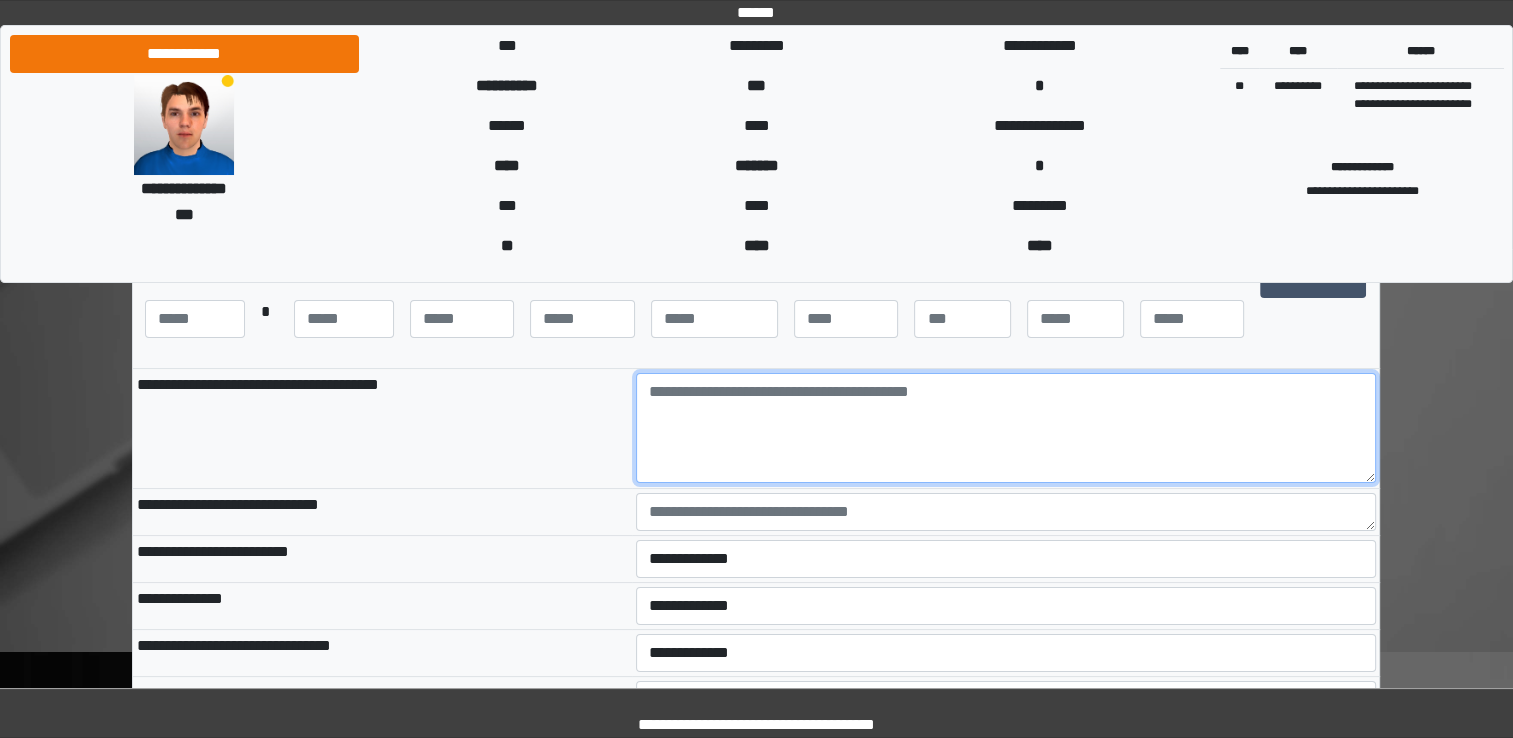 click at bounding box center (1006, 428) 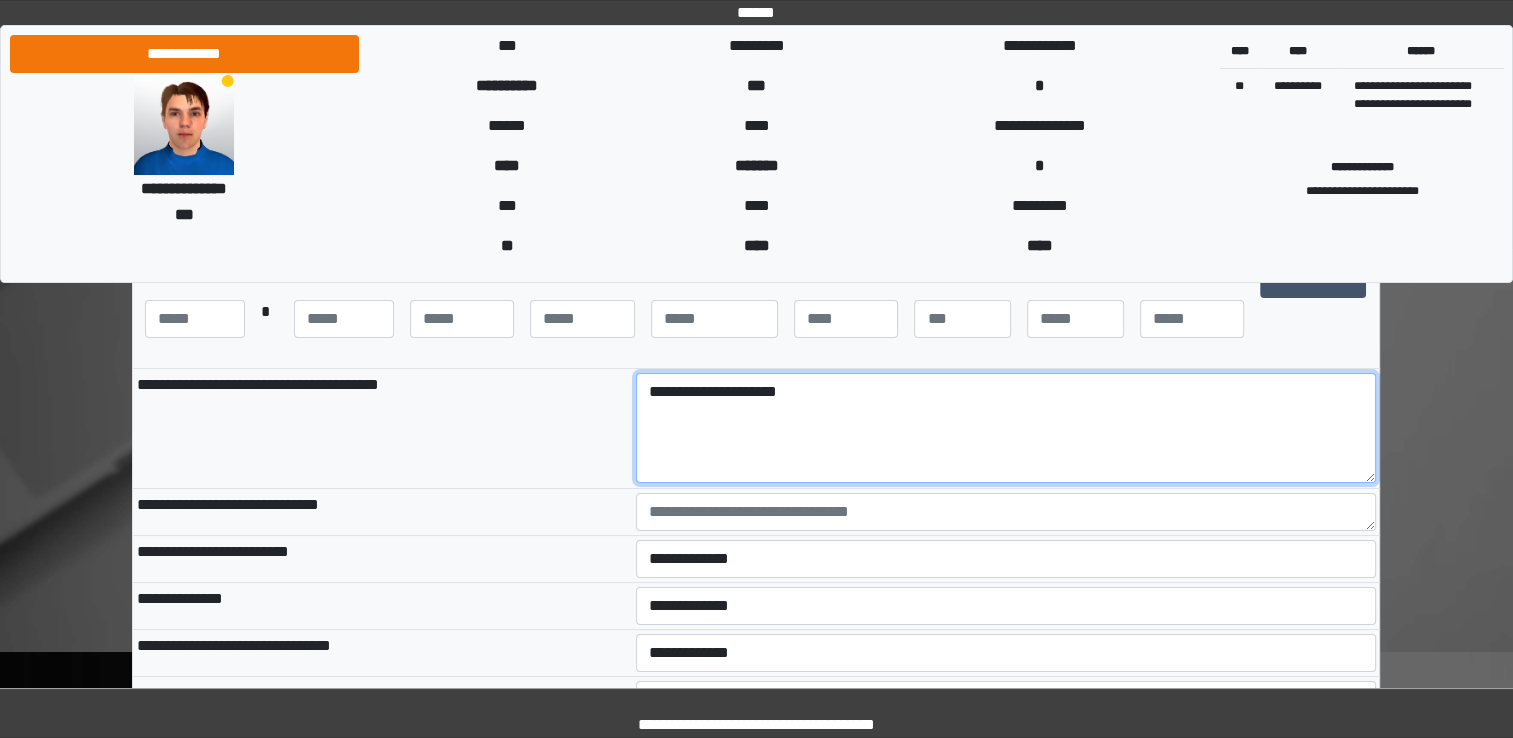 type on "**********" 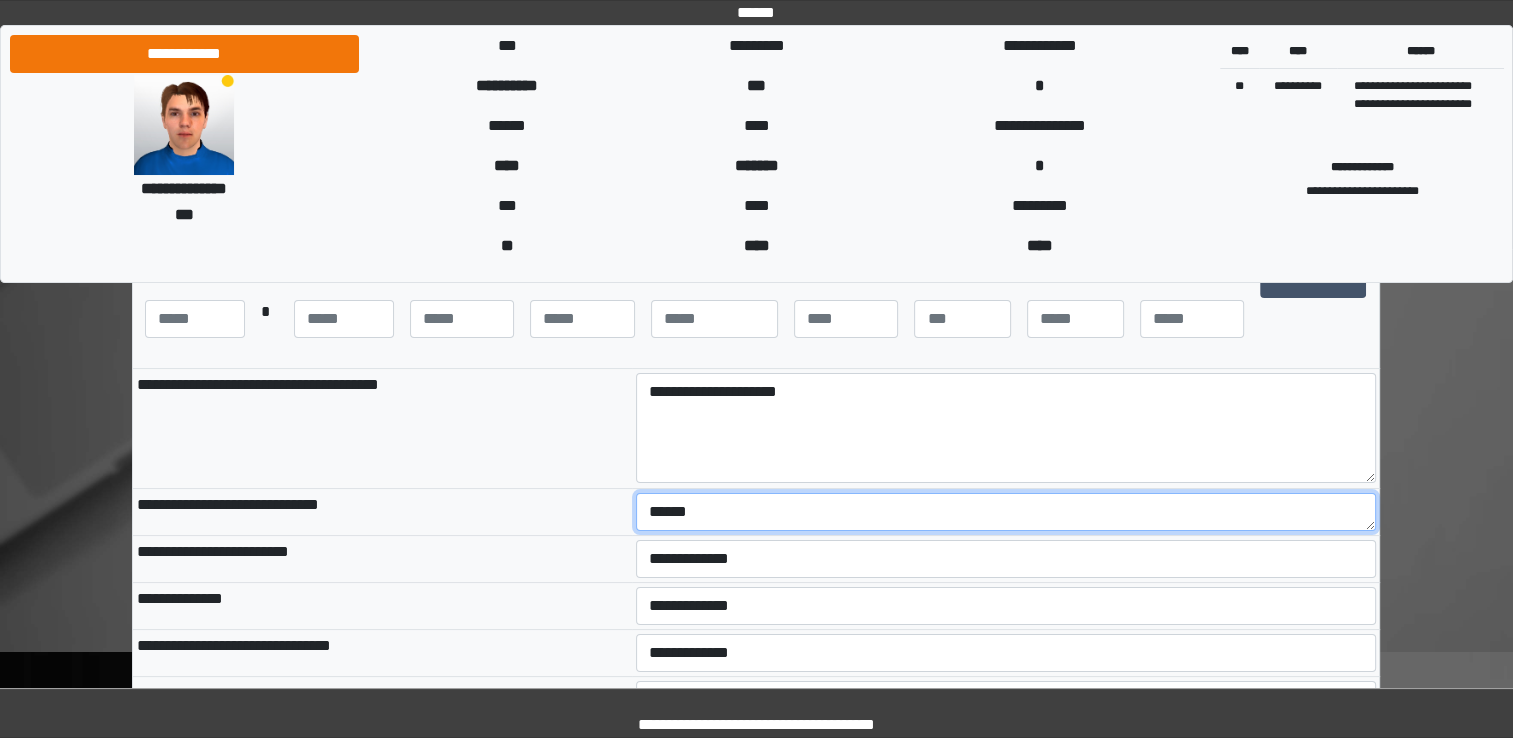 type on "******" 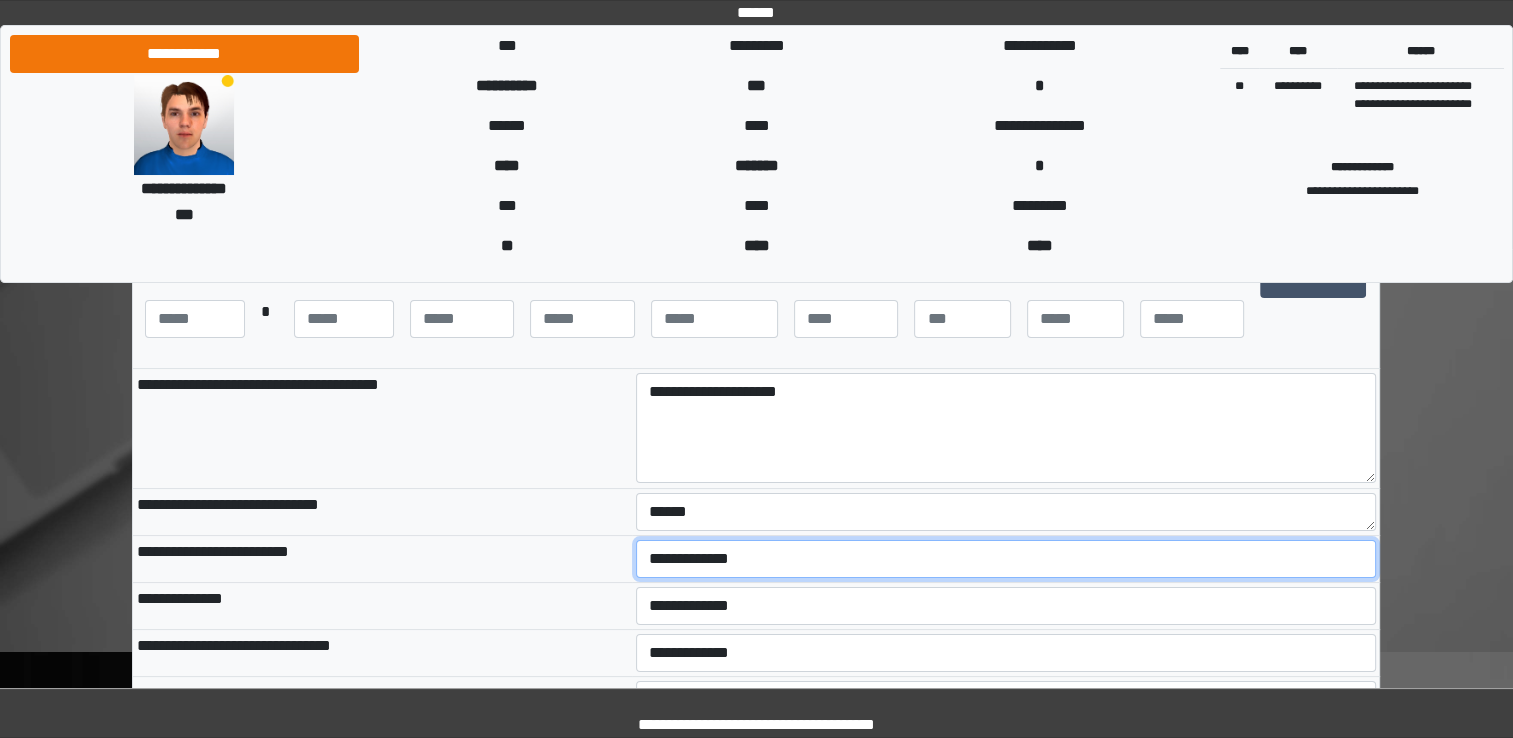 select on "*" 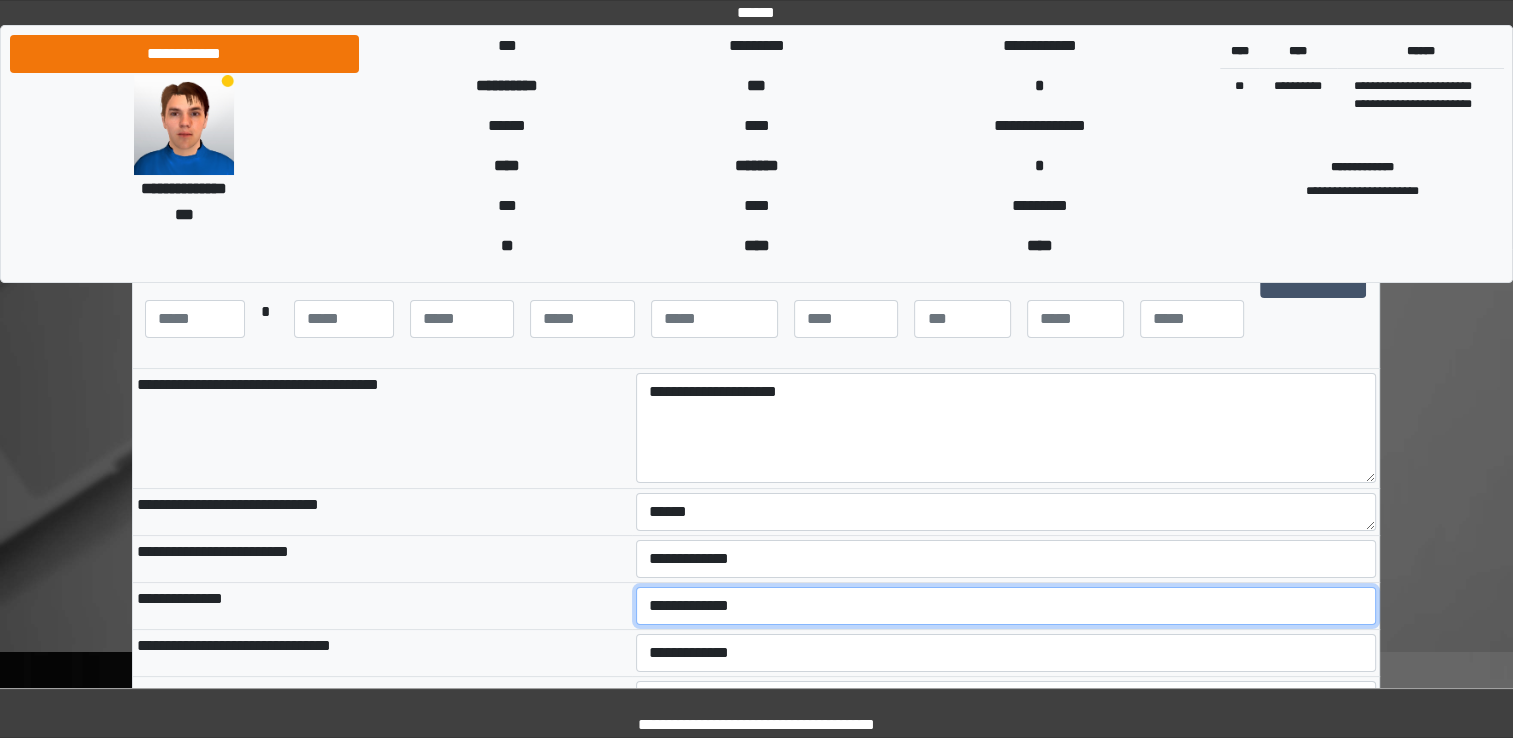 select on "*" 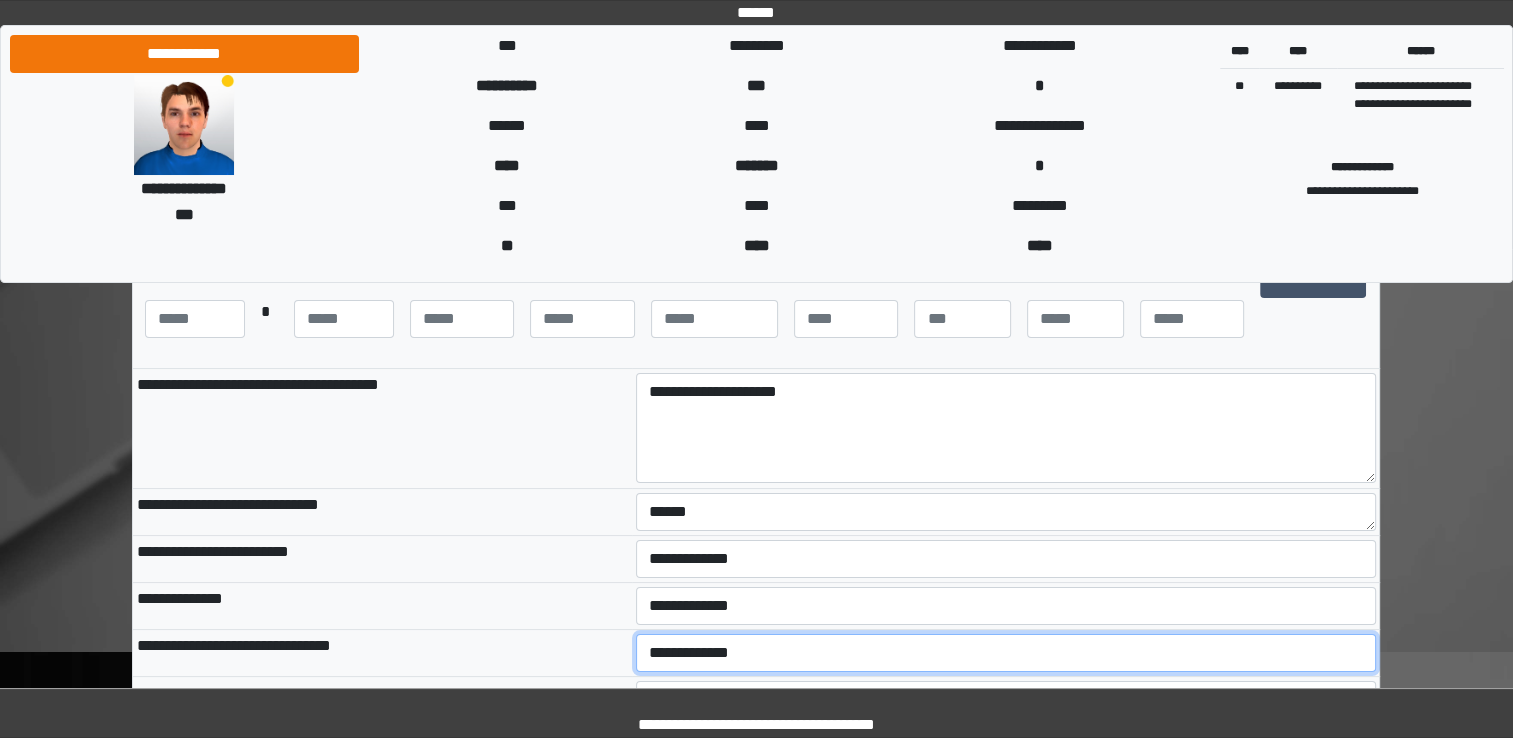 select on "*" 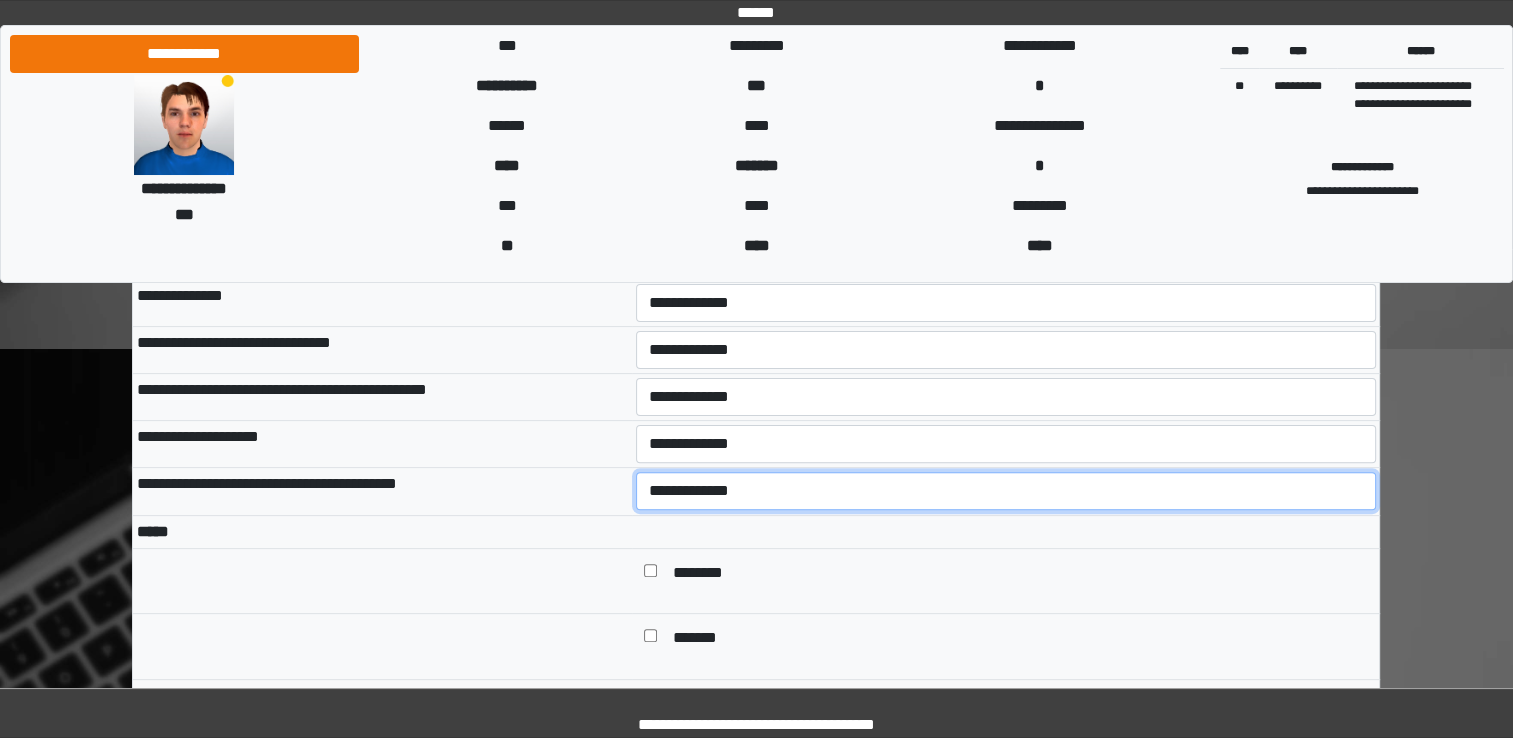 scroll, scrollTop: 617, scrollLeft: 0, axis: vertical 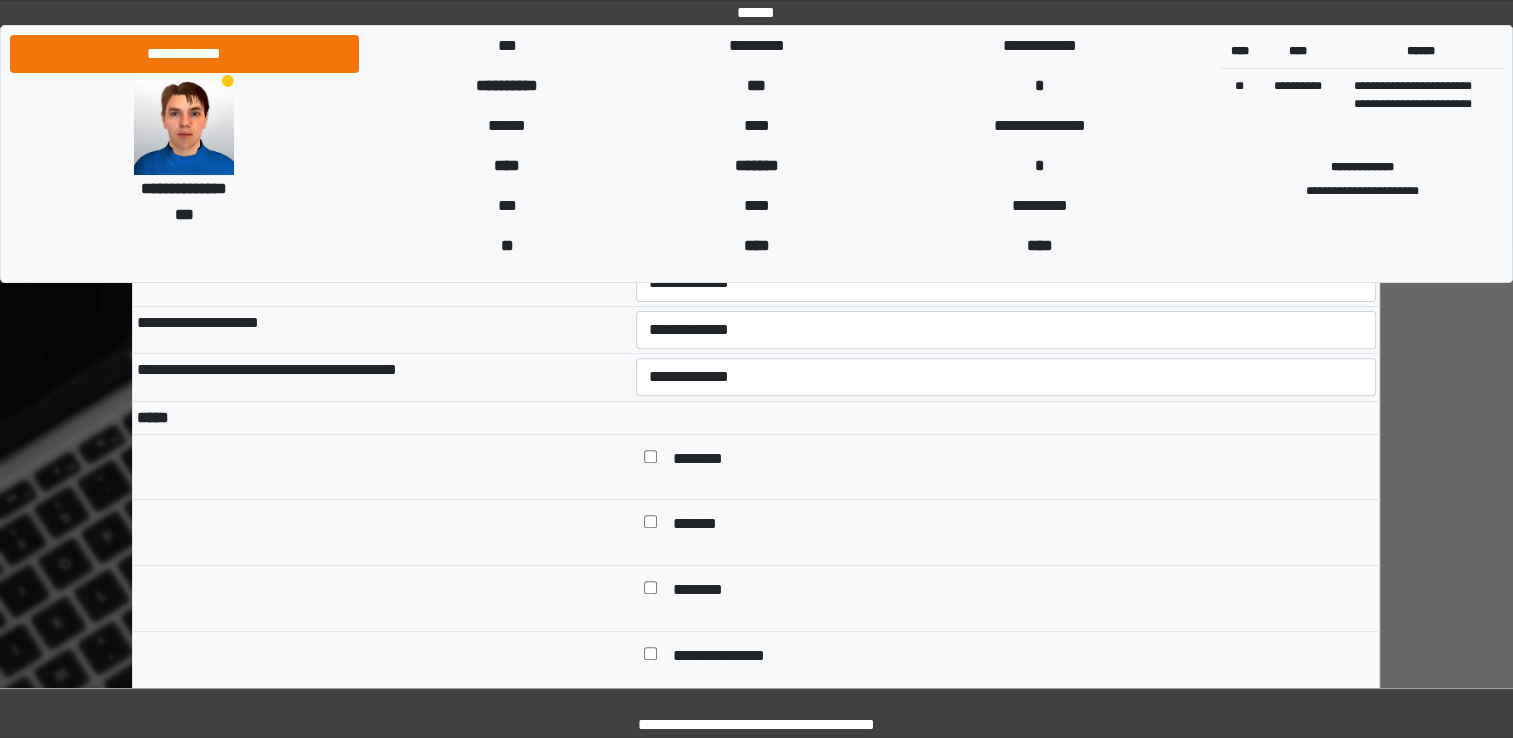 click at bounding box center [1006, 417] 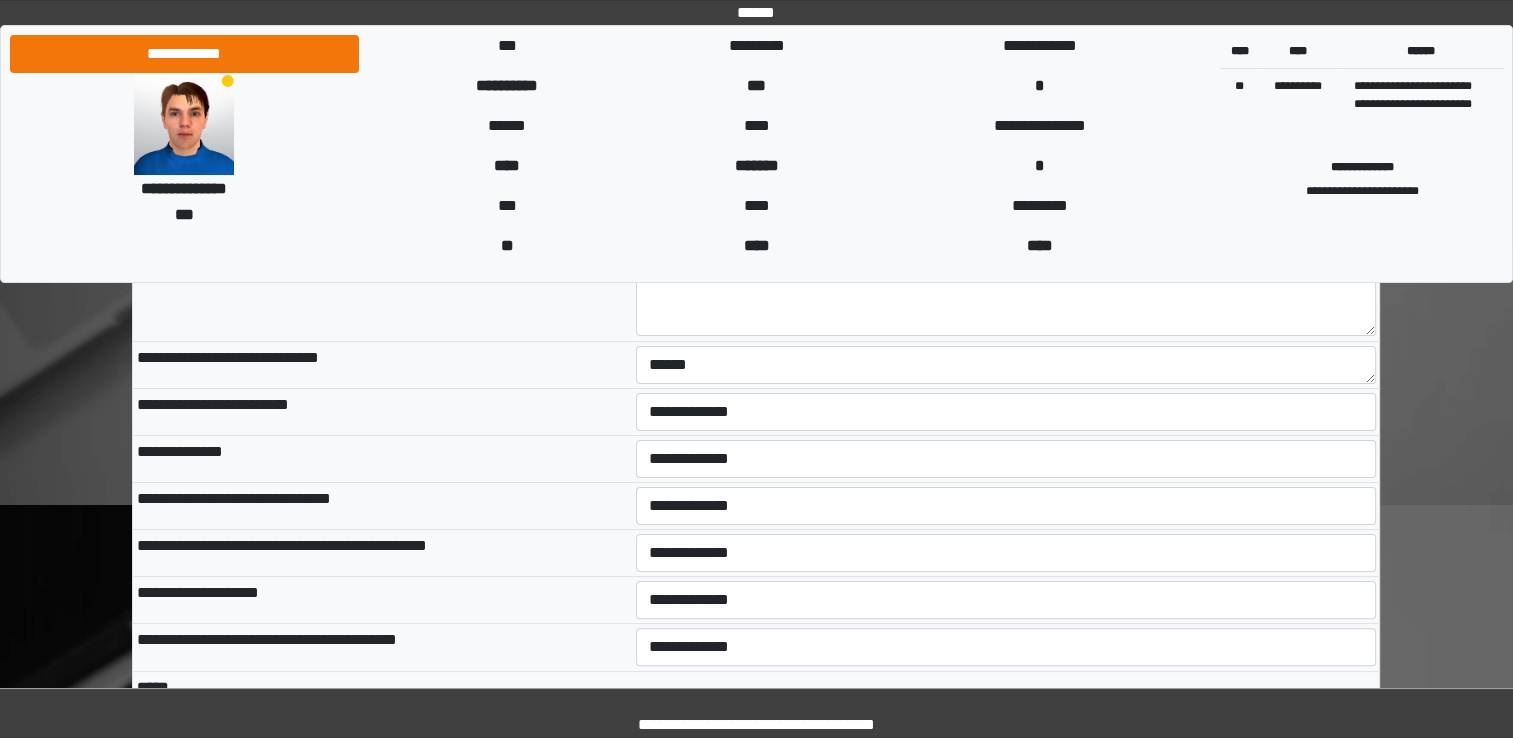 scroll, scrollTop: 305, scrollLeft: 0, axis: vertical 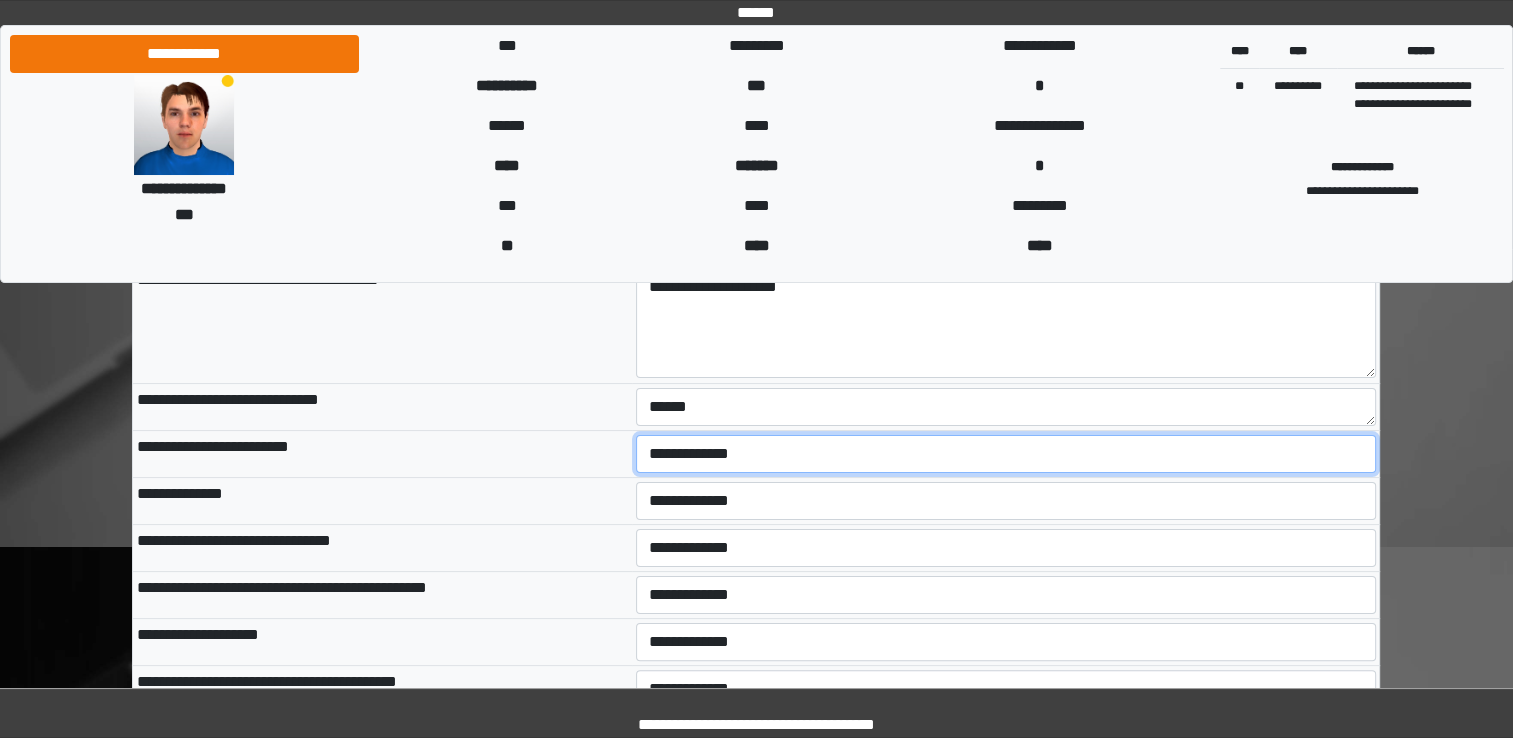 click on "**********" at bounding box center (1006, 454) 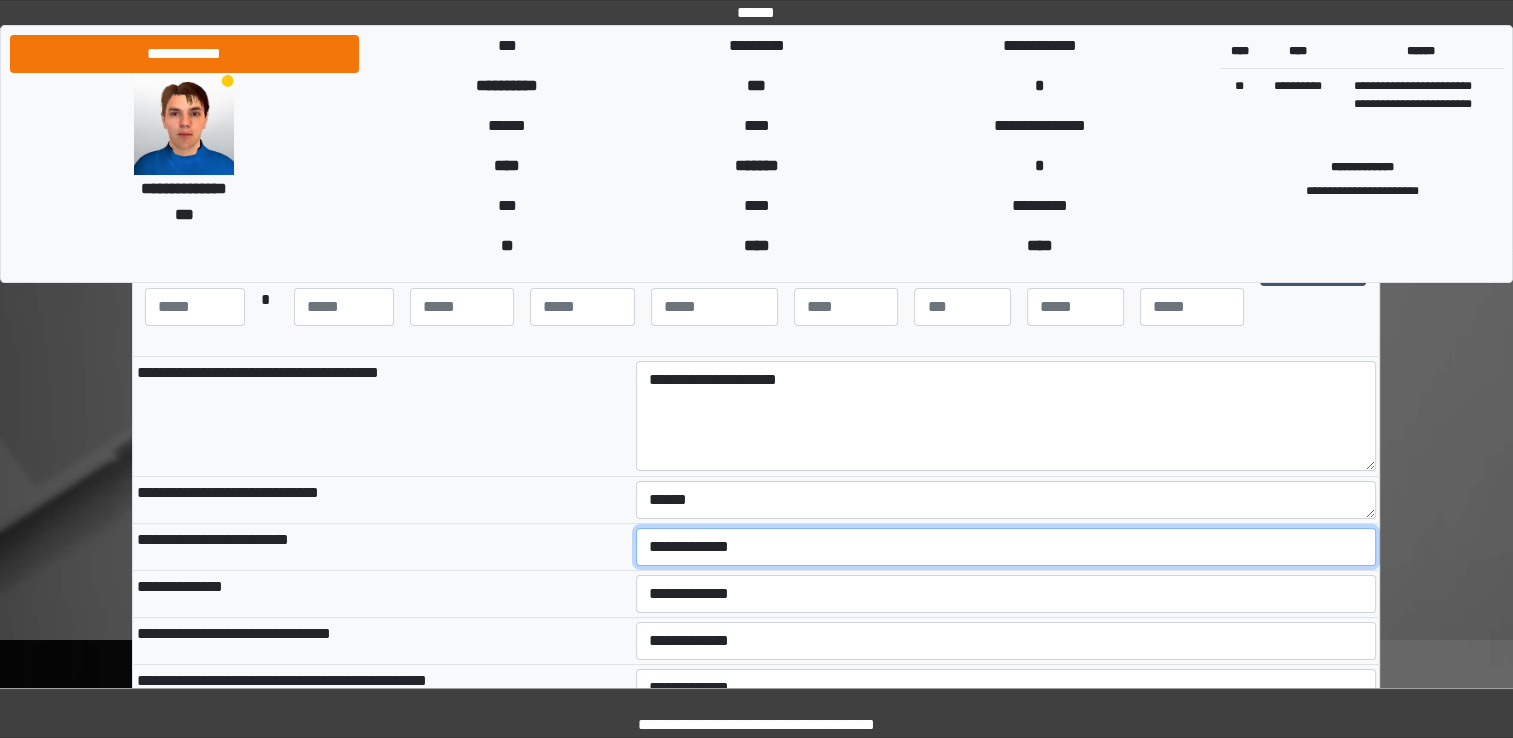 scroll, scrollTop: 105, scrollLeft: 0, axis: vertical 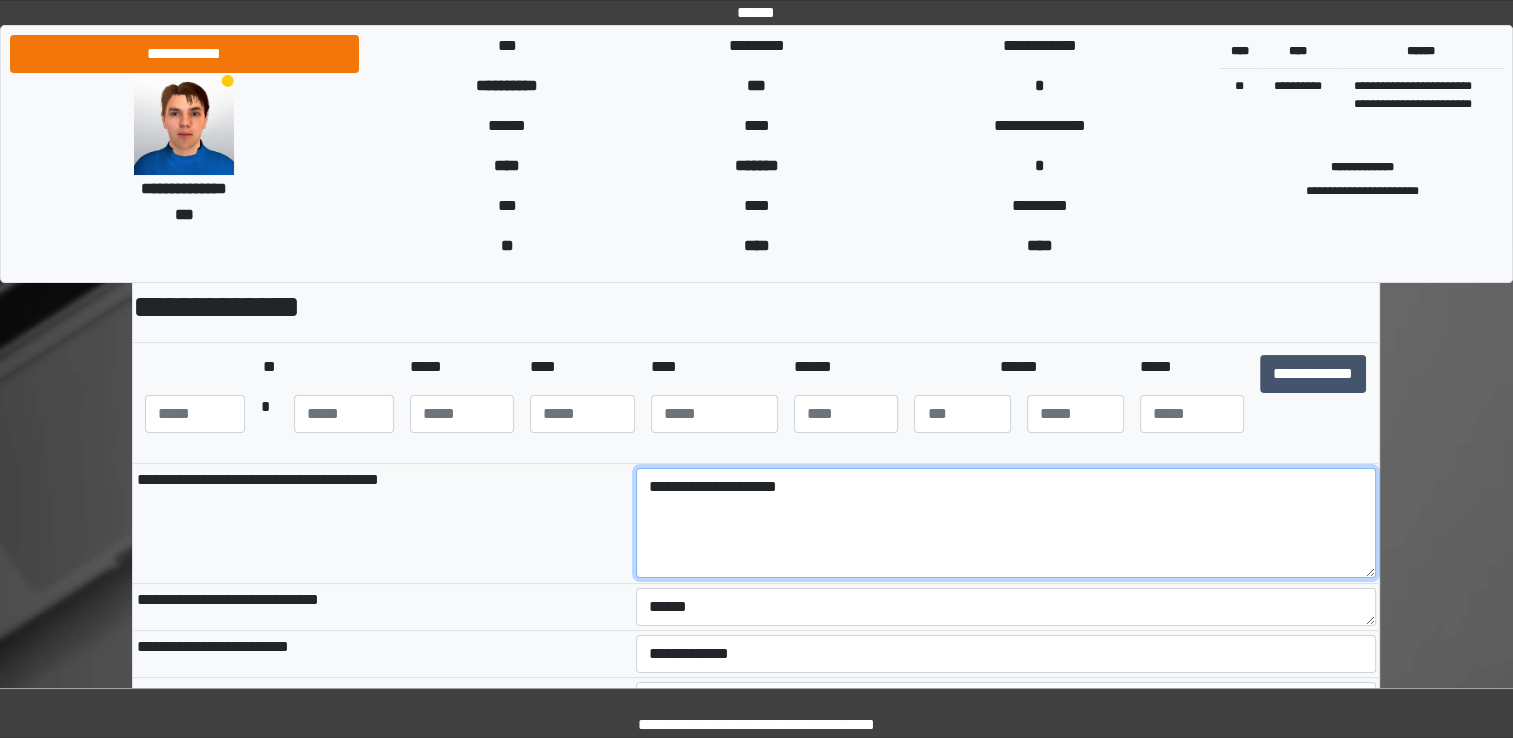 click on "**********" at bounding box center (1006, 523) 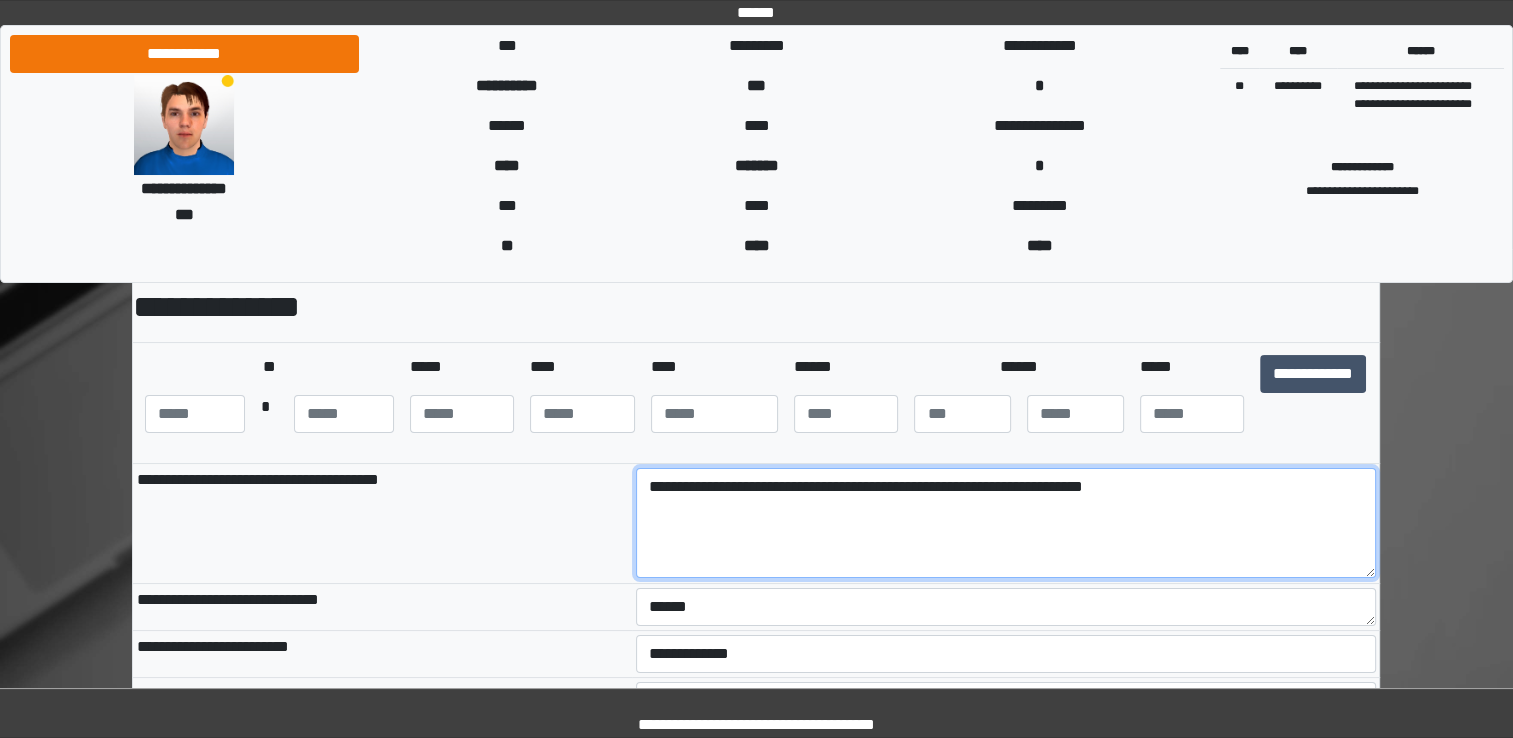 drag, startPoint x: 1171, startPoint y: 486, endPoint x: 641, endPoint y: 466, distance: 530.3772 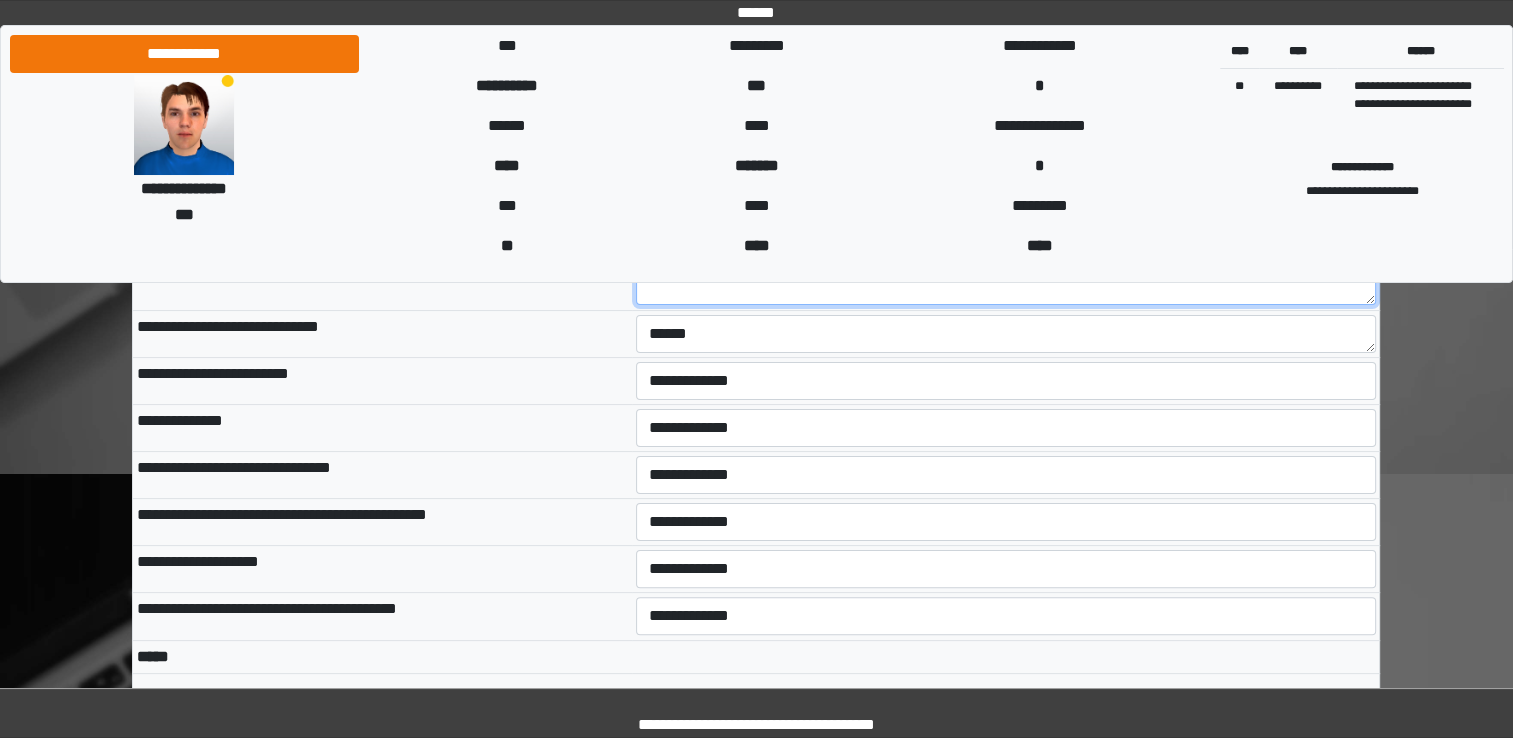 scroll, scrollTop: 389, scrollLeft: 0, axis: vertical 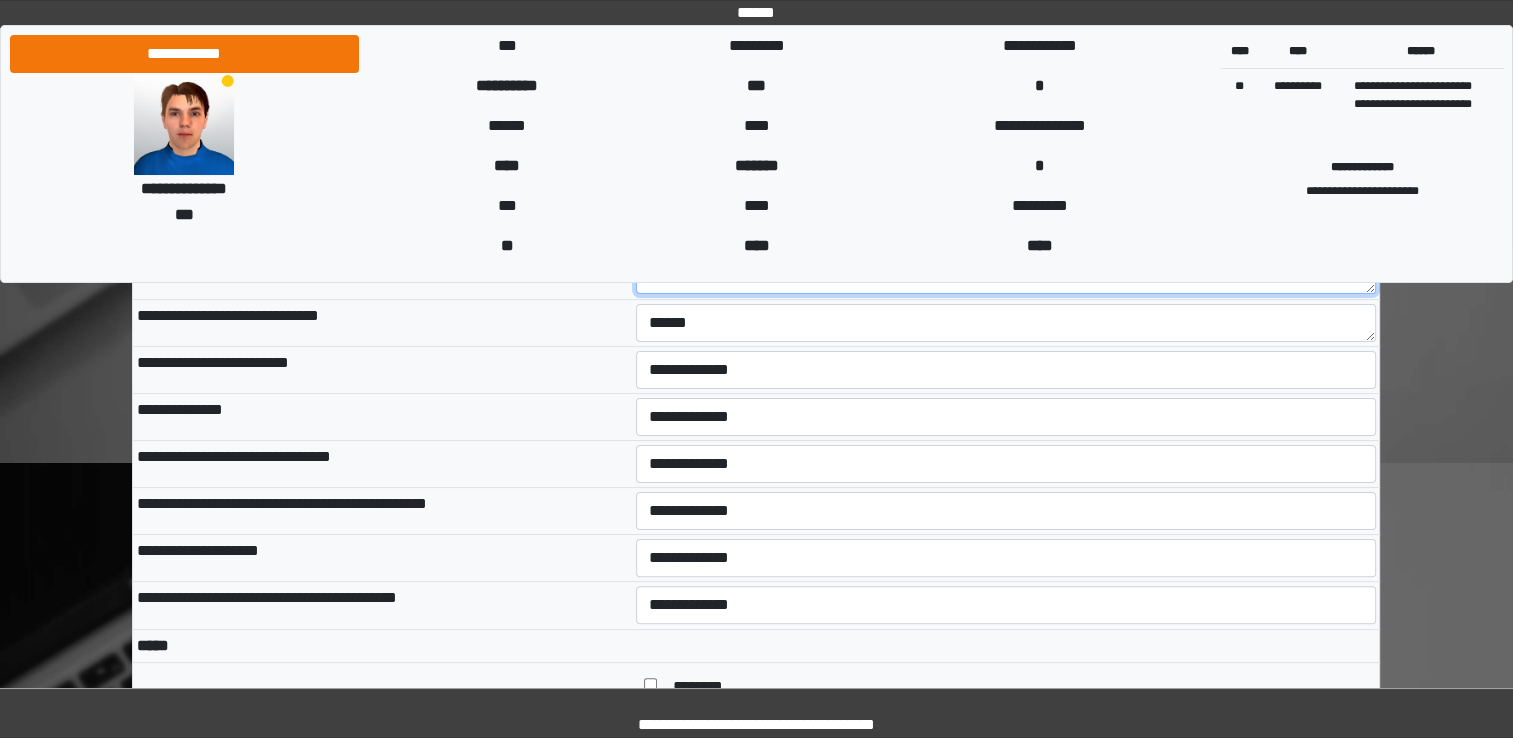 type on "**********" 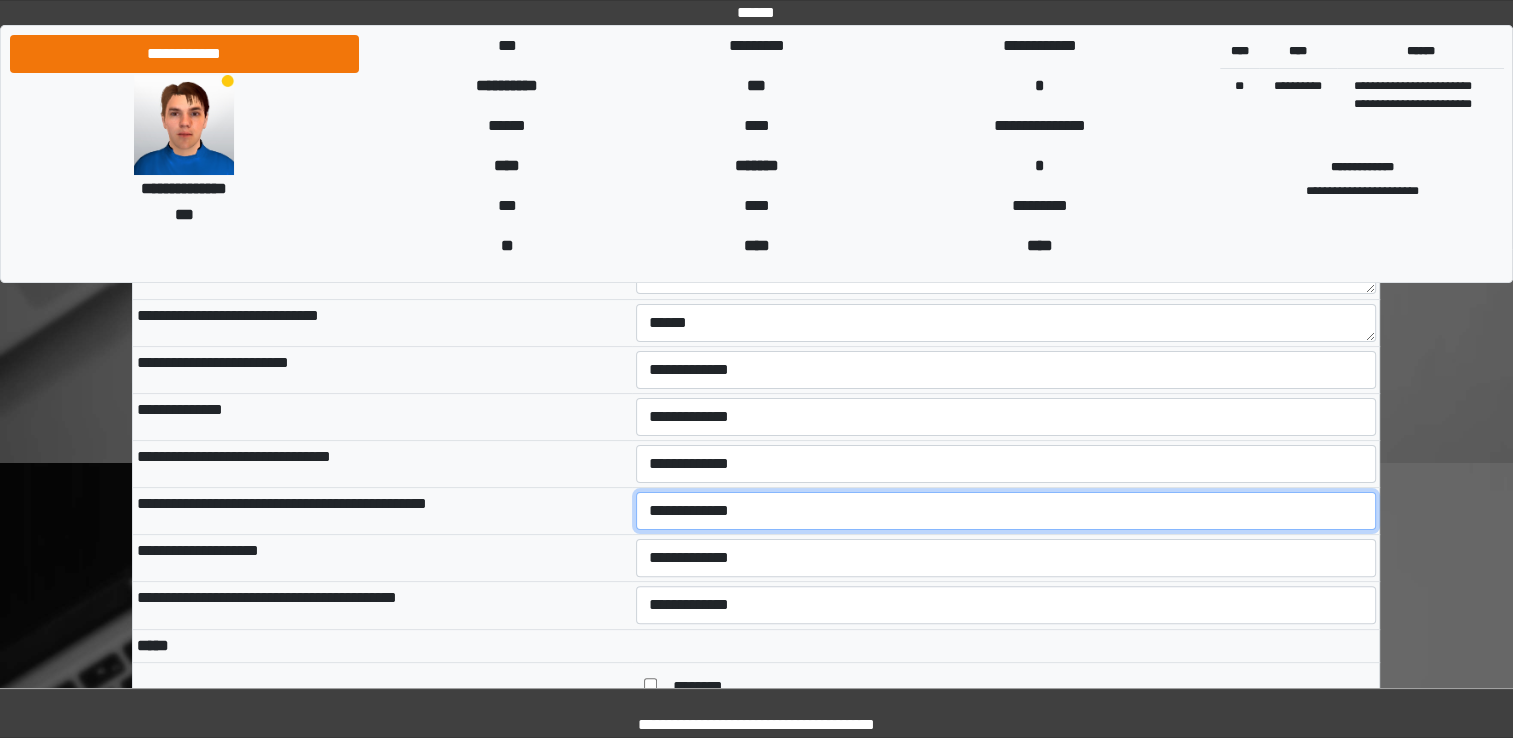 click on "**********" at bounding box center (1006, 511) 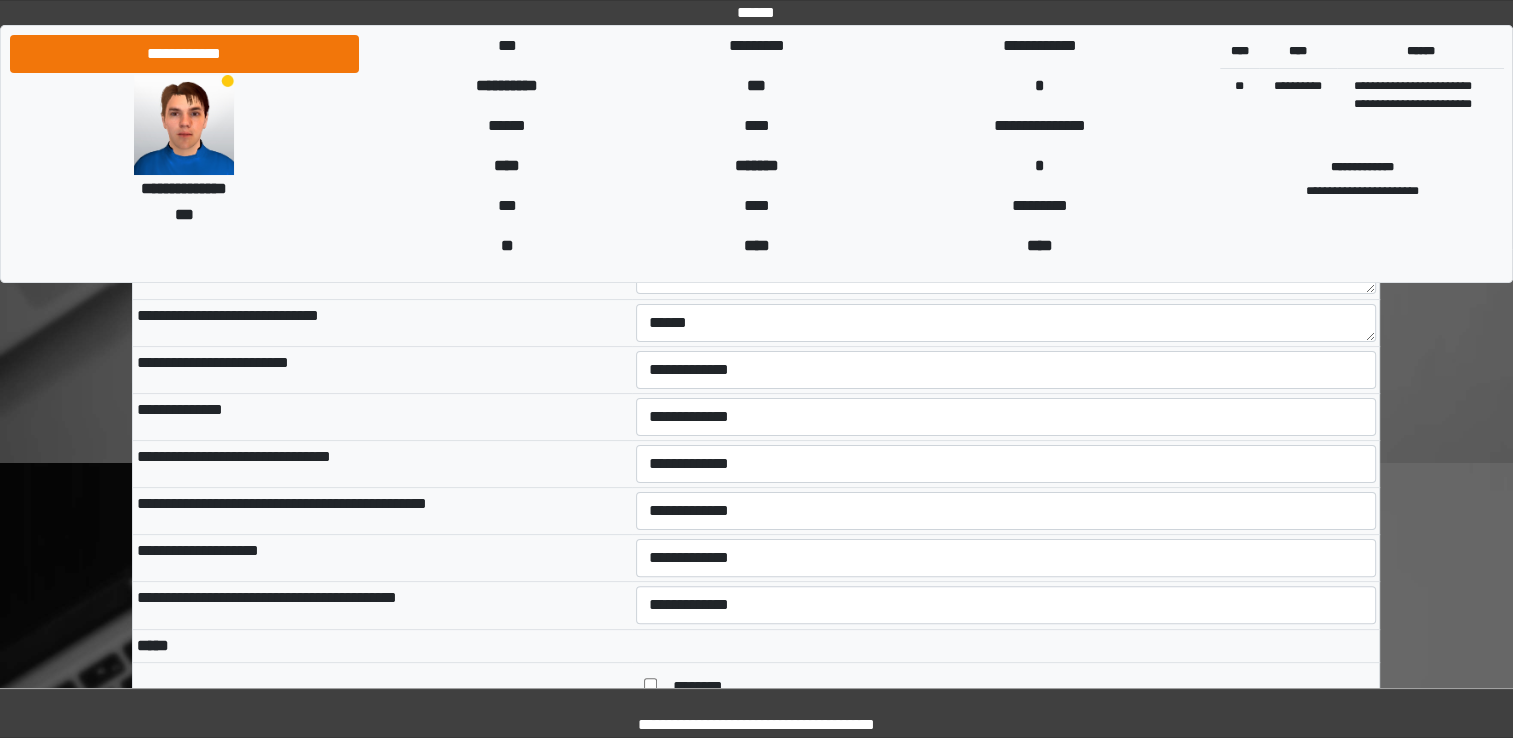 click on "**********" at bounding box center (382, 558) 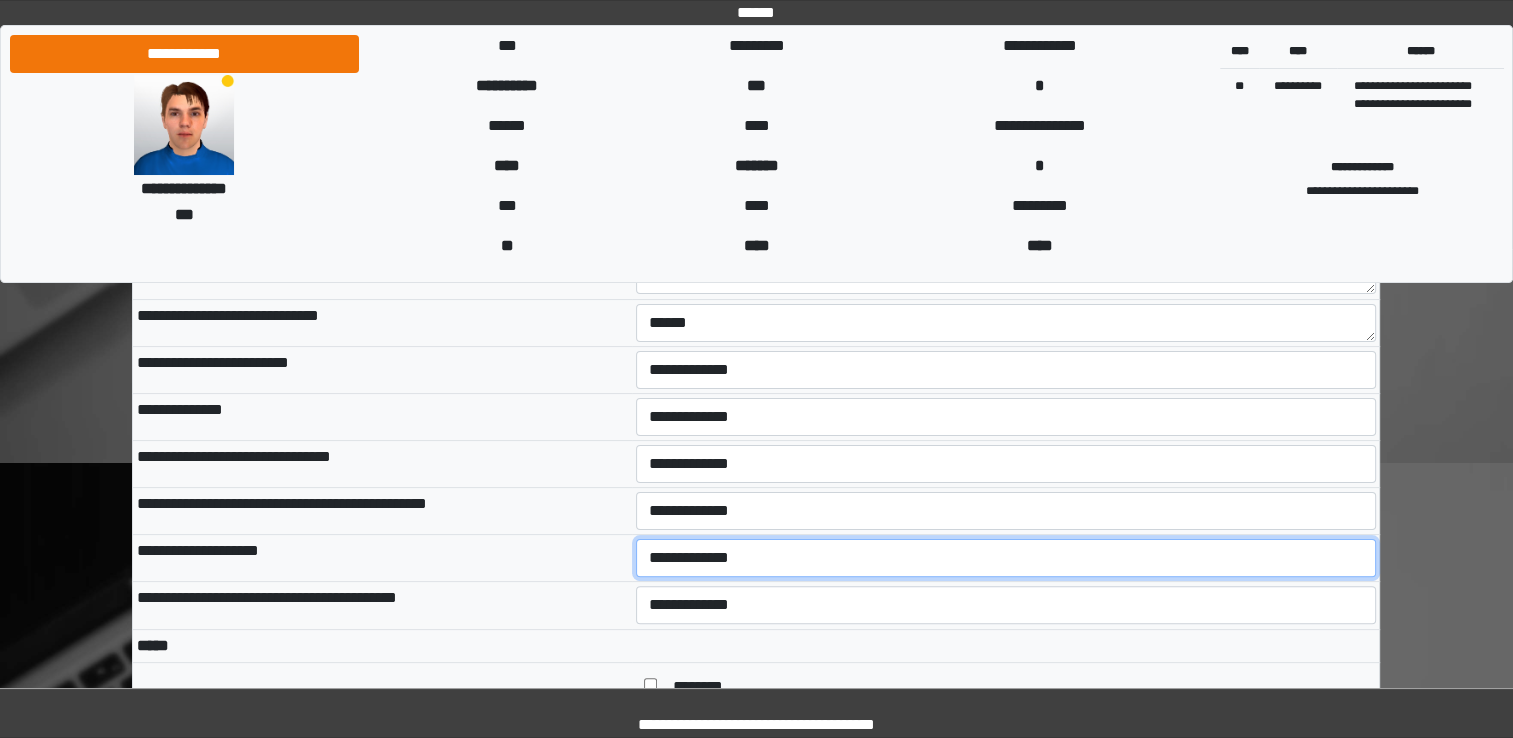 click on "**********" at bounding box center (1006, 558) 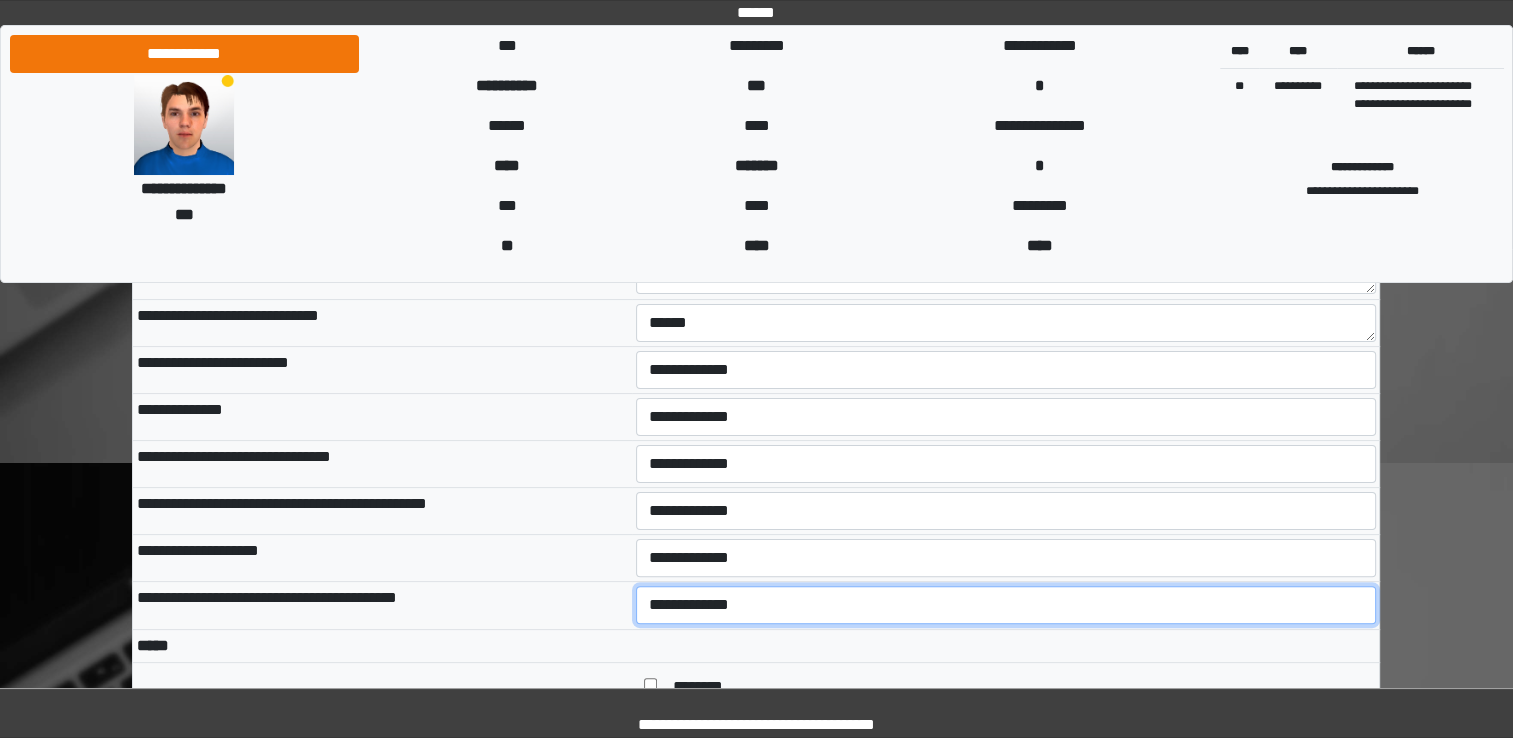 select on "*" 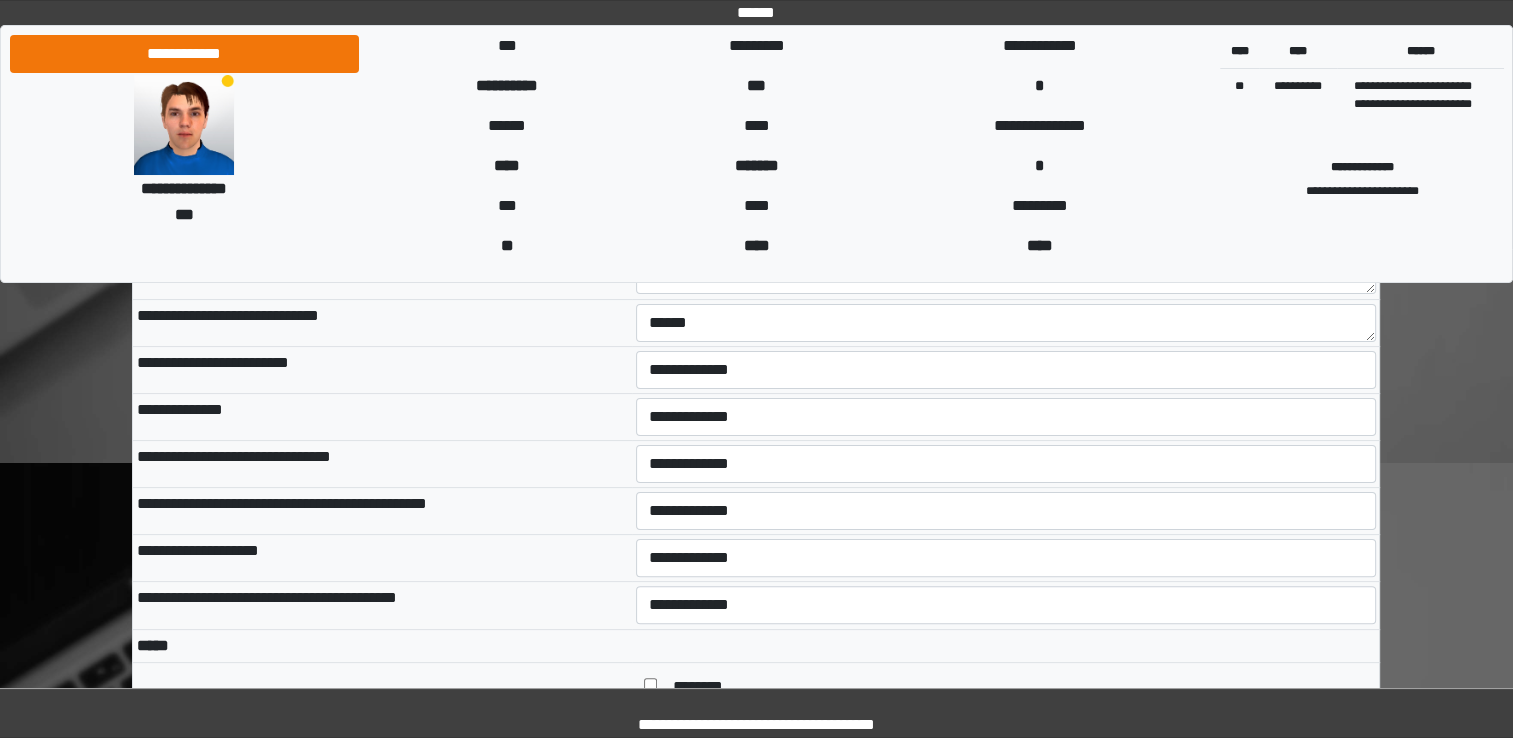 scroll, scrollTop: 400, scrollLeft: 0, axis: vertical 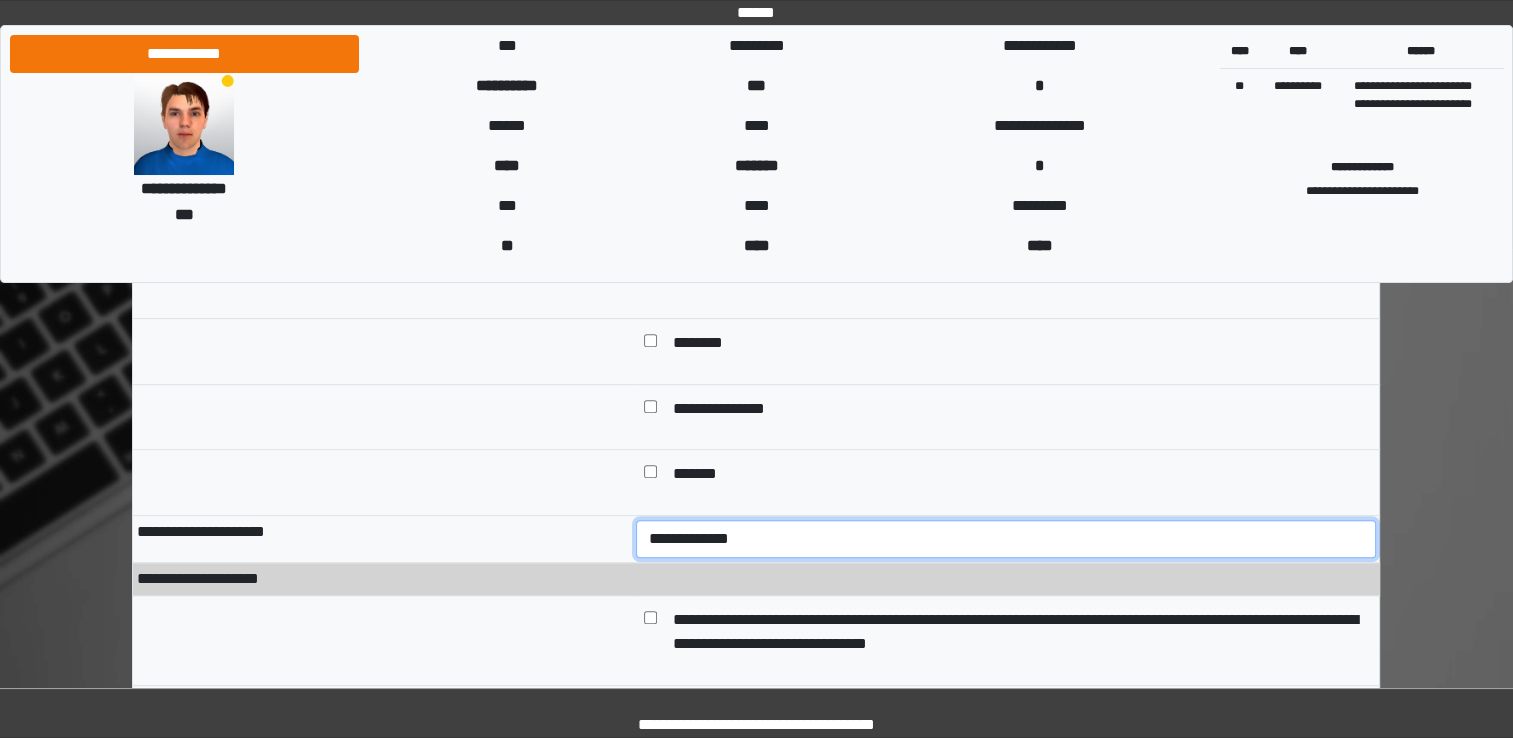click on "**********" at bounding box center [1006, 539] 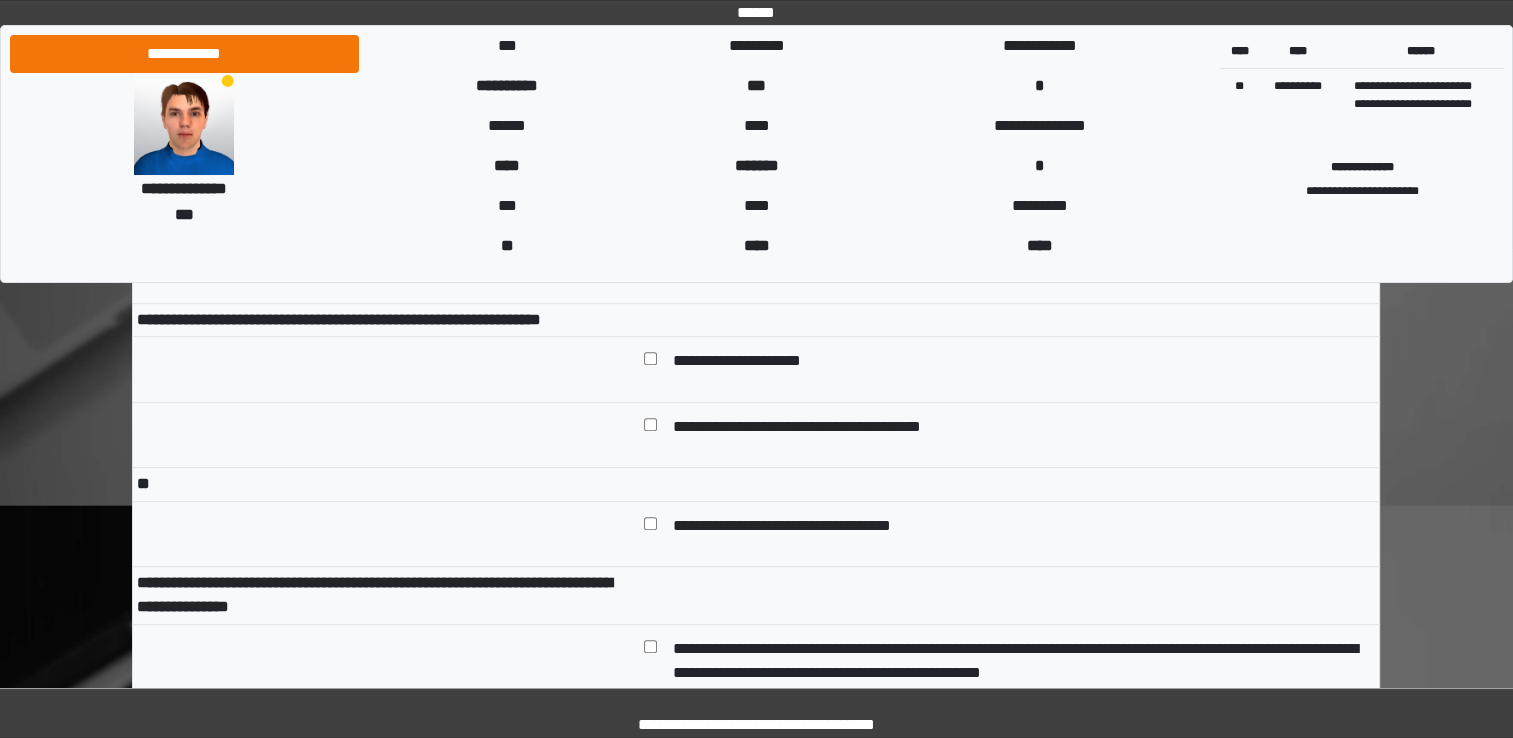 scroll, scrollTop: 1323, scrollLeft: 0, axis: vertical 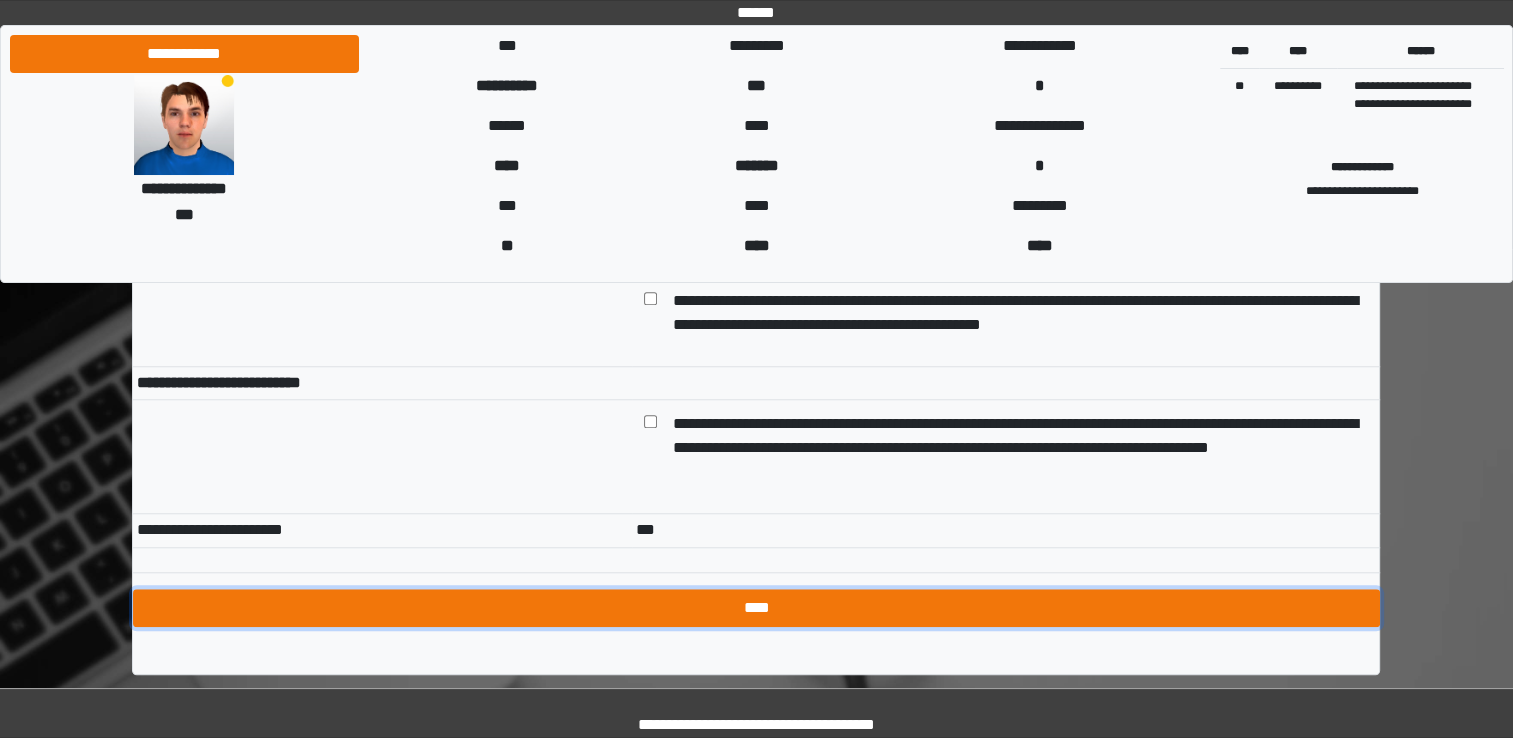 click on "****" at bounding box center (756, 608) 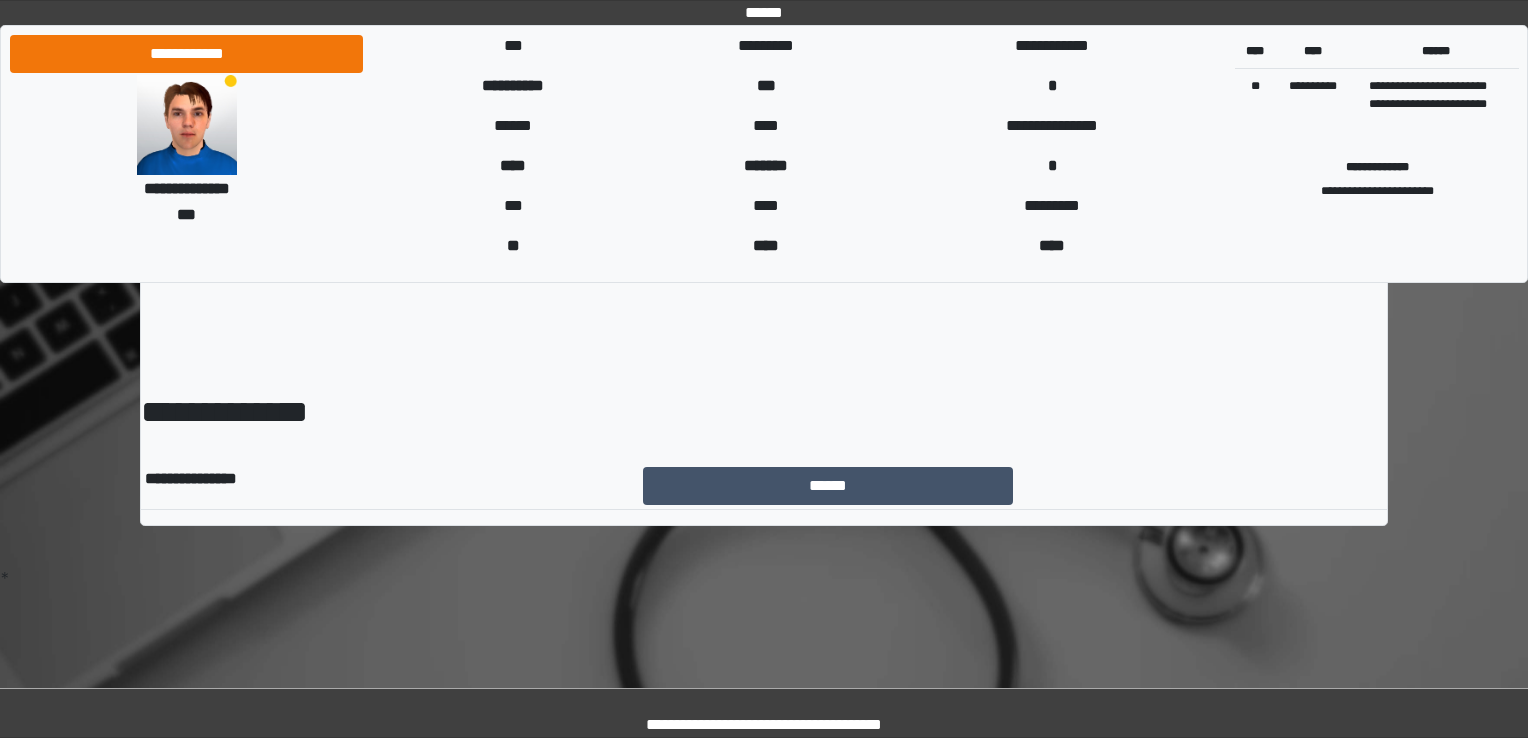 scroll, scrollTop: 0, scrollLeft: 0, axis: both 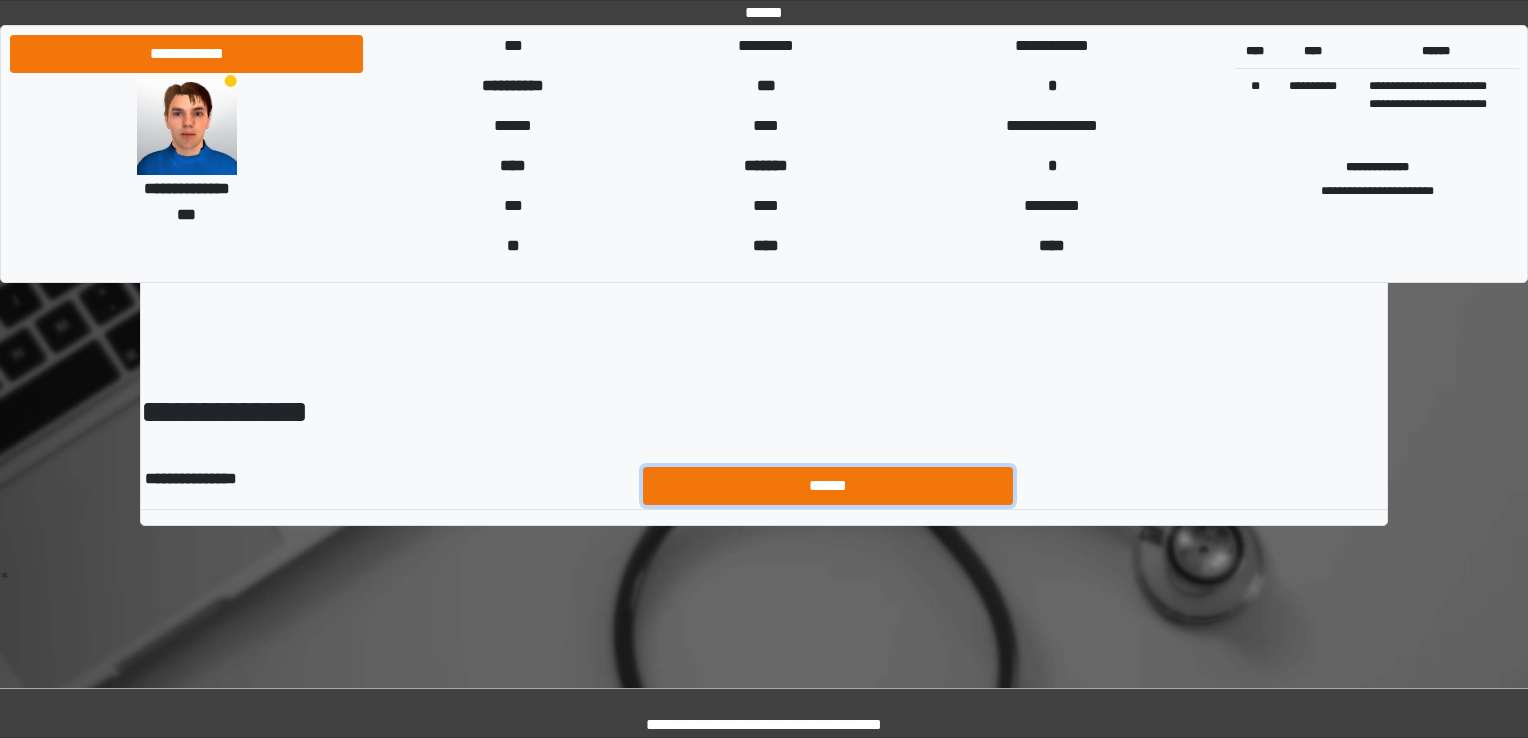 click on "******" at bounding box center (828, 486) 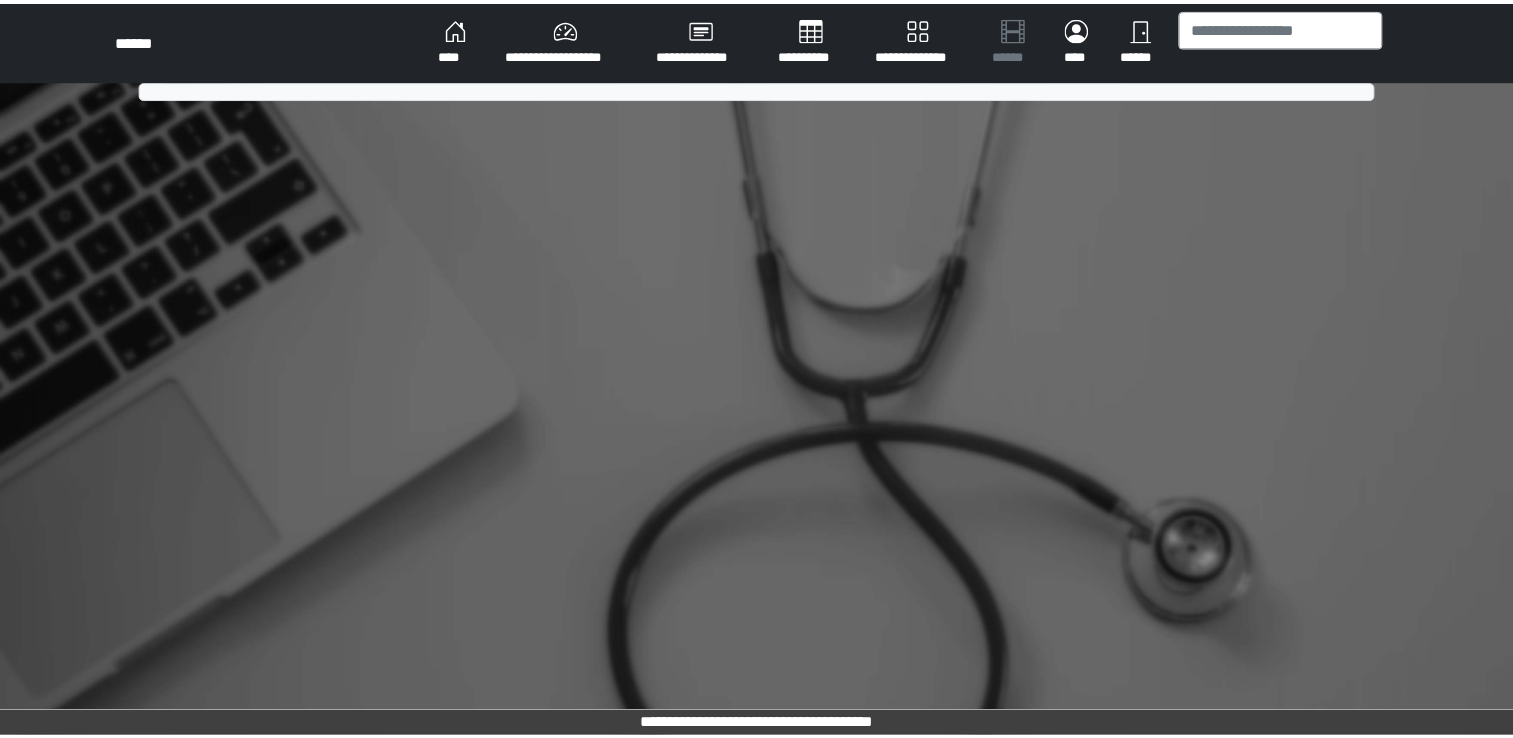 scroll, scrollTop: 0, scrollLeft: 0, axis: both 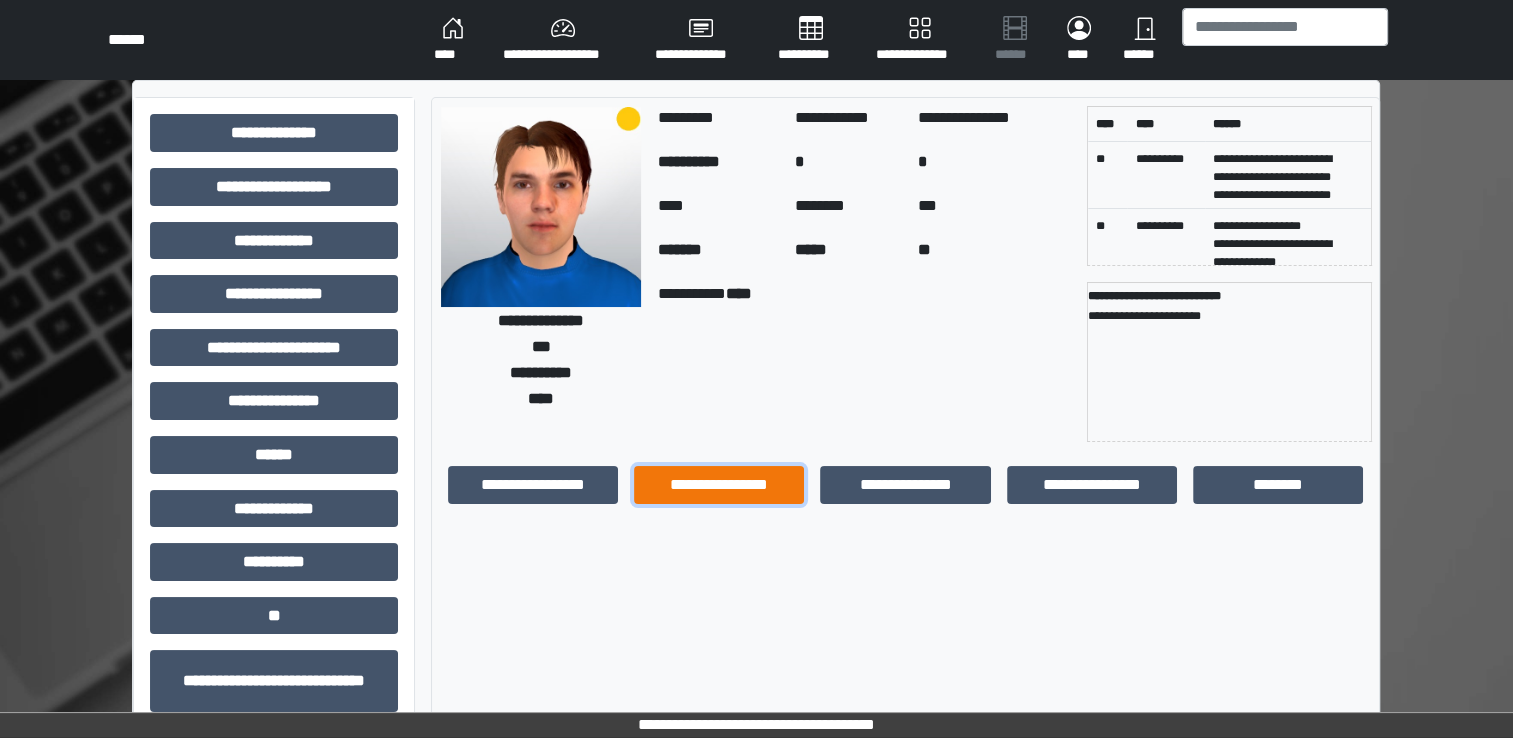click on "**********" at bounding box center (719, 485) 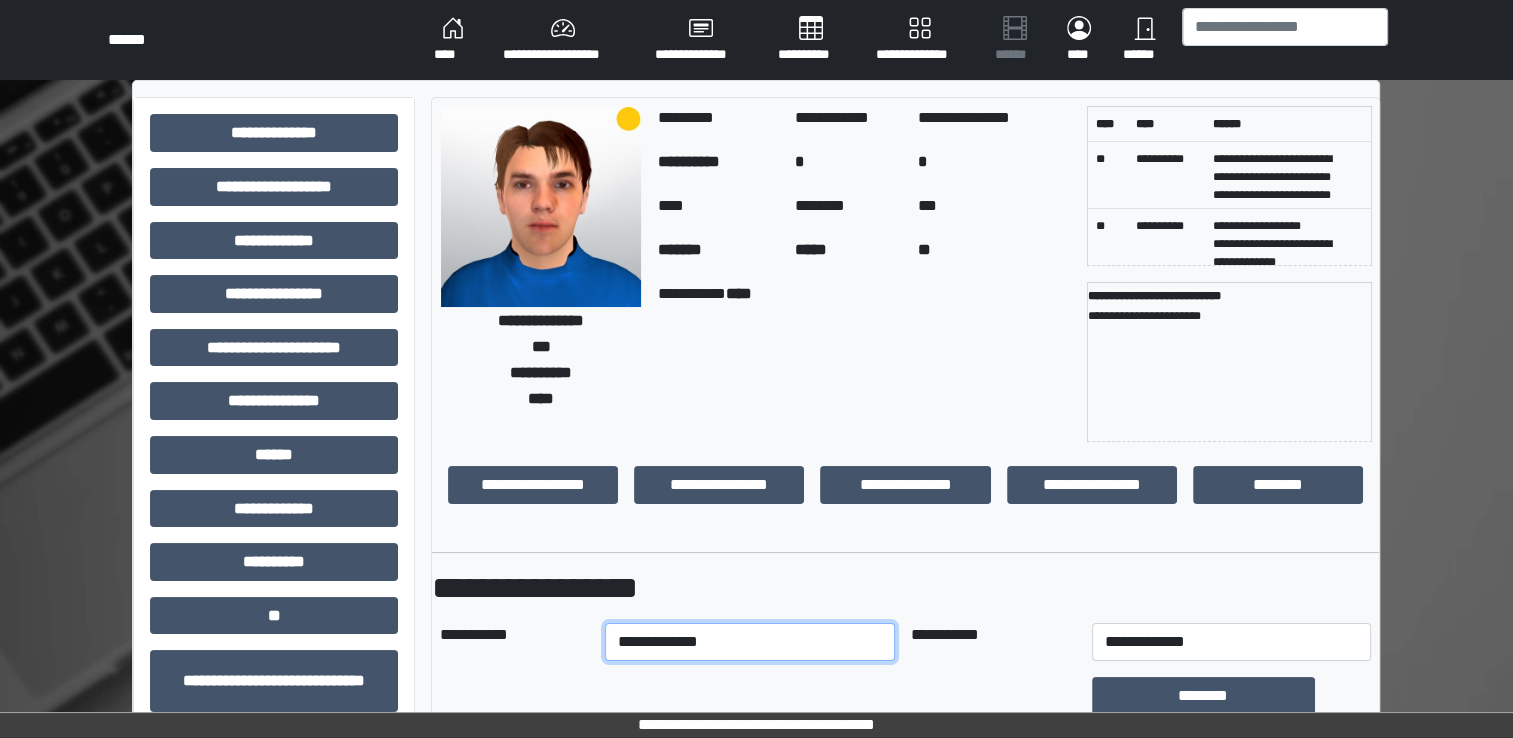 click on "**********" at bounding box center (750, 642) 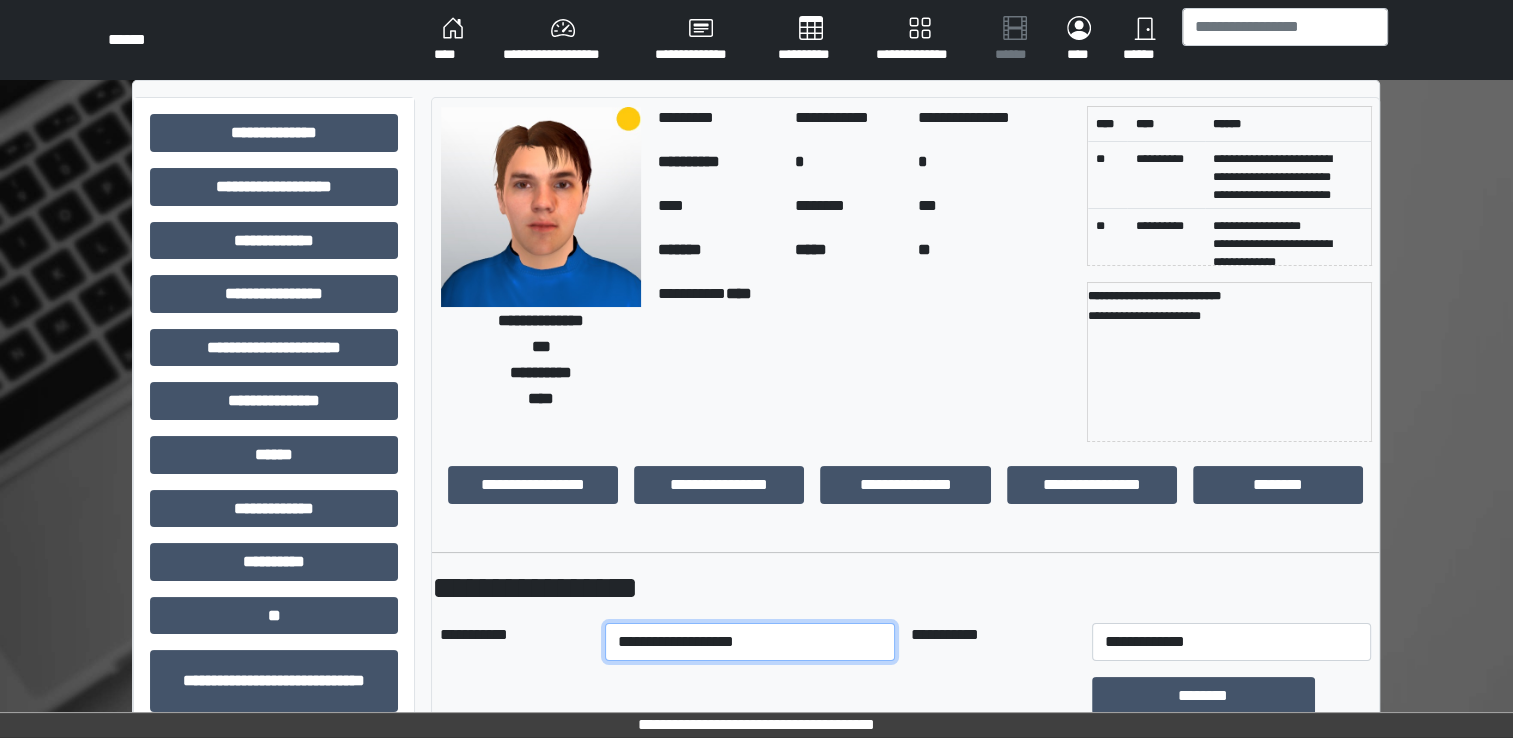 click on "**********" at bounding box center [750, 642] 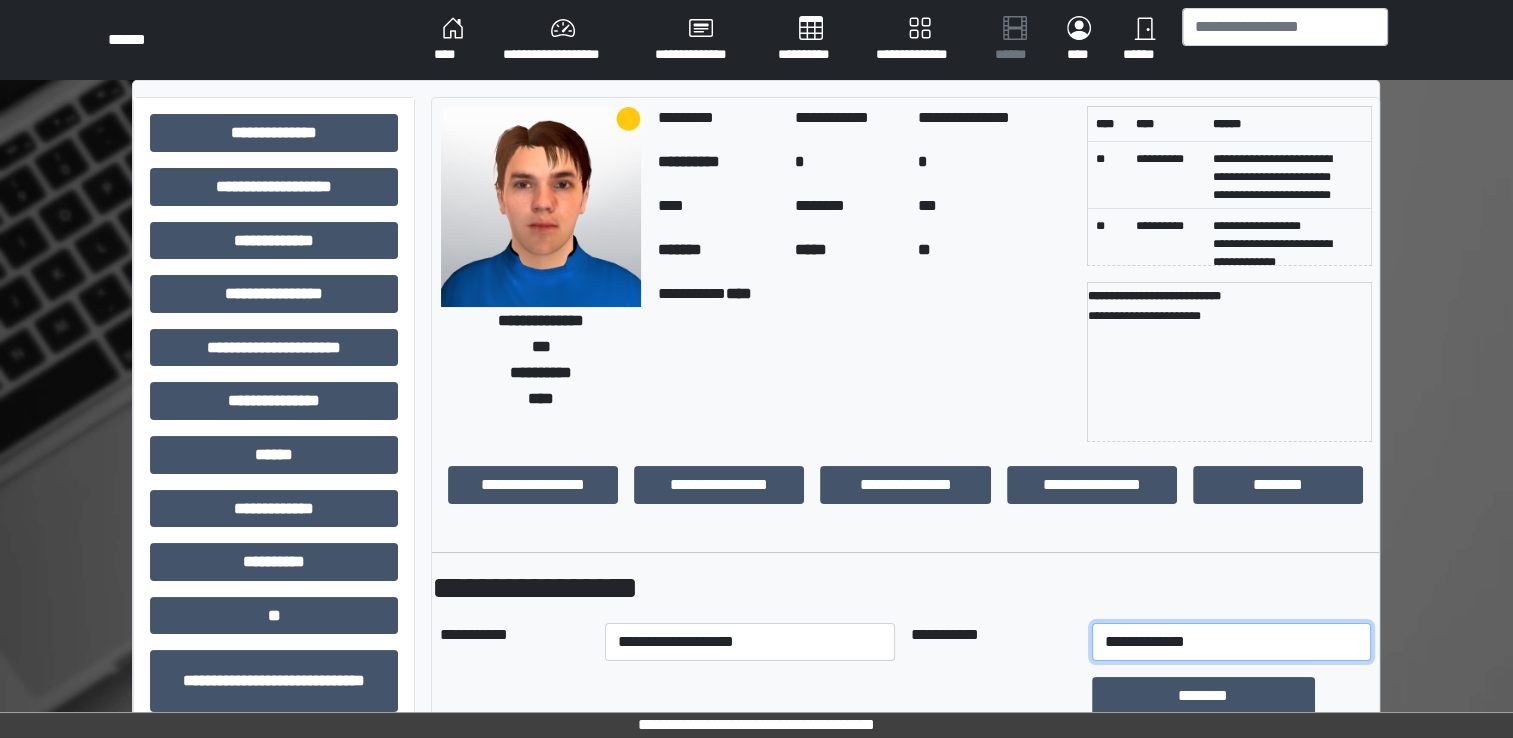 click on "**********" at bounding box center [1231, 642] 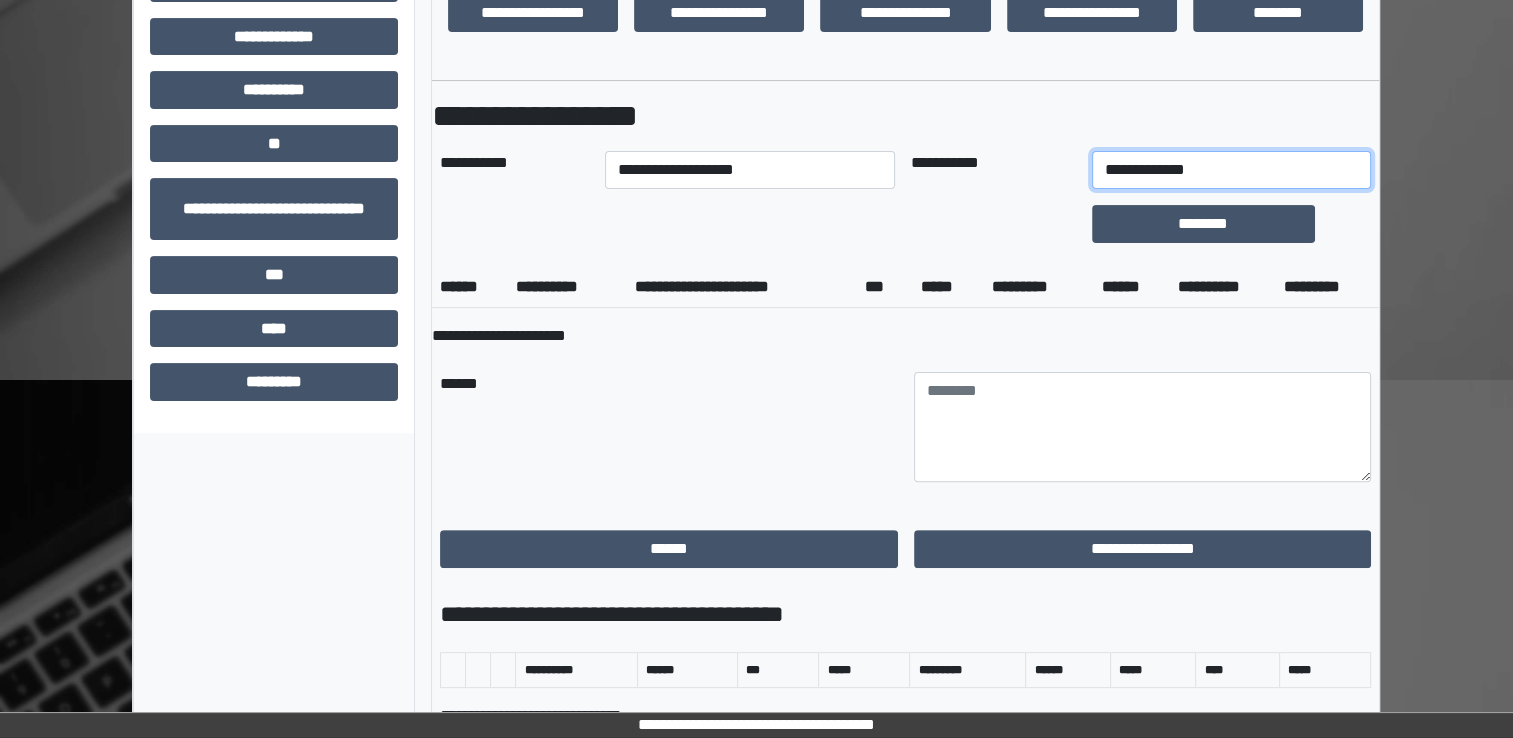 scroll, scrollTop: 474, scrollLeft: 0, axis: vertical 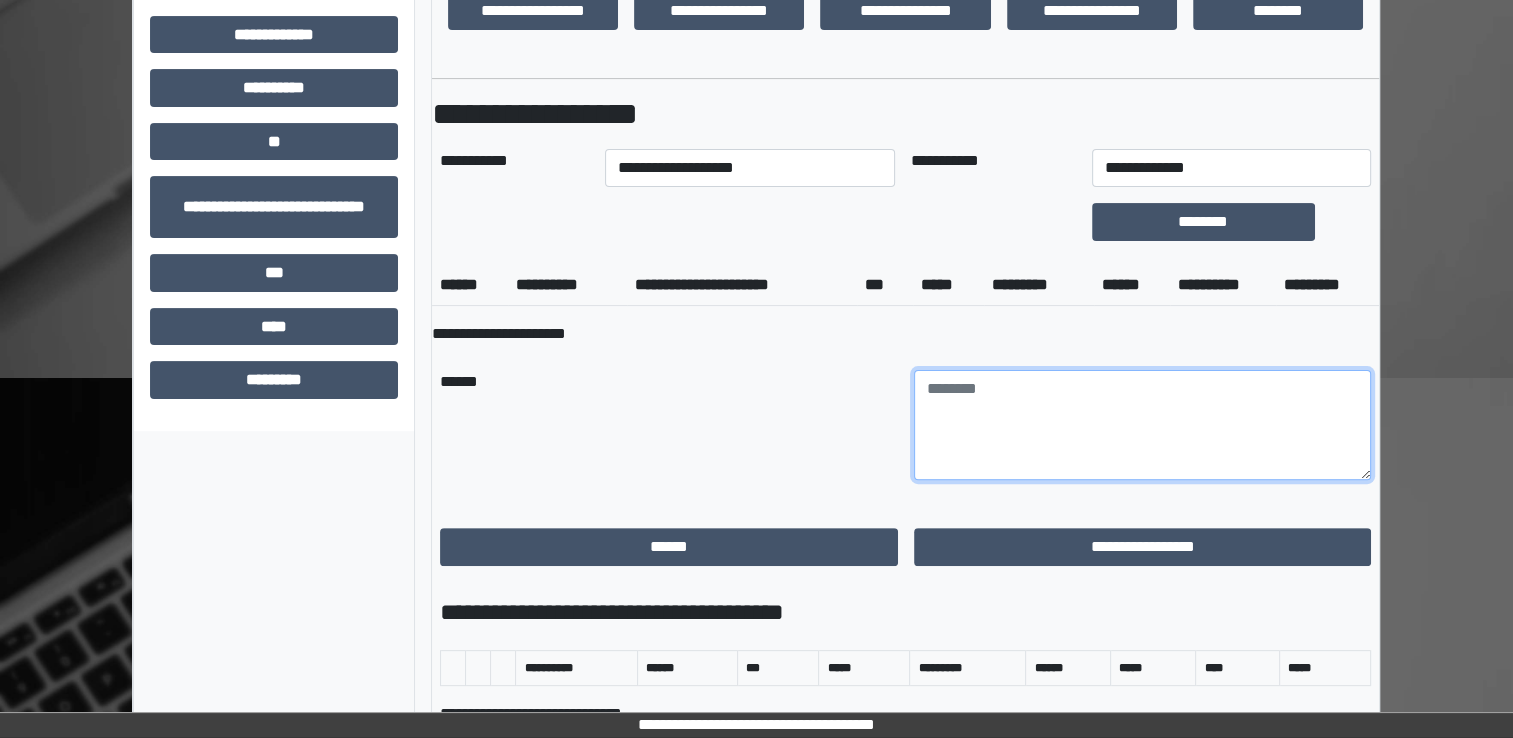 click at bounding box center [1143, 425] 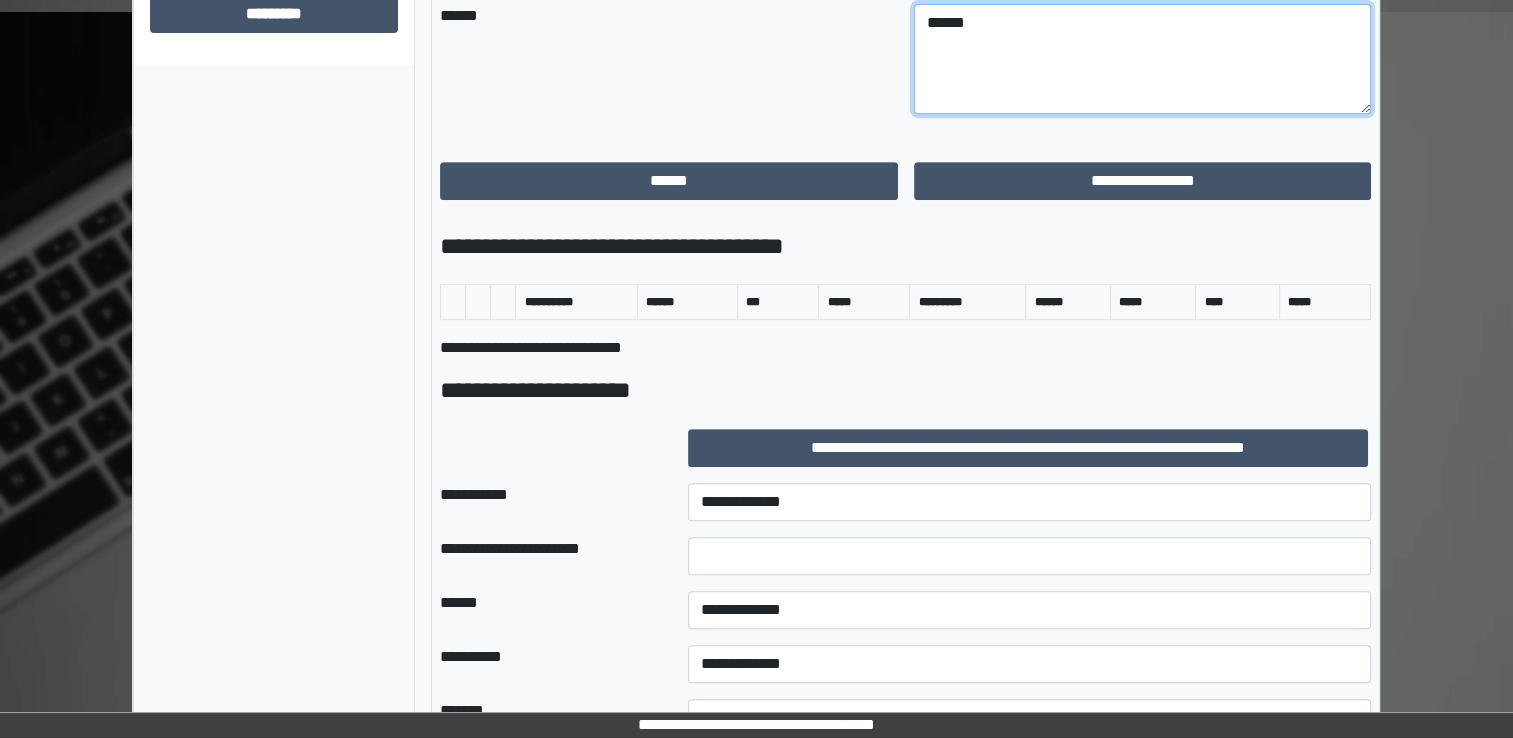 scroll, scrollTop: 847, scrollLeft: 0, axis: vertical 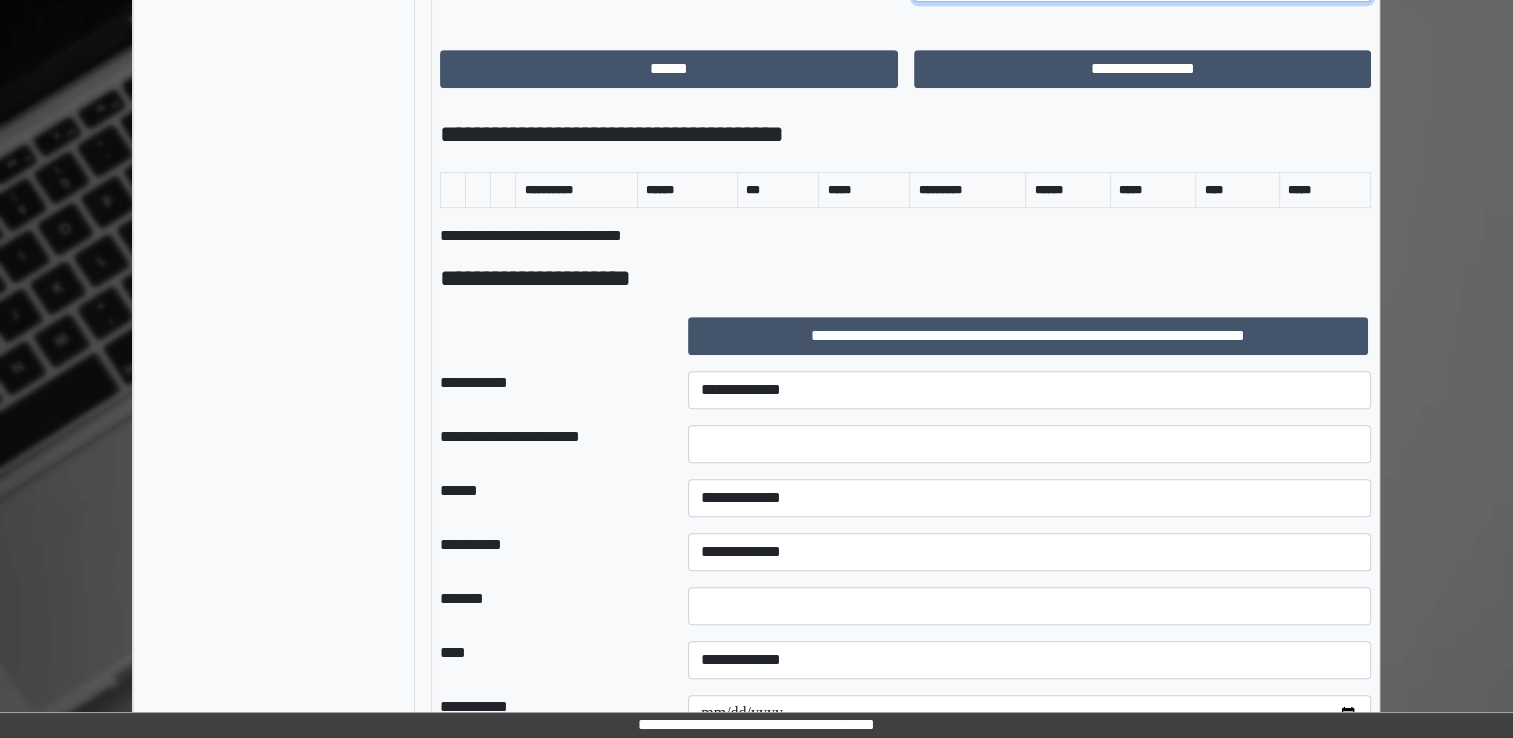type on "******" 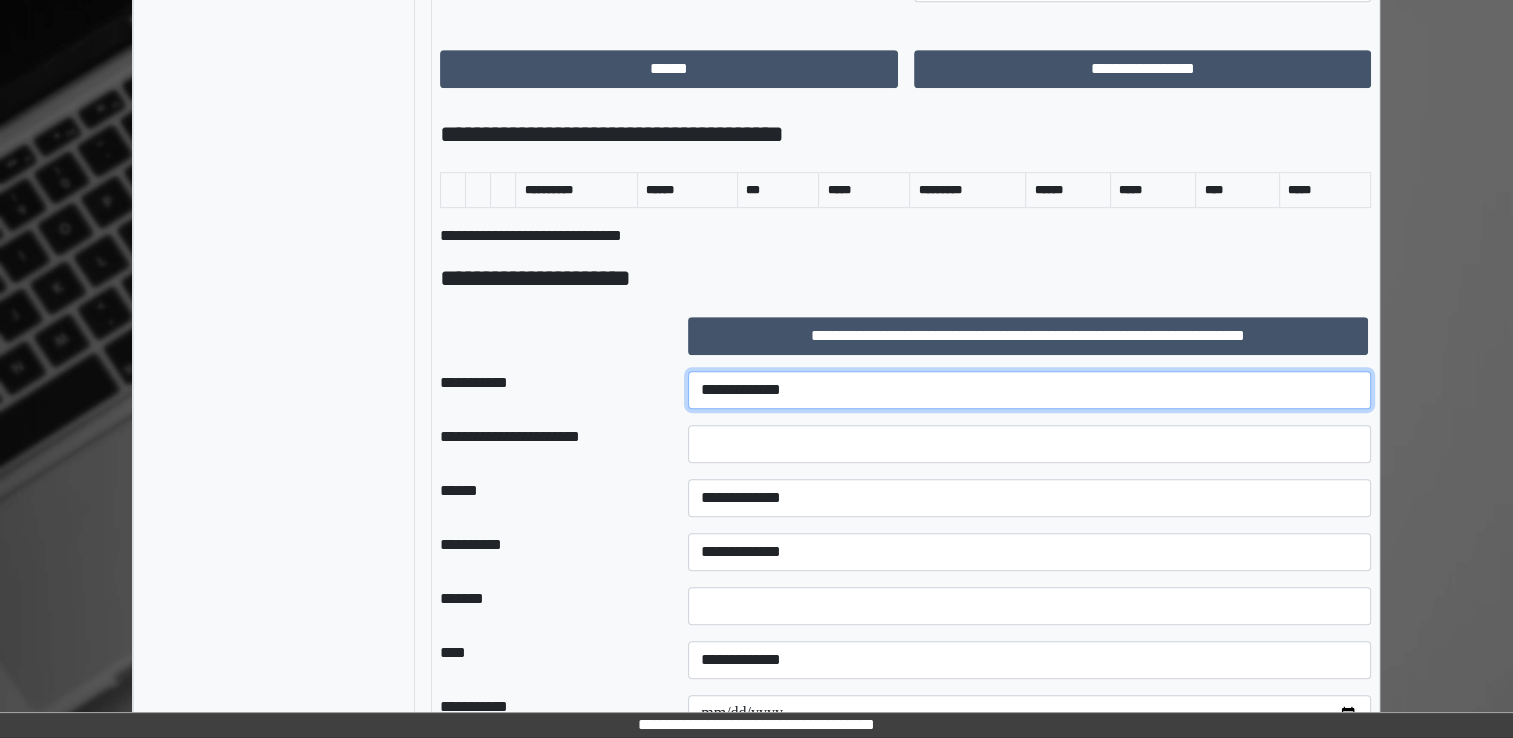 click on "**********" at bounding box center [1029, 390] 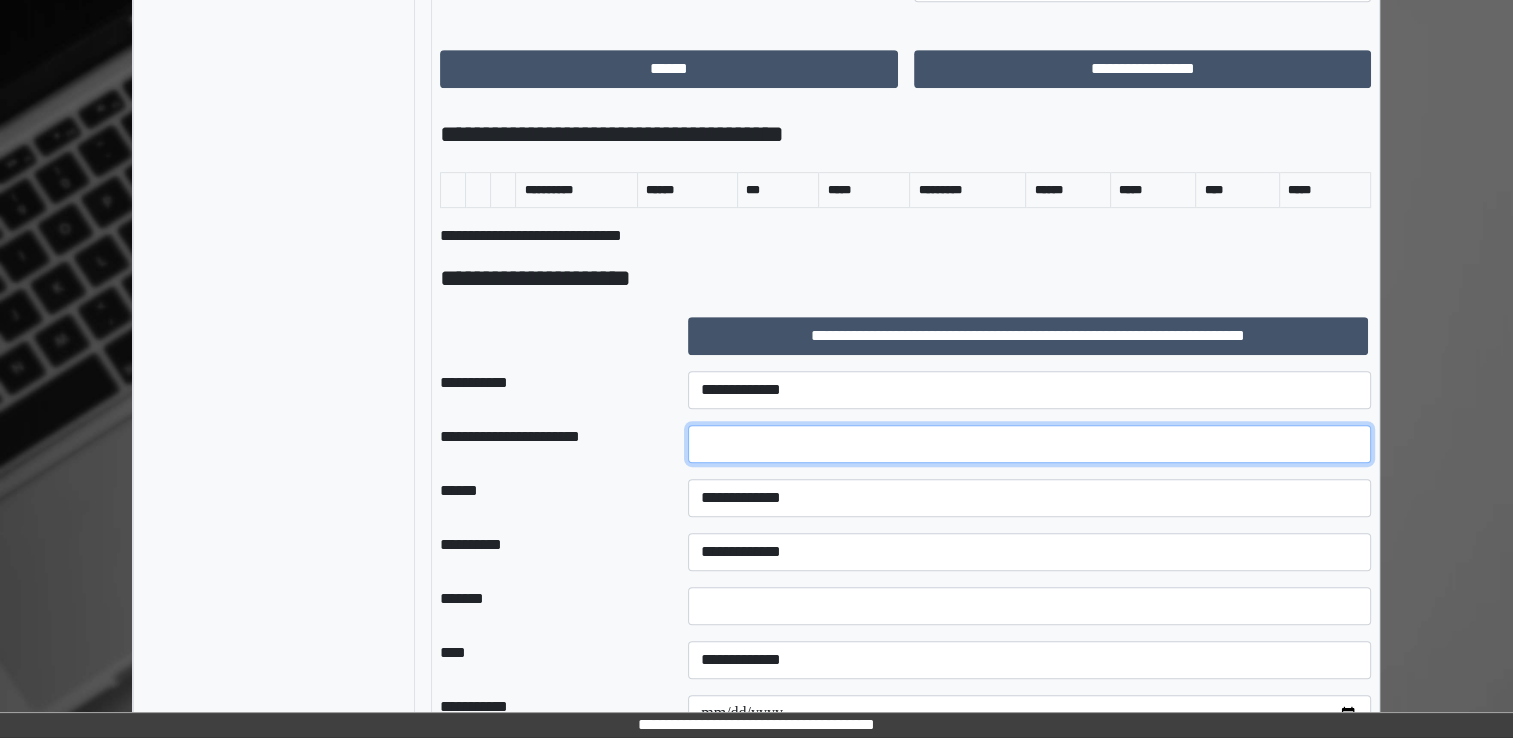click at bounding box center (1029, 444) 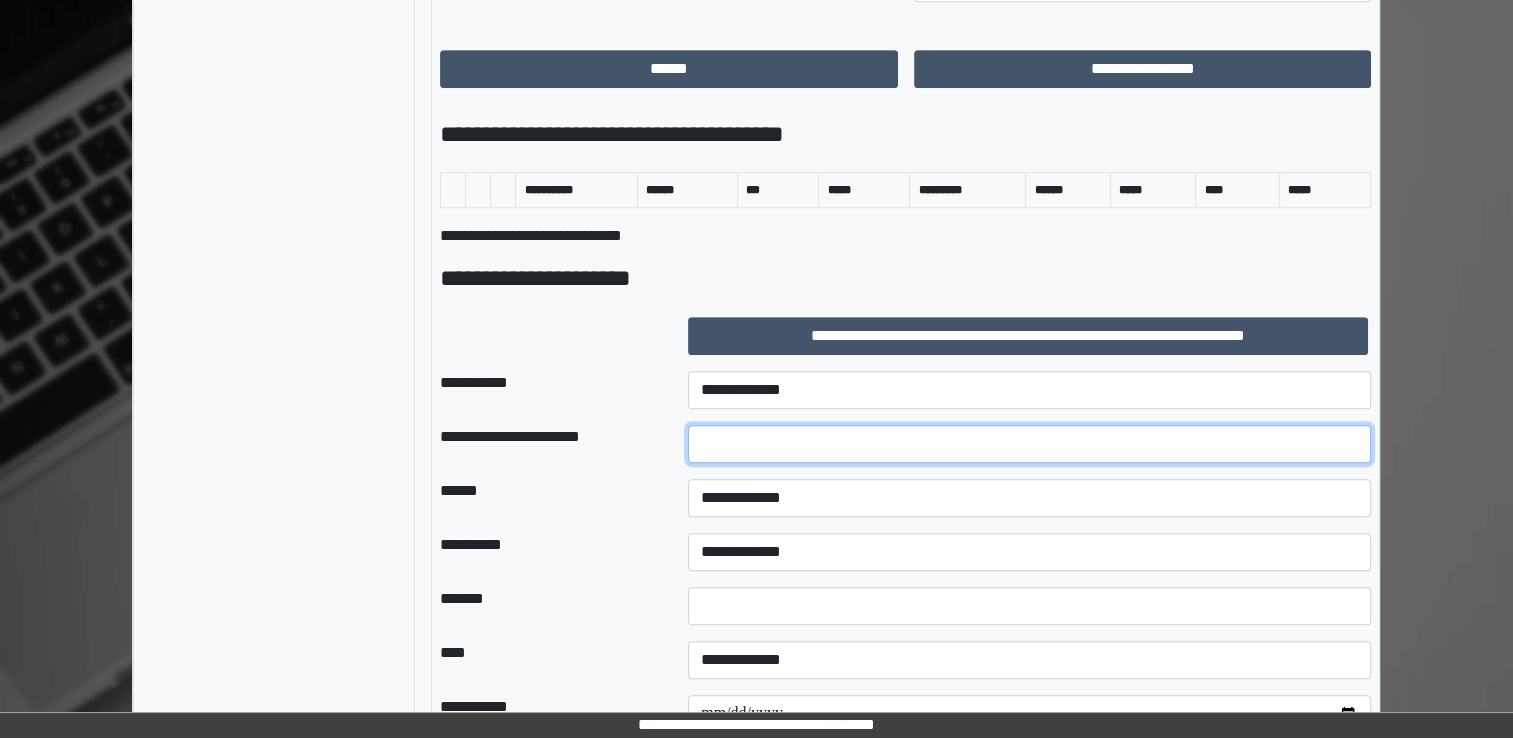 type on "******" 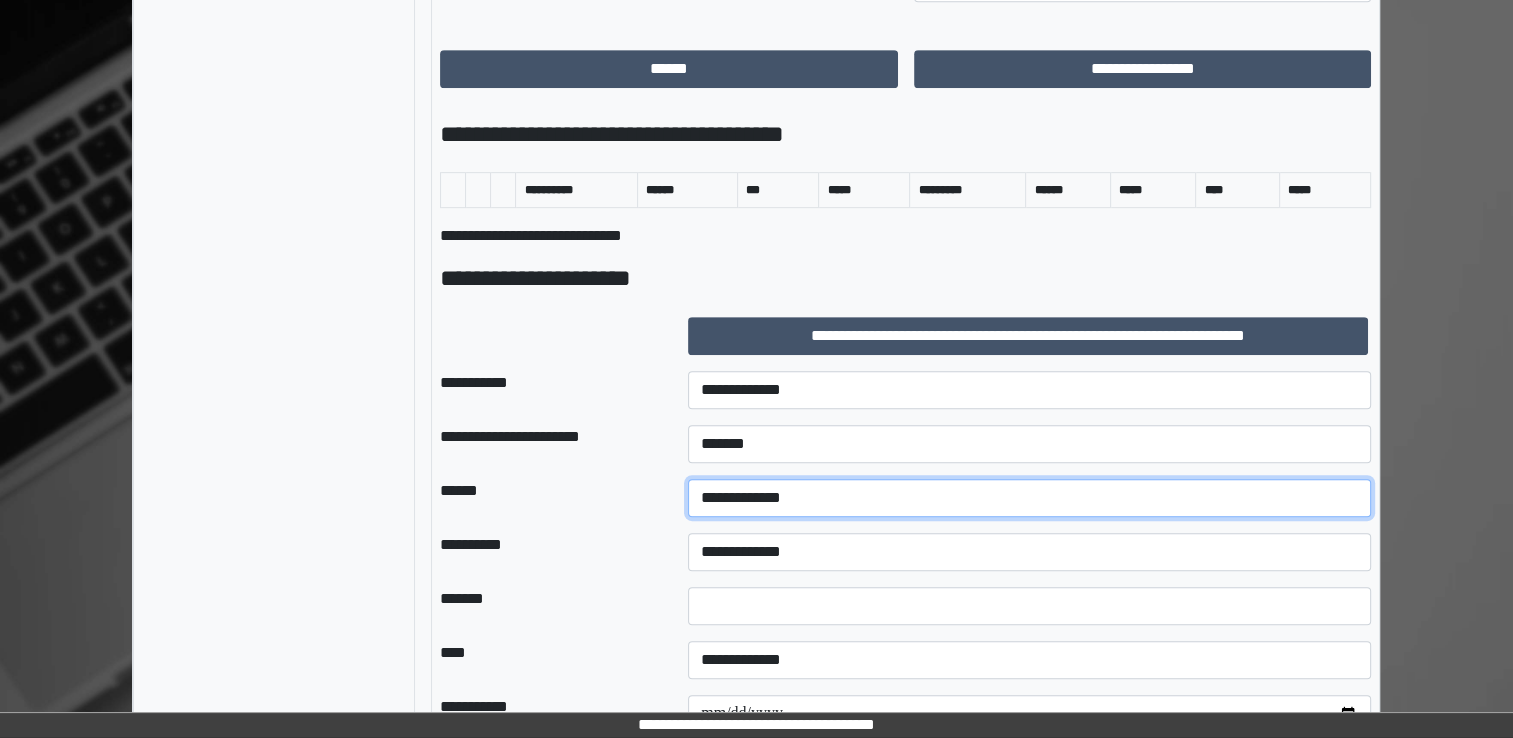 click on "**********" at bounding box center (1029, 498) 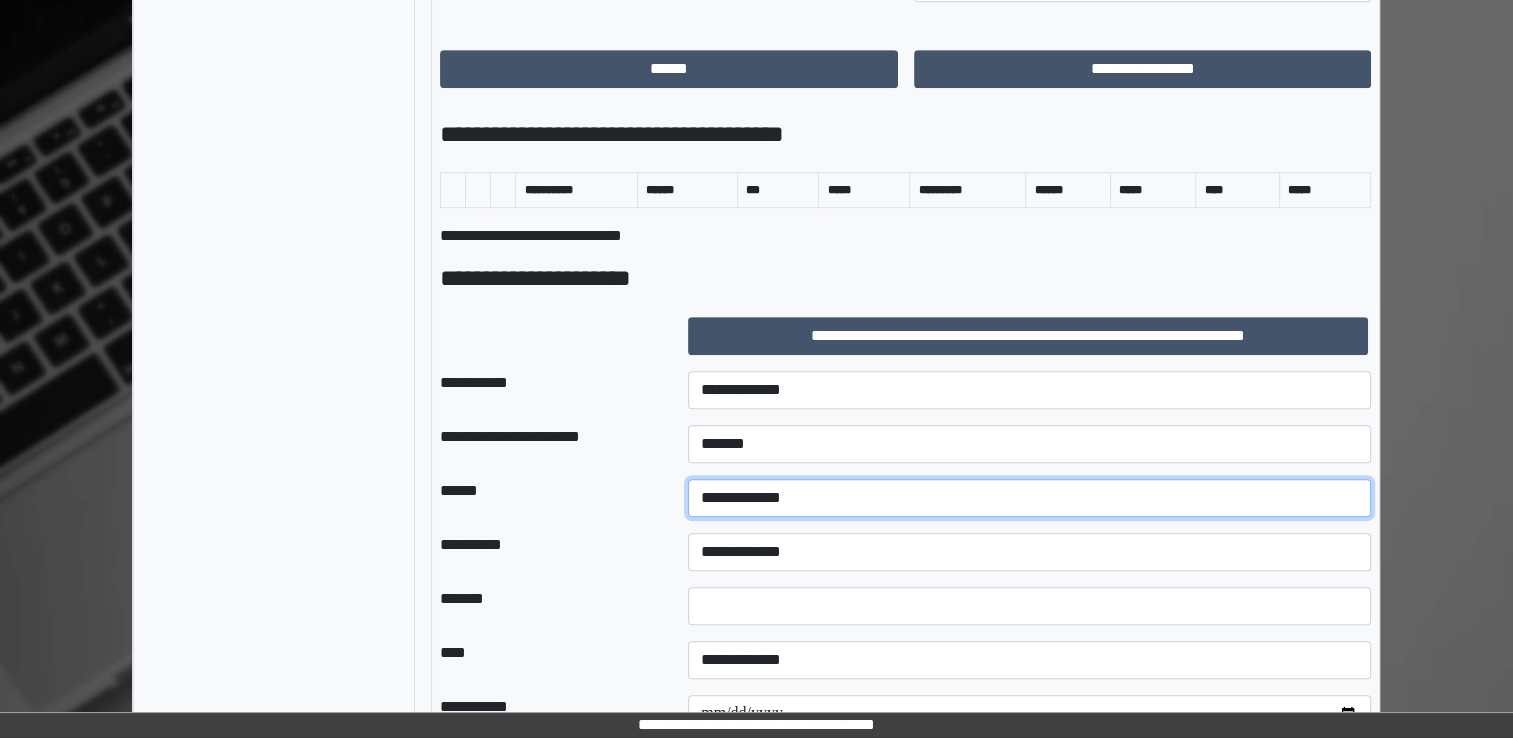 select on "*" 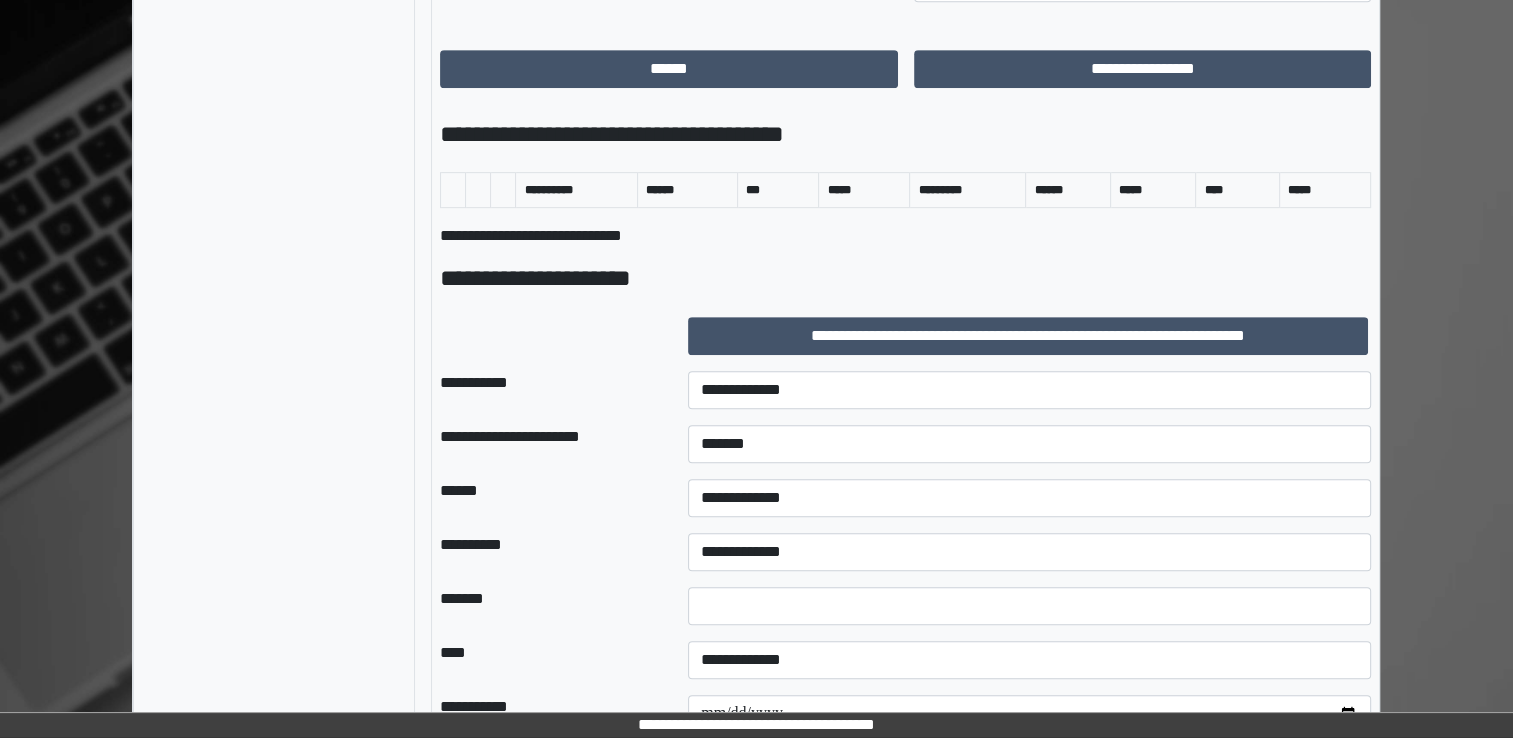 click at bounding box center [672, 552] 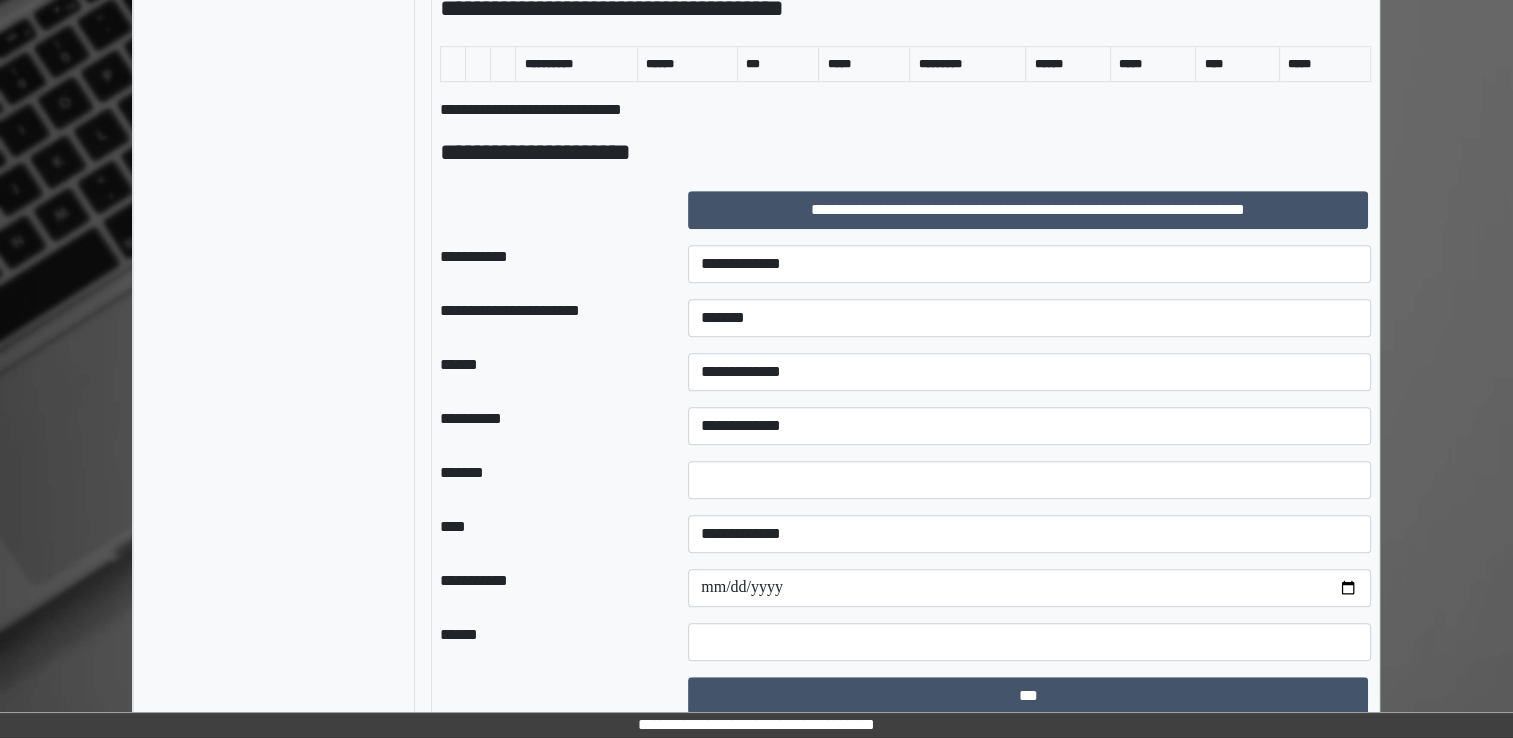 scroll, scrollTop: 1090, scrollLeft: 0, axis: vertical 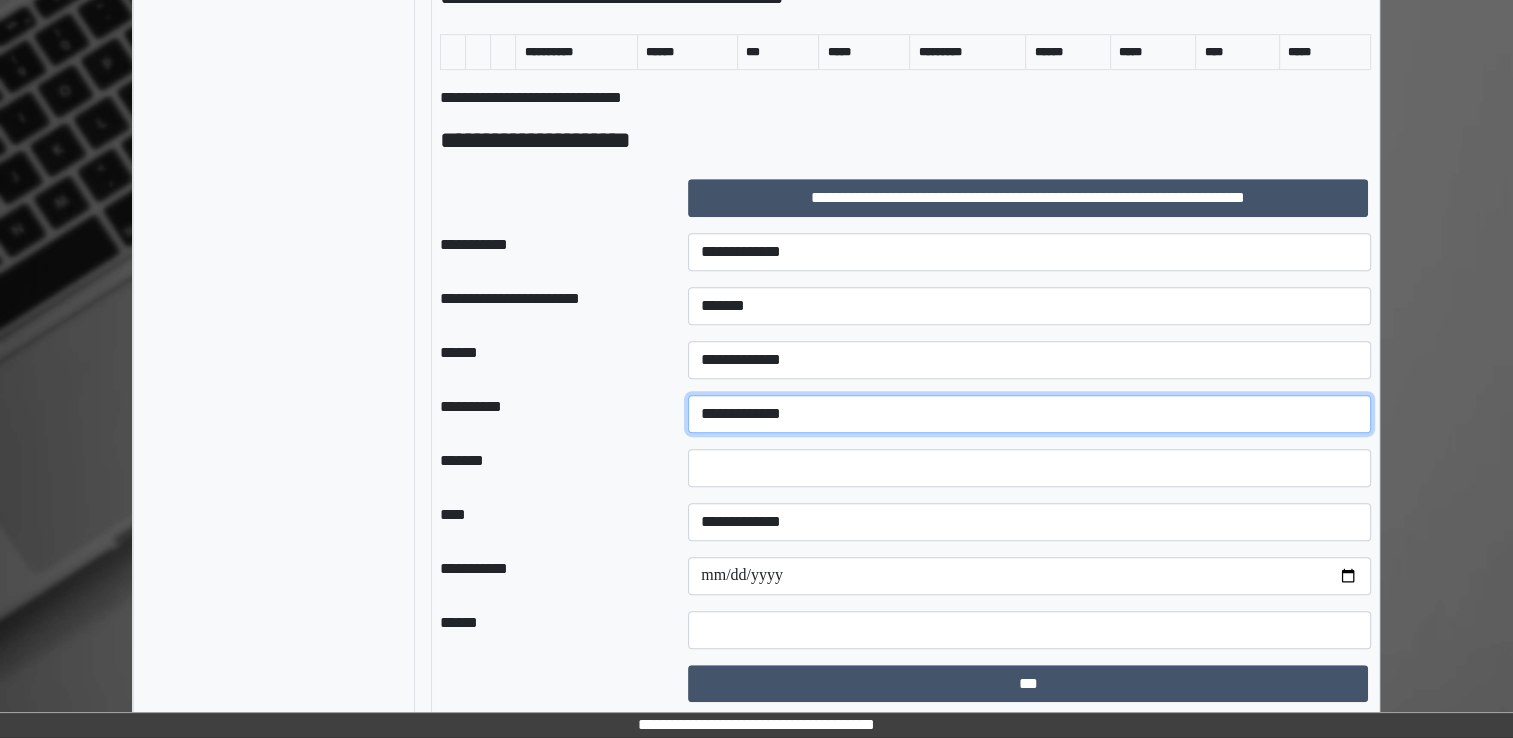 click on "**********" at bounding box center [1029, 414] 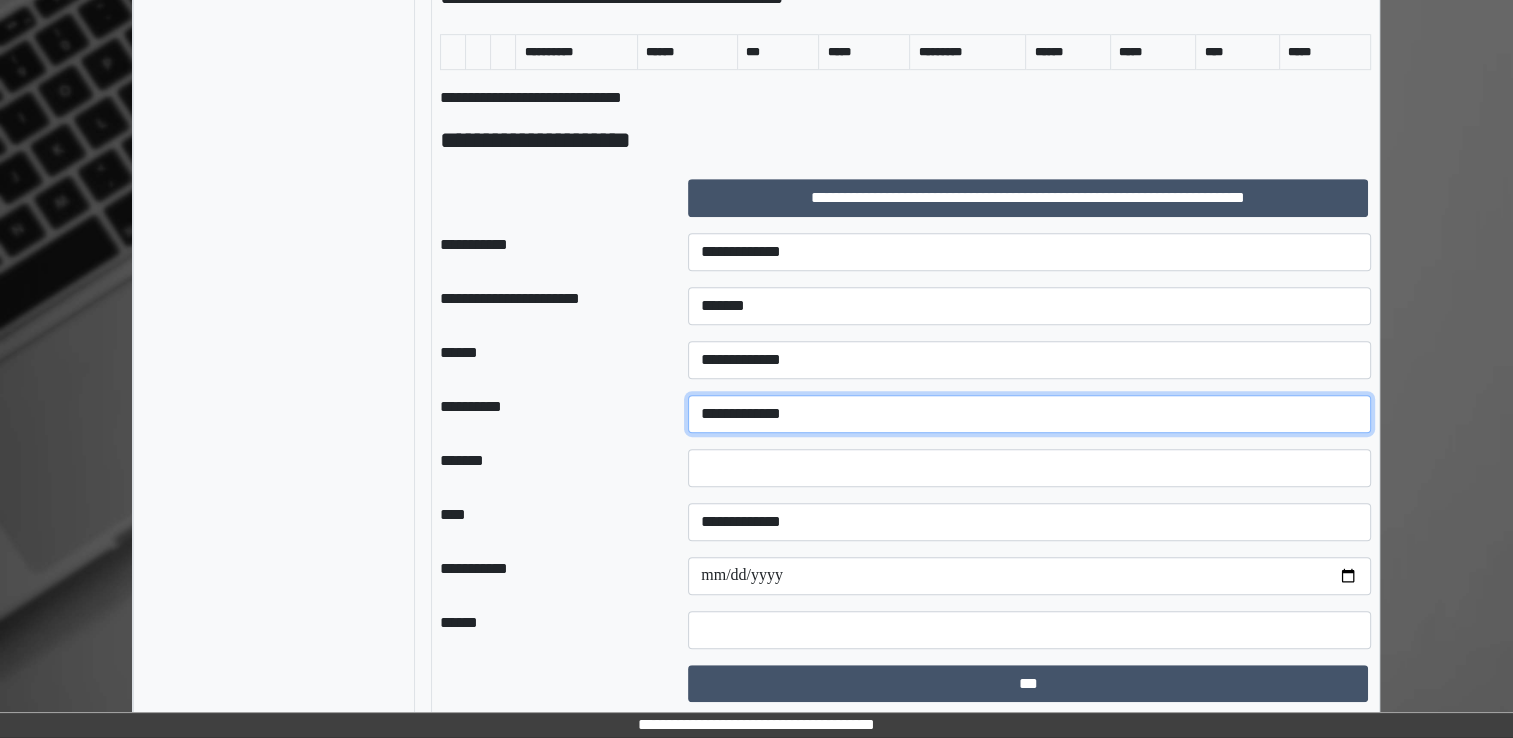 click on "**********" at bounding box center [1029, 414] 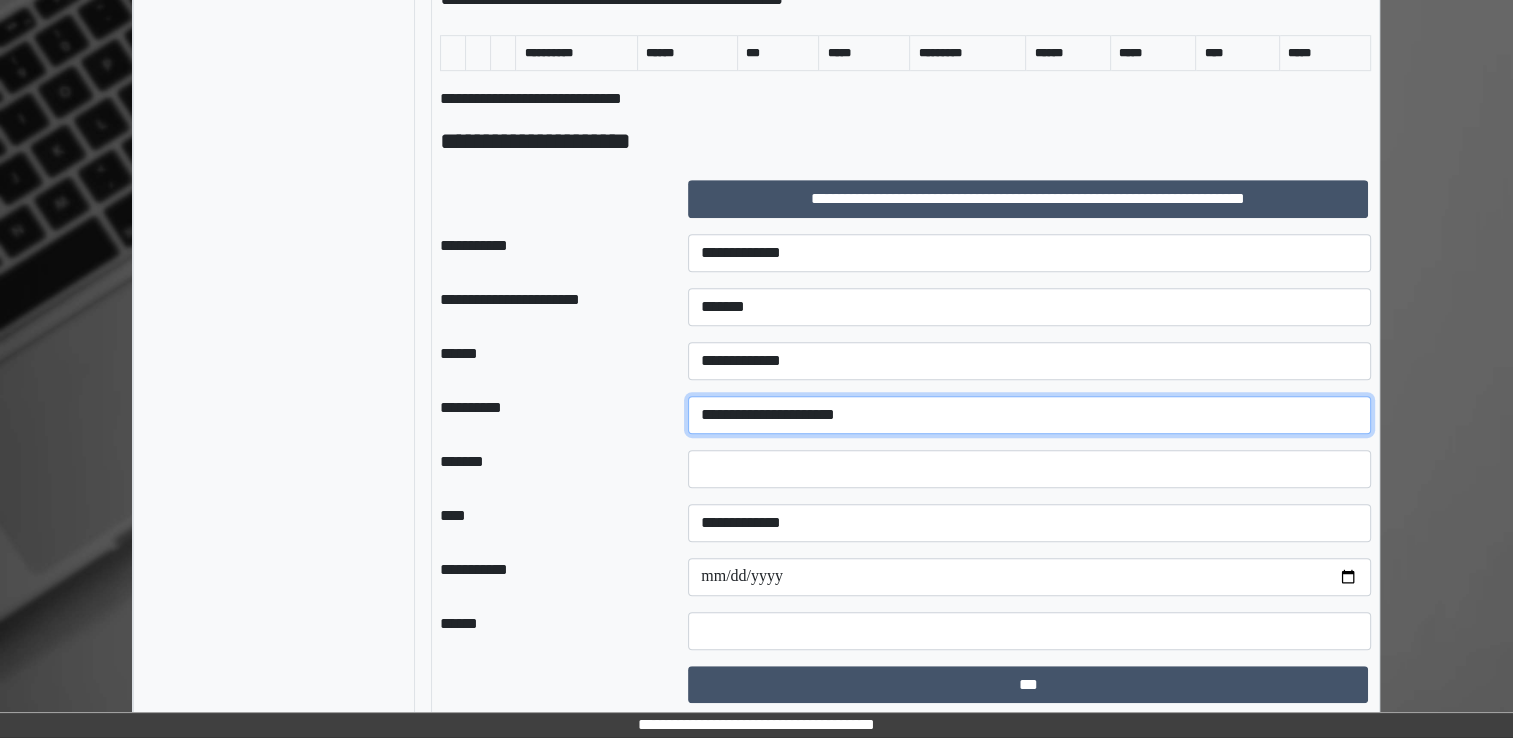 scroll, scrollTop: 1090, scrollLeft: 0, axis: vertical 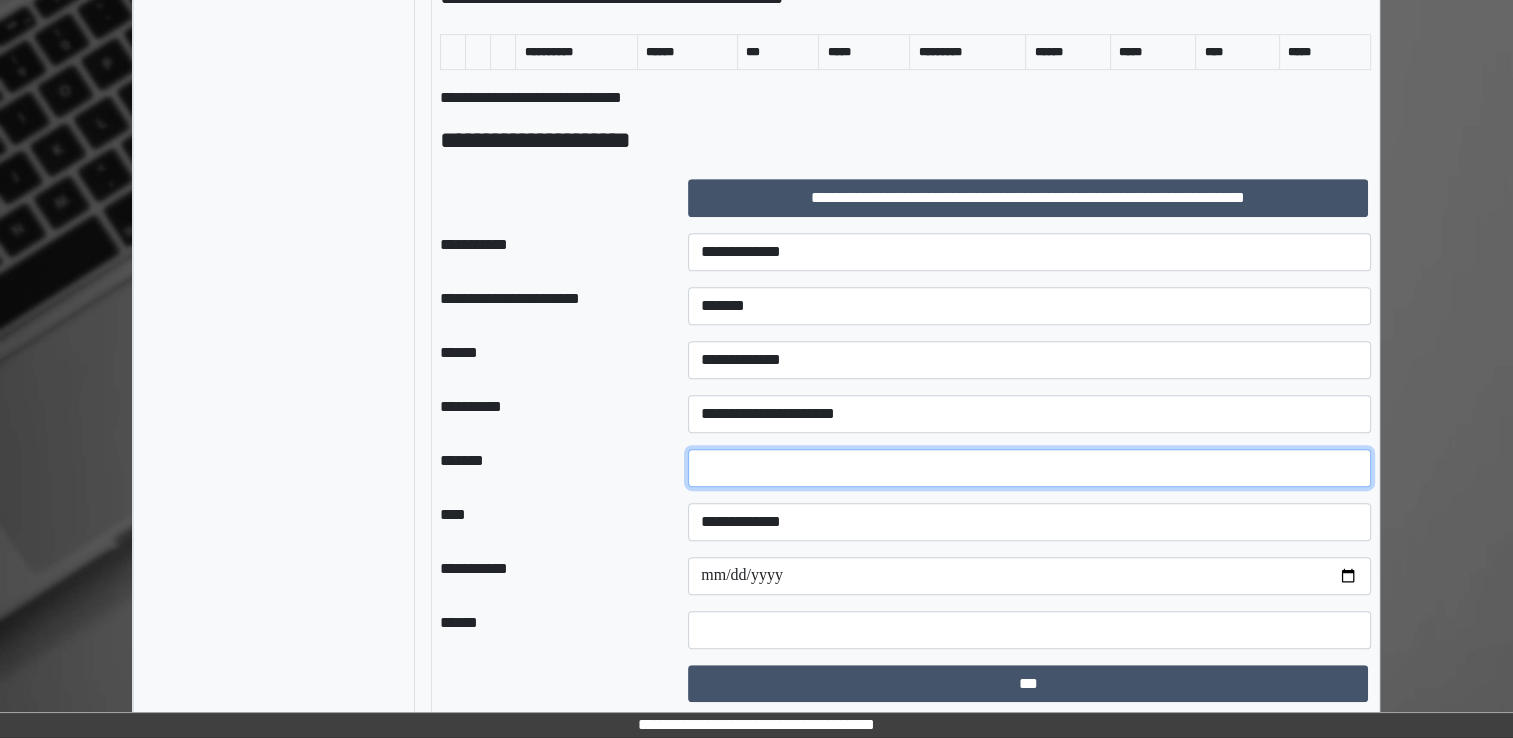 click at bounding box center (1029, 468) 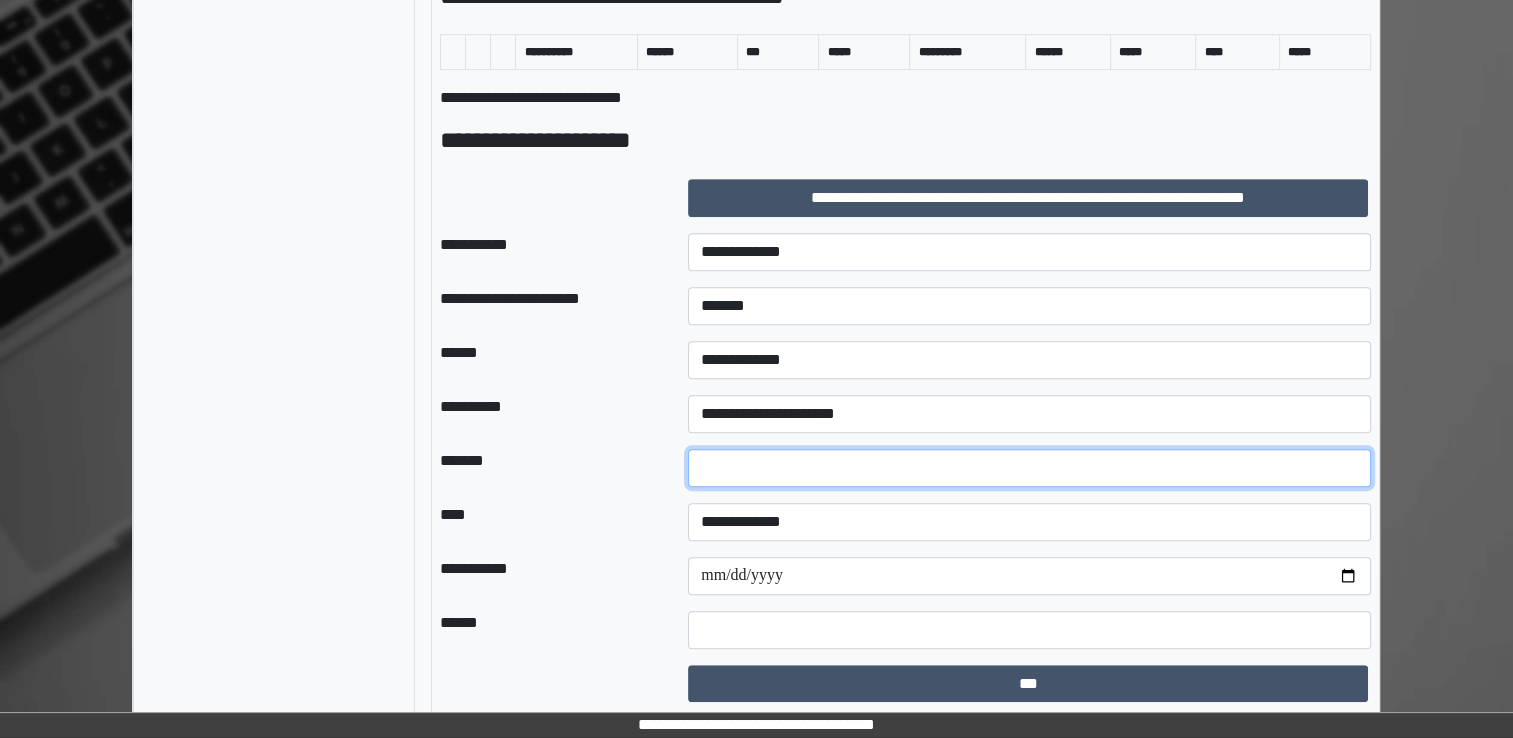 type on "**" 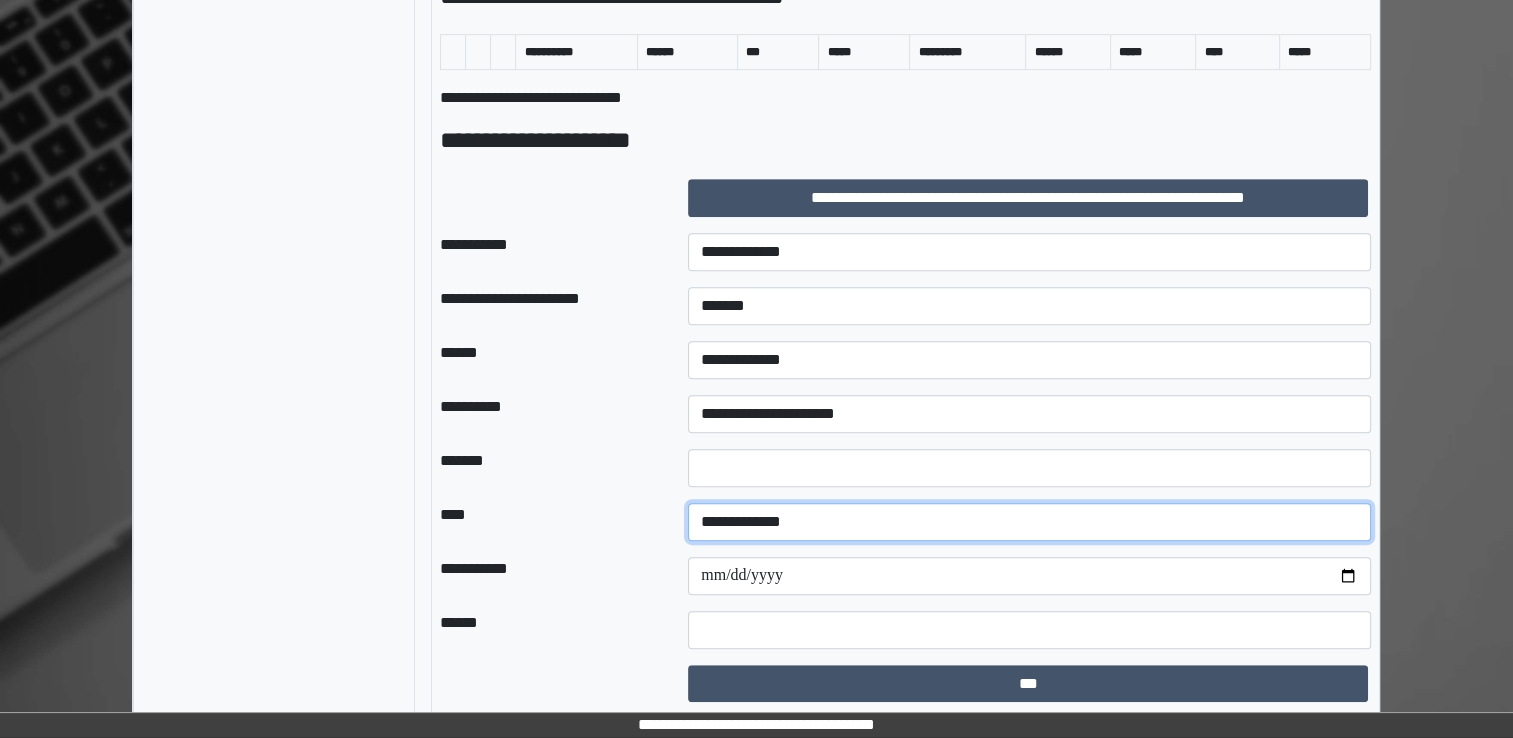 click on "**********" at bounding box center (1029, 522) 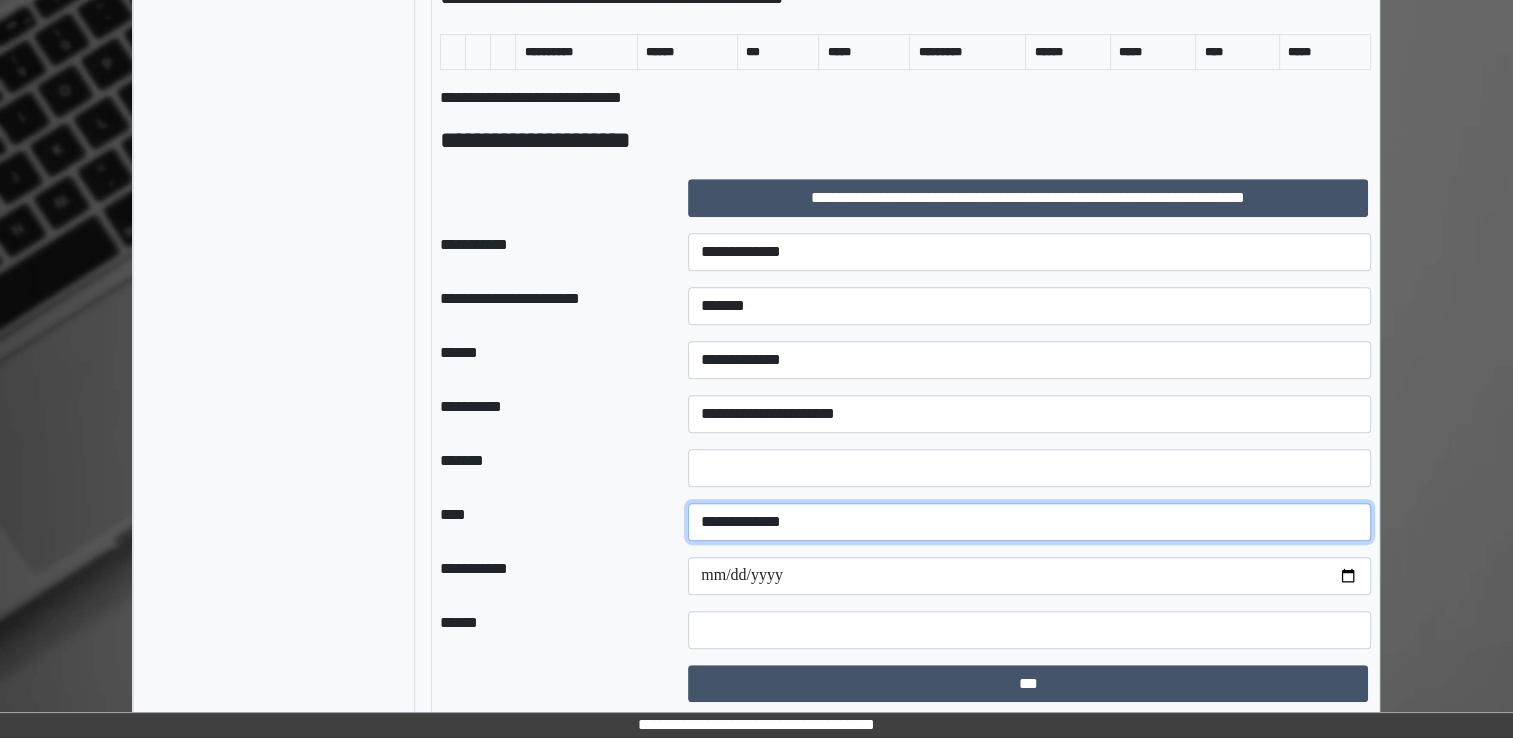 select on "*" 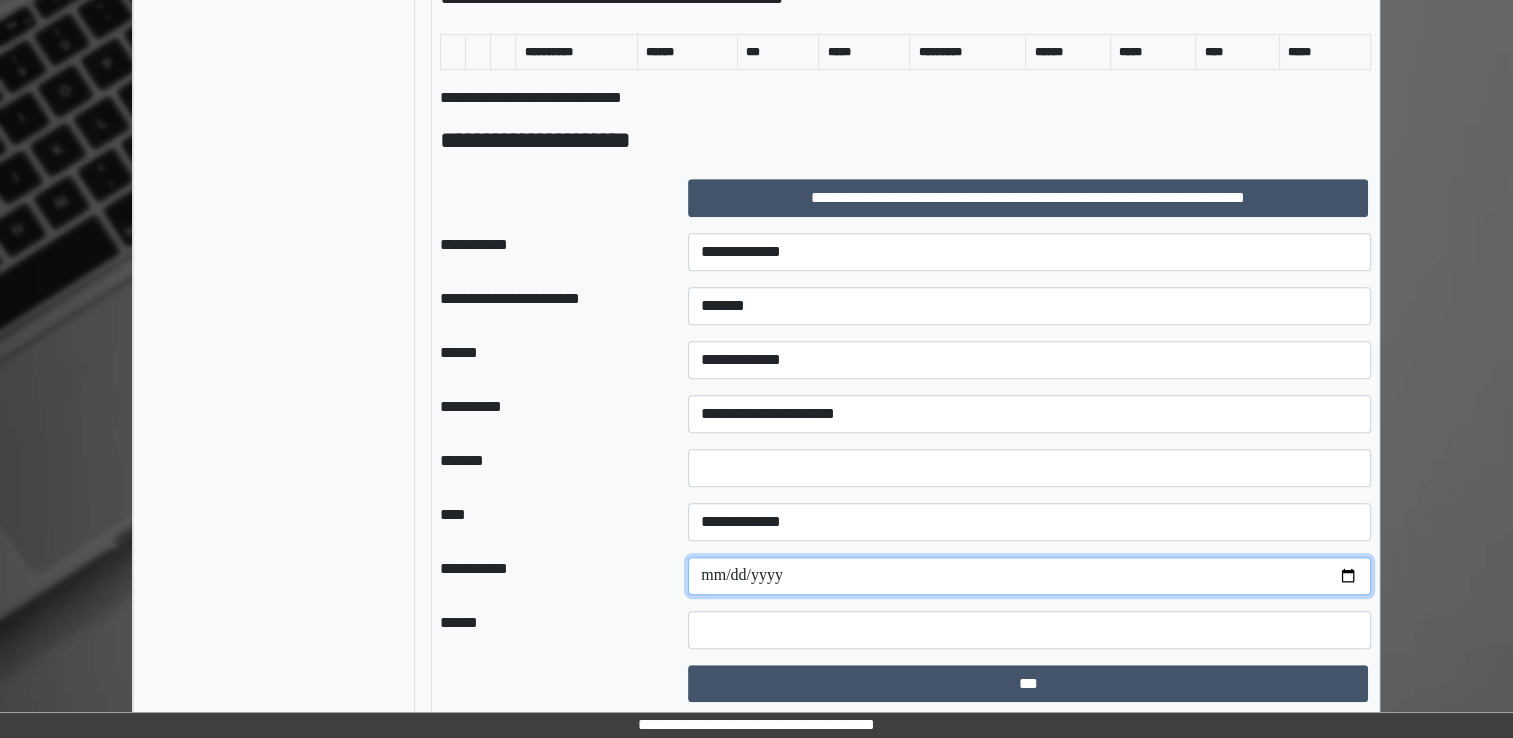 click at bounding box center [1029, 576] 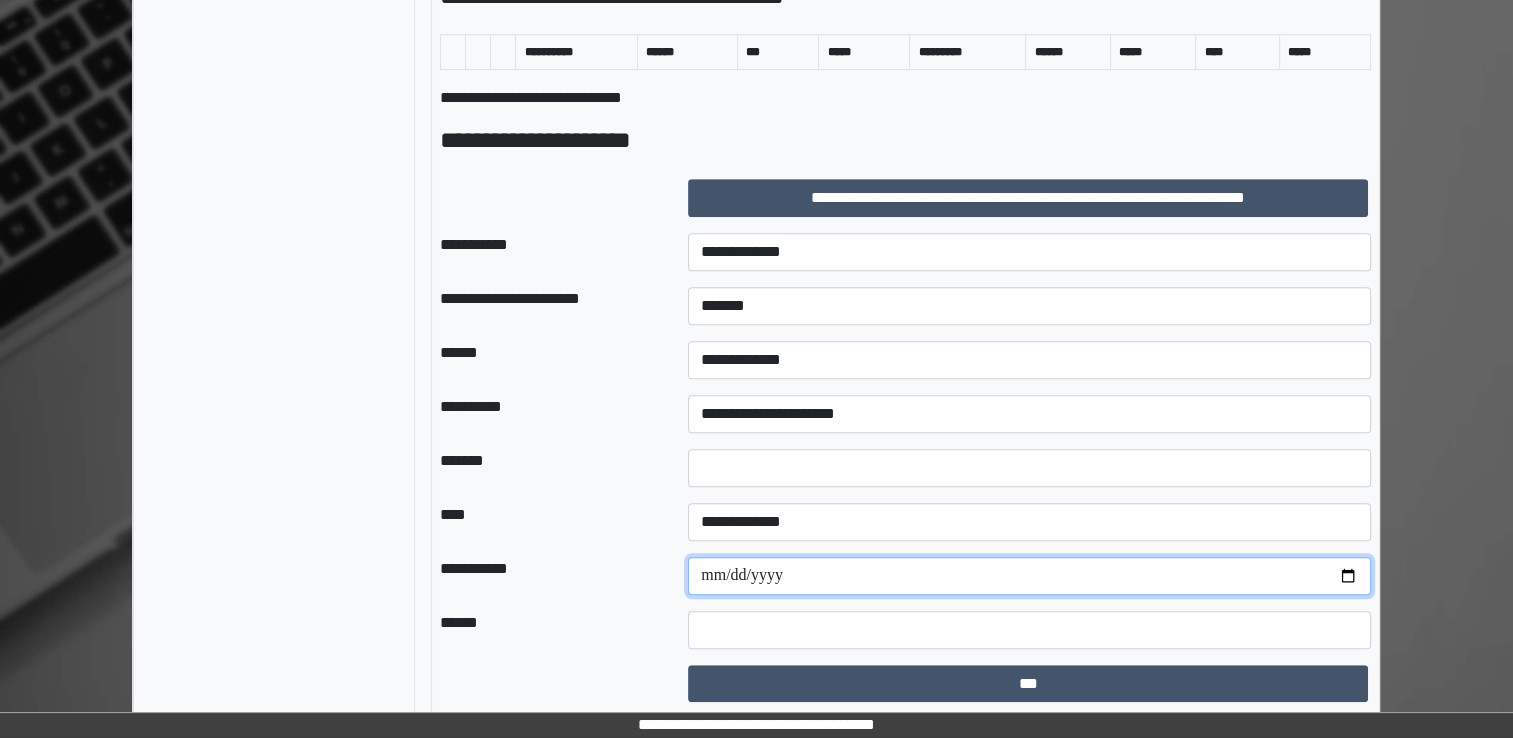 click at bounding box center [1029, 576] 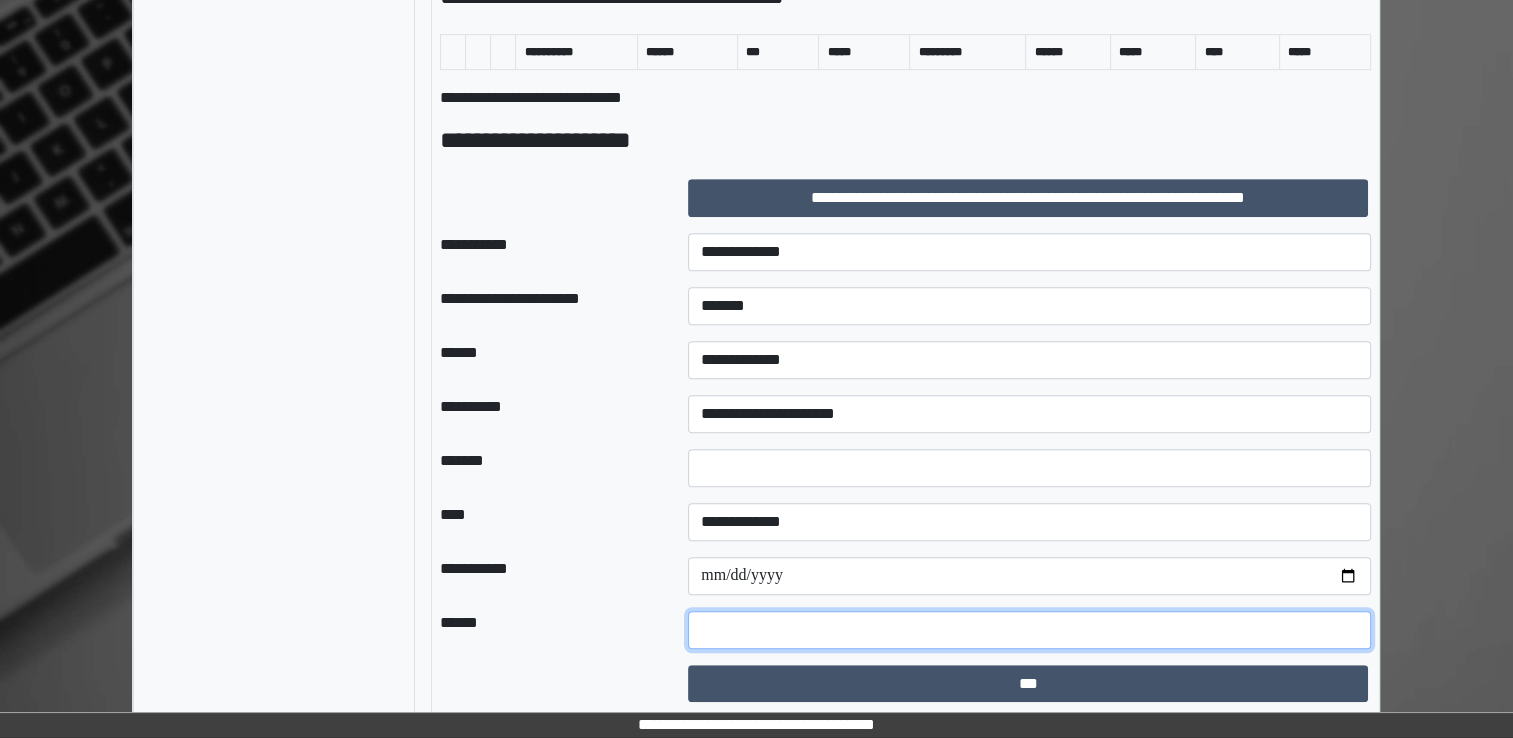click at bounding box center (1029, 630) 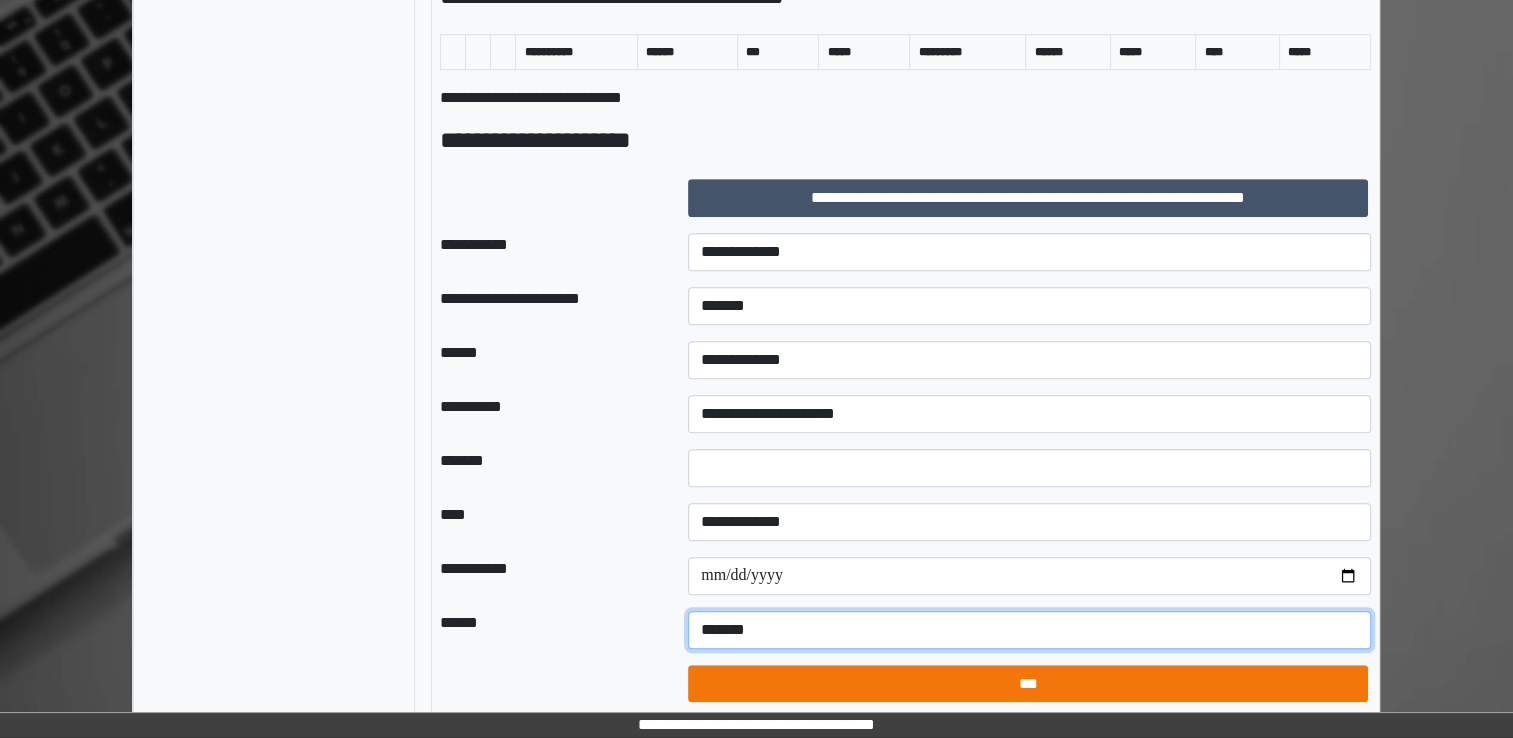 type on "******" 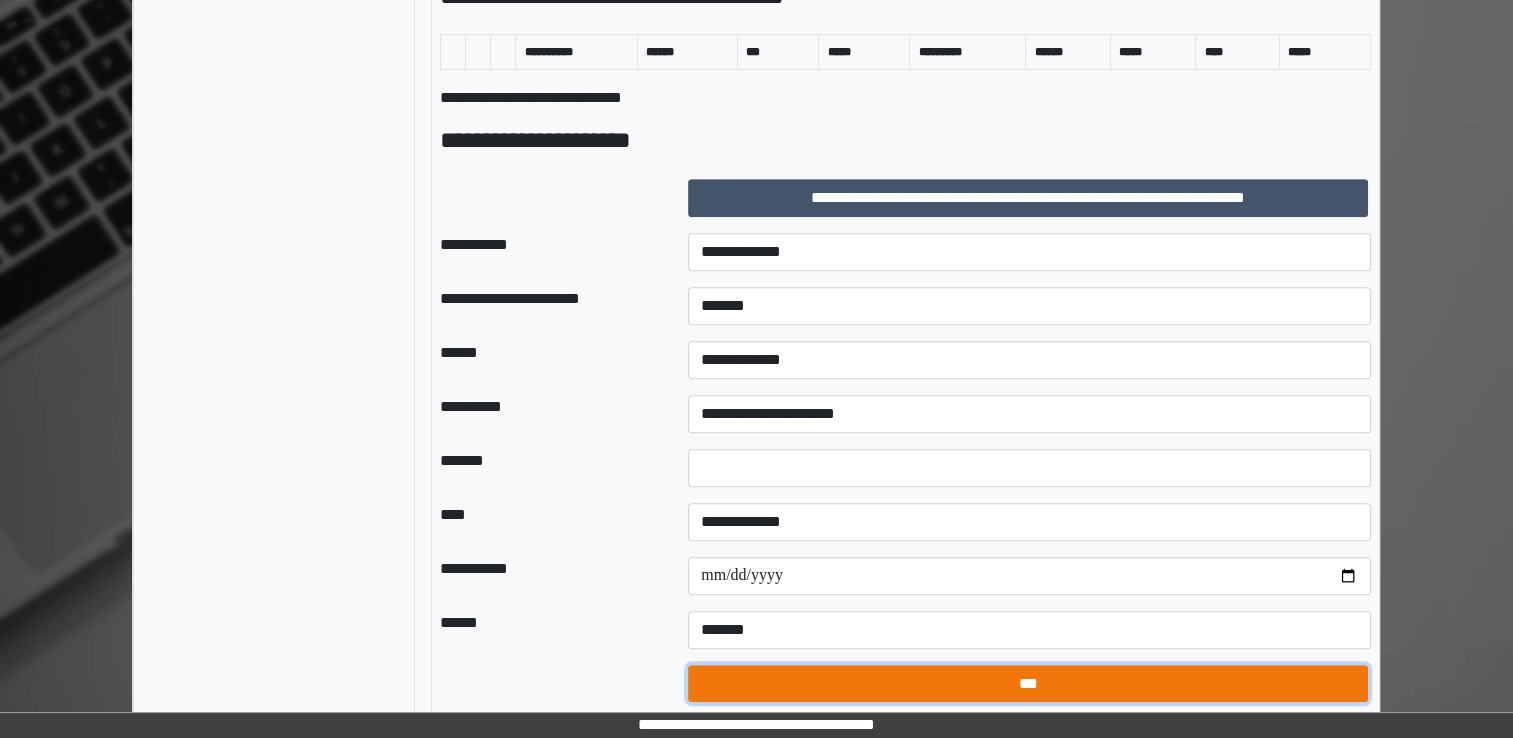 click on "***" at bounding box center [1028, 684] 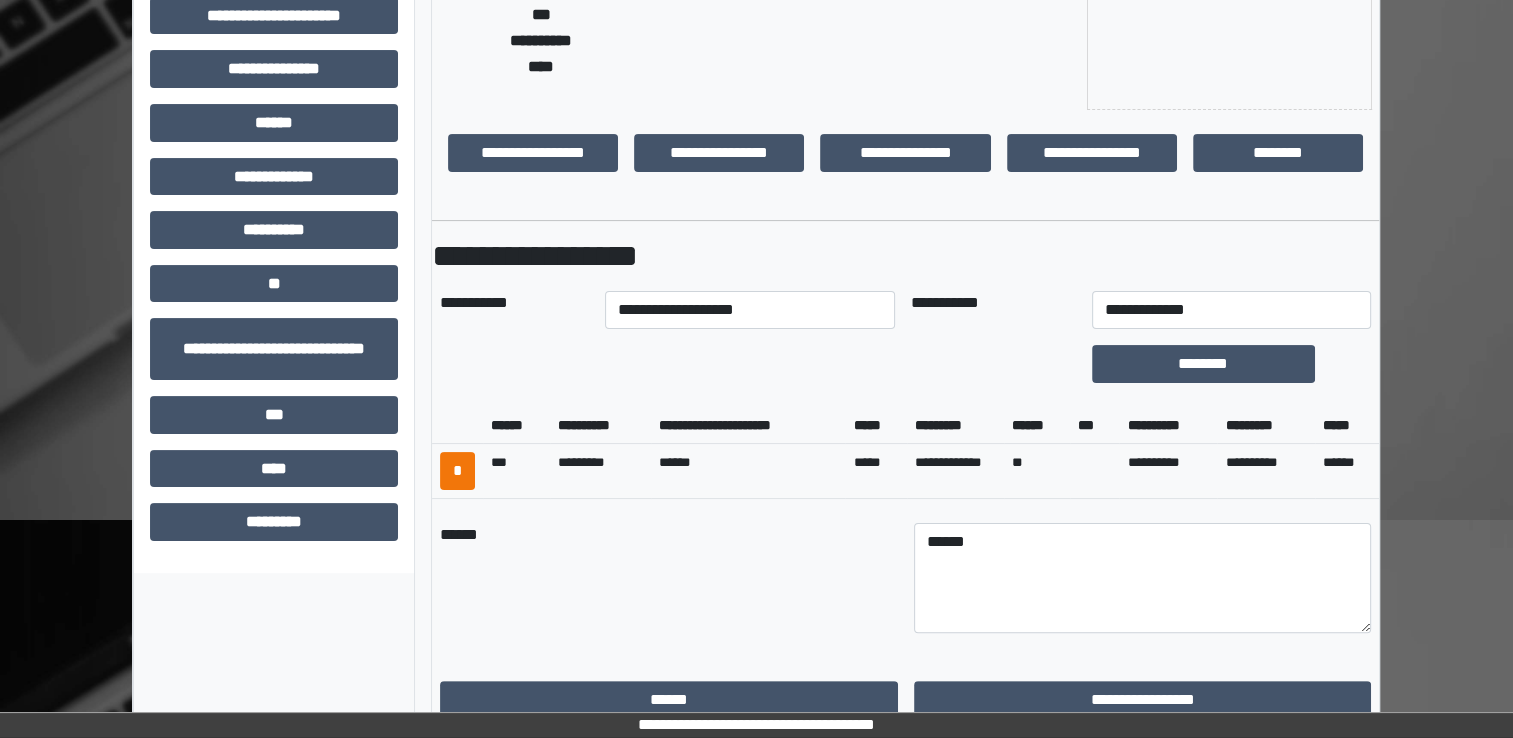 scroll, scrollTop: 340, scrollLeft: 0, axis: vertical 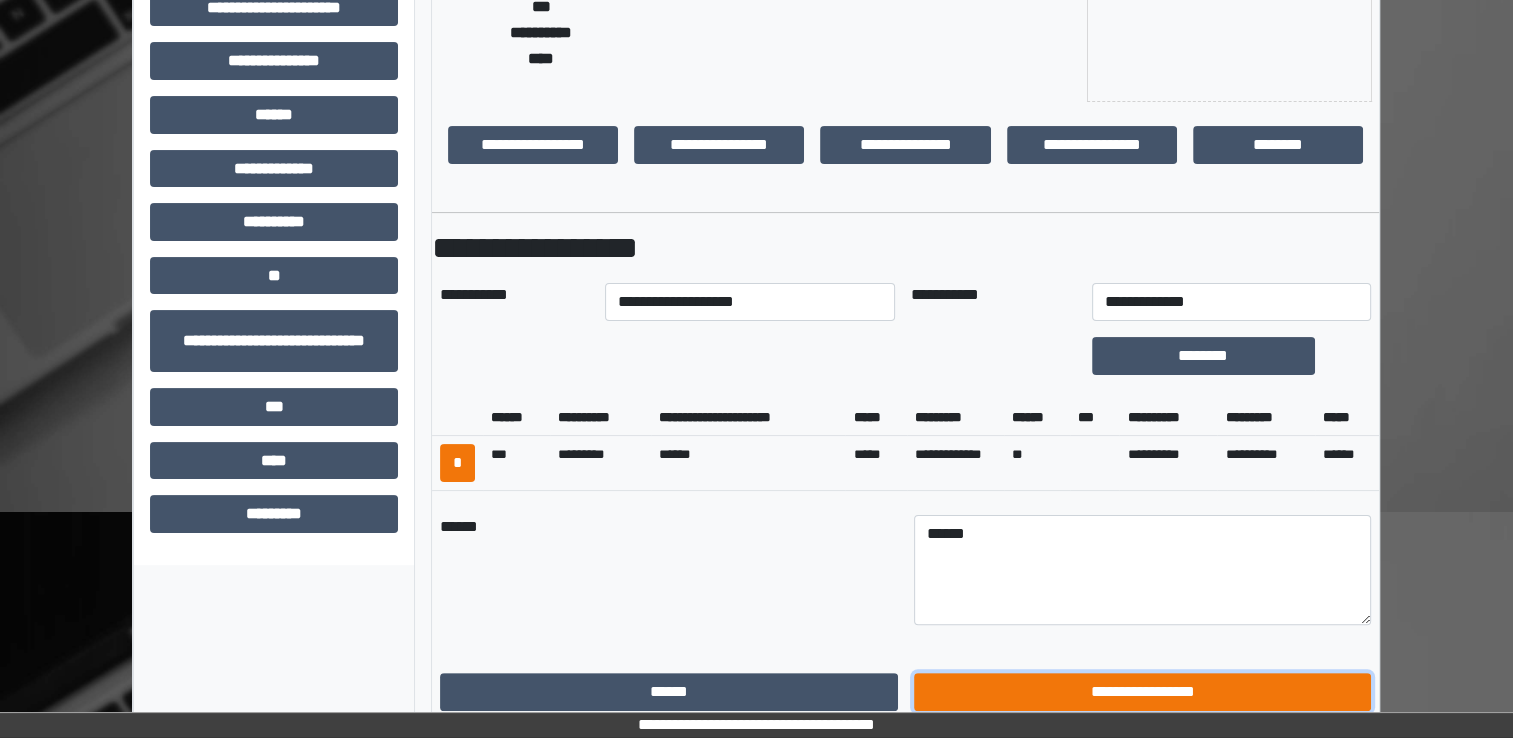 click on "**********" at bounding box center (1143, 692) 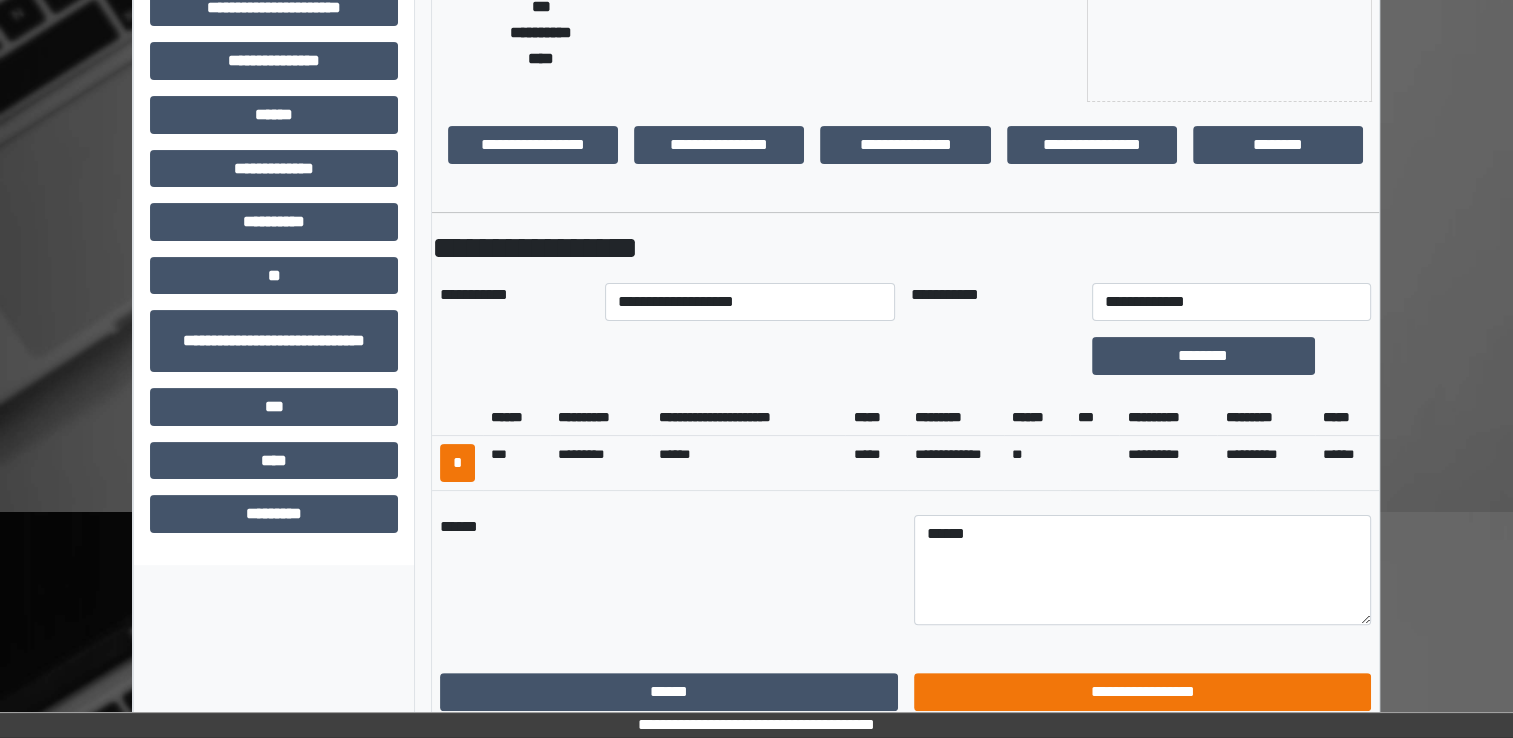 scroll, scrollTop: 184, scrollLeft: 0, axis: vertical 